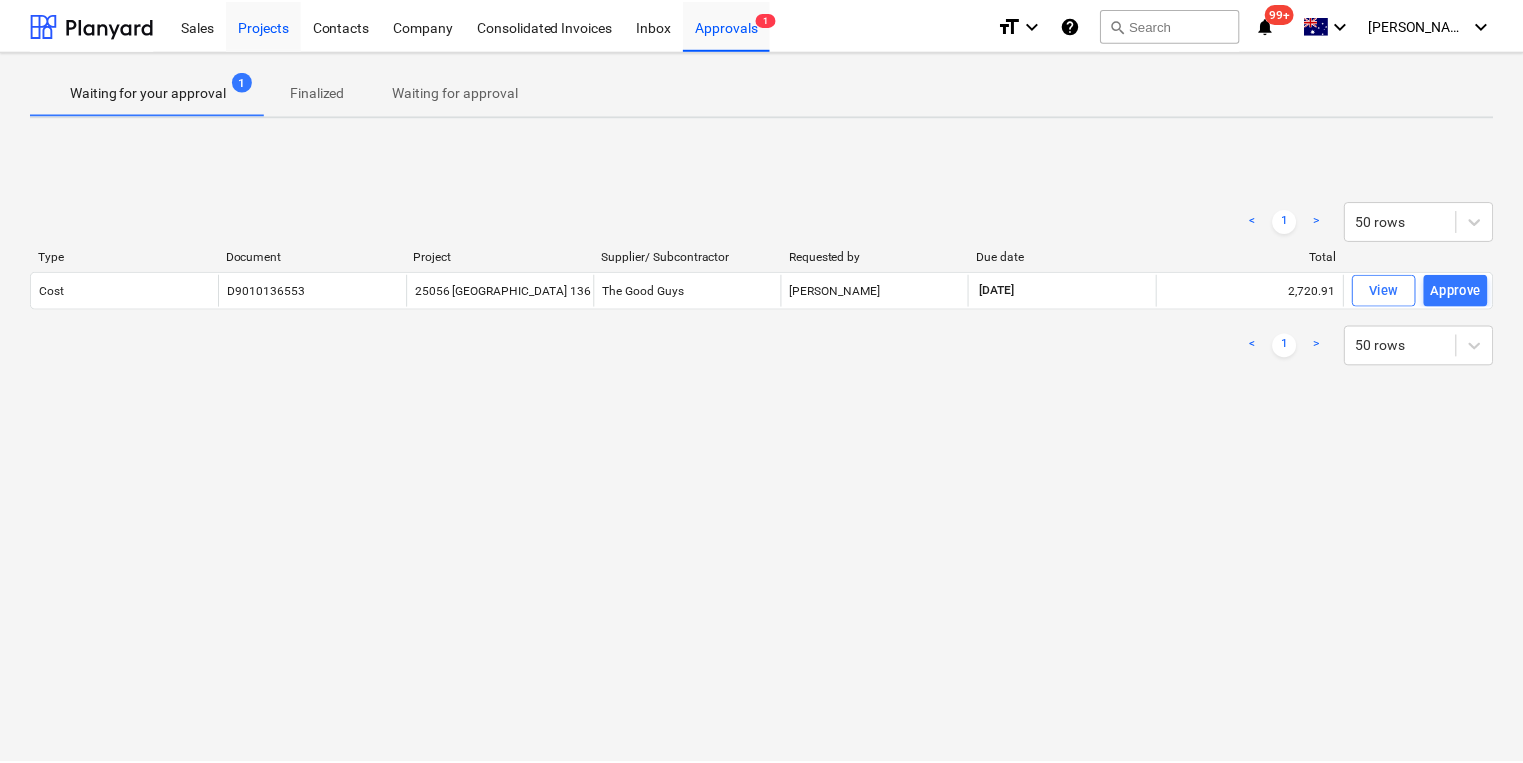 scroll, scrollTop: 0, scrollLeft: 0, axis: both 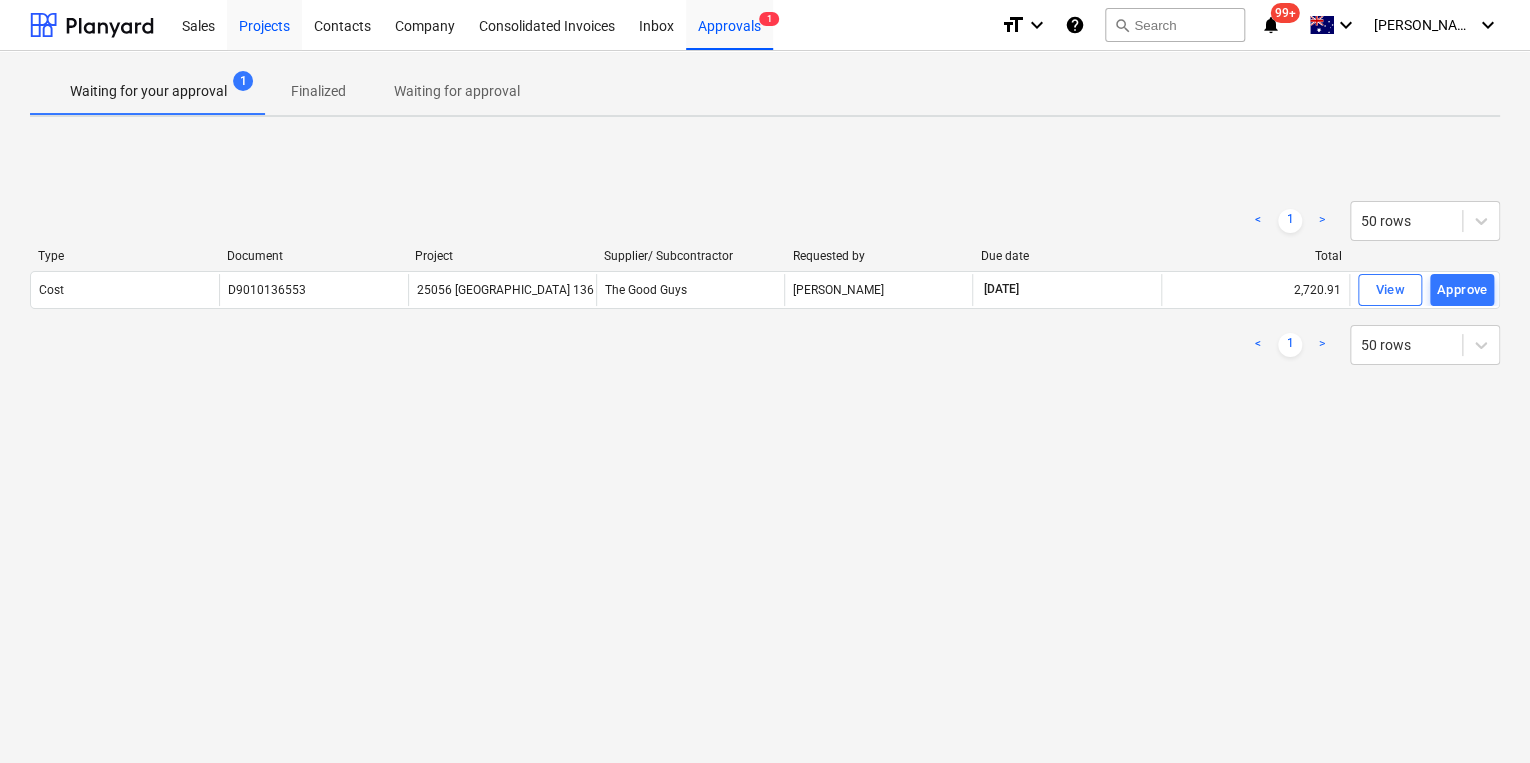 click on "Projects" at bounding box center (264, 24) 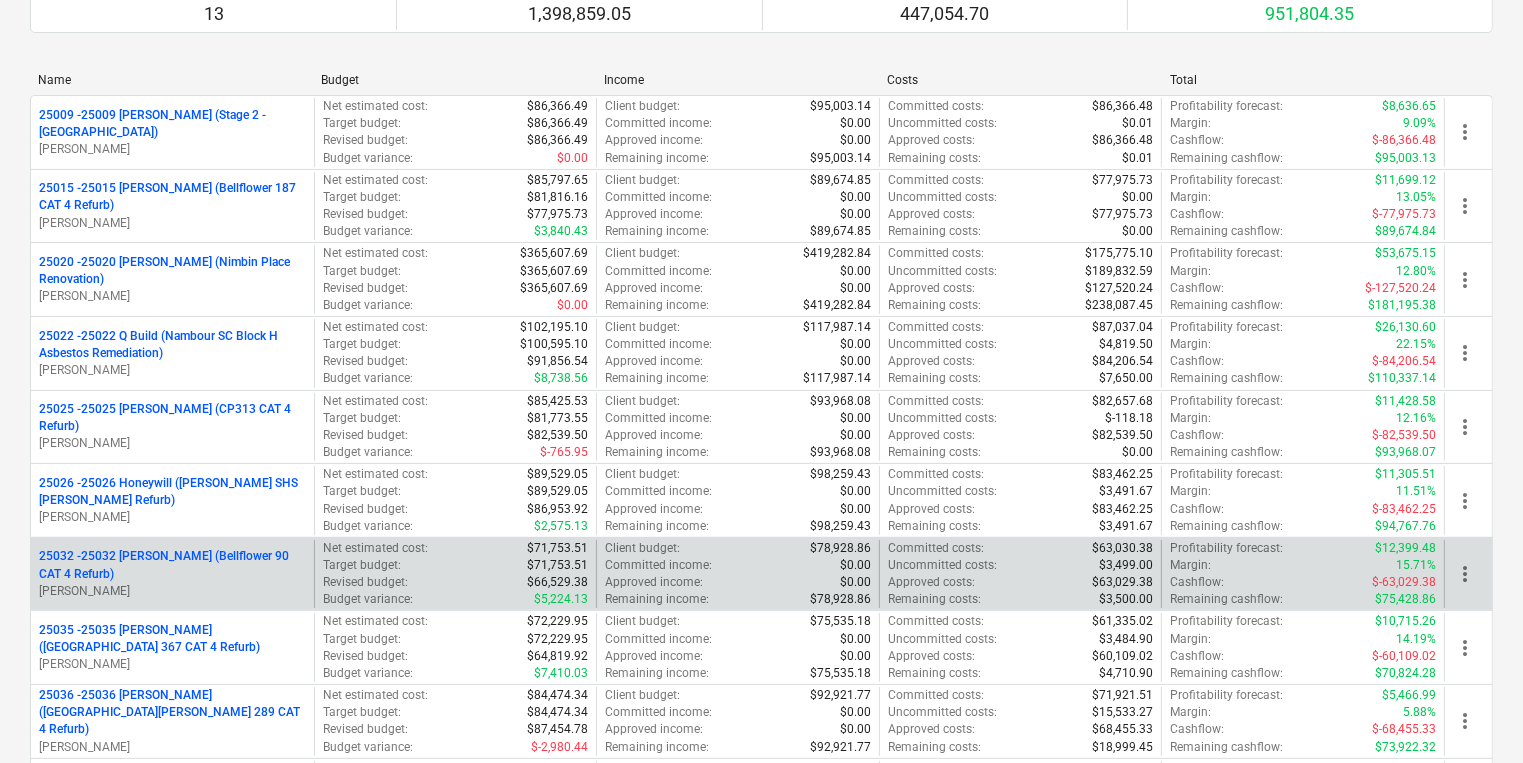scroll, scrollTop: 240, scrollLeft: 0, axis: vertical 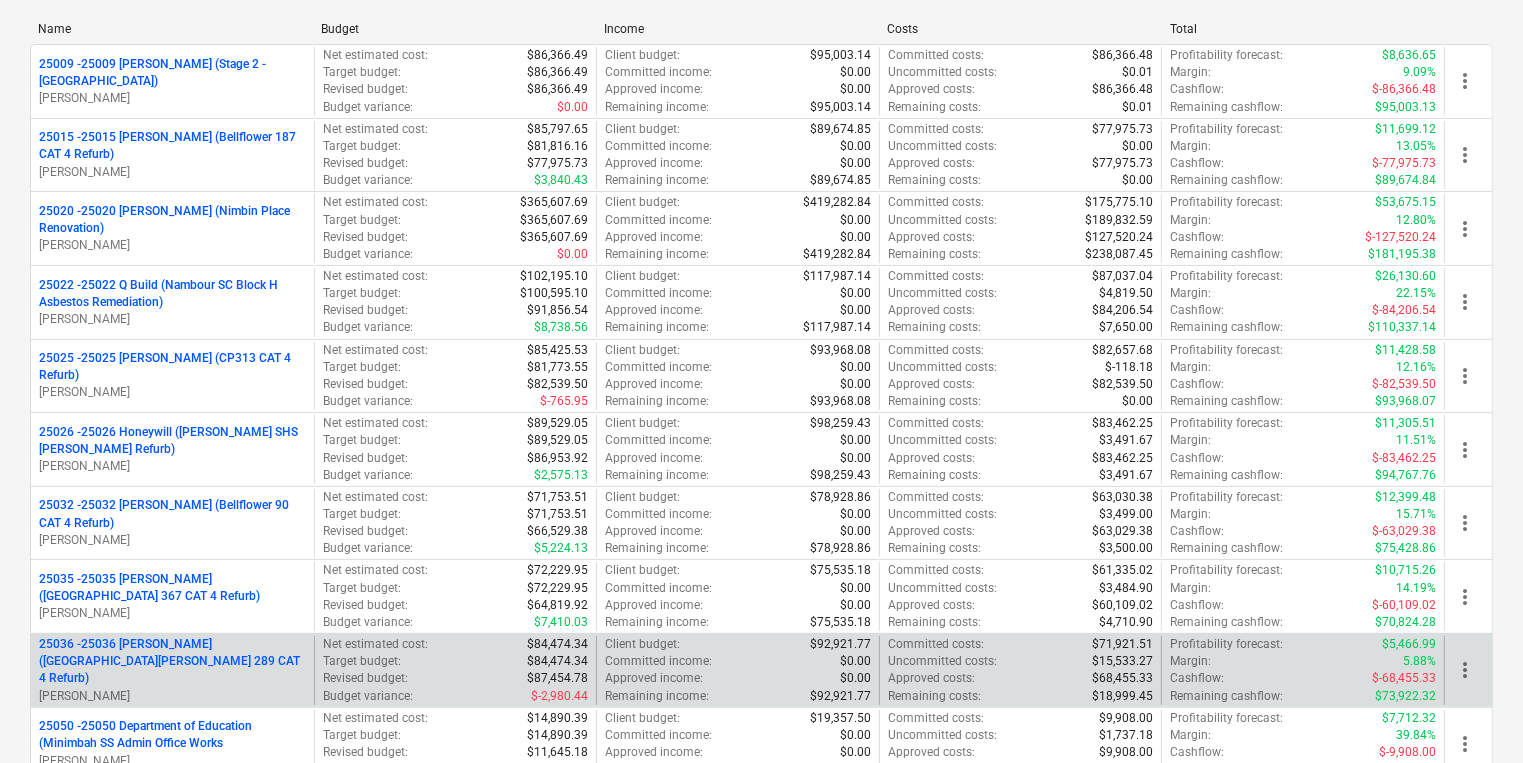 click on "25036 -  25036 [PERSON_NAME] ([GEOGRAPHIC_DATA] 289 CAT 4 Refurb)" at bounding box center (172, 661) 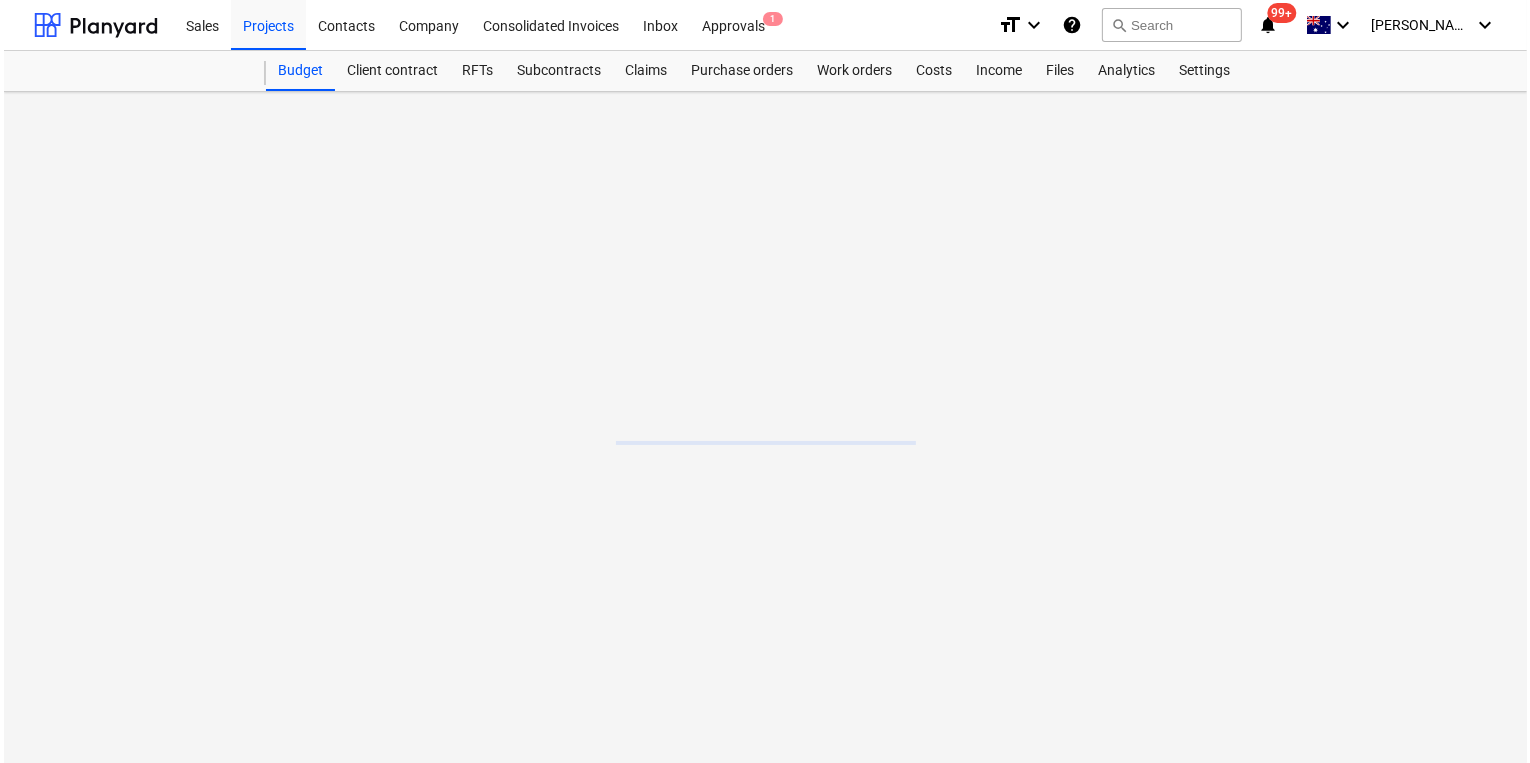 scroll, scrollTop: 0, scrollLeft: 0, axis: both 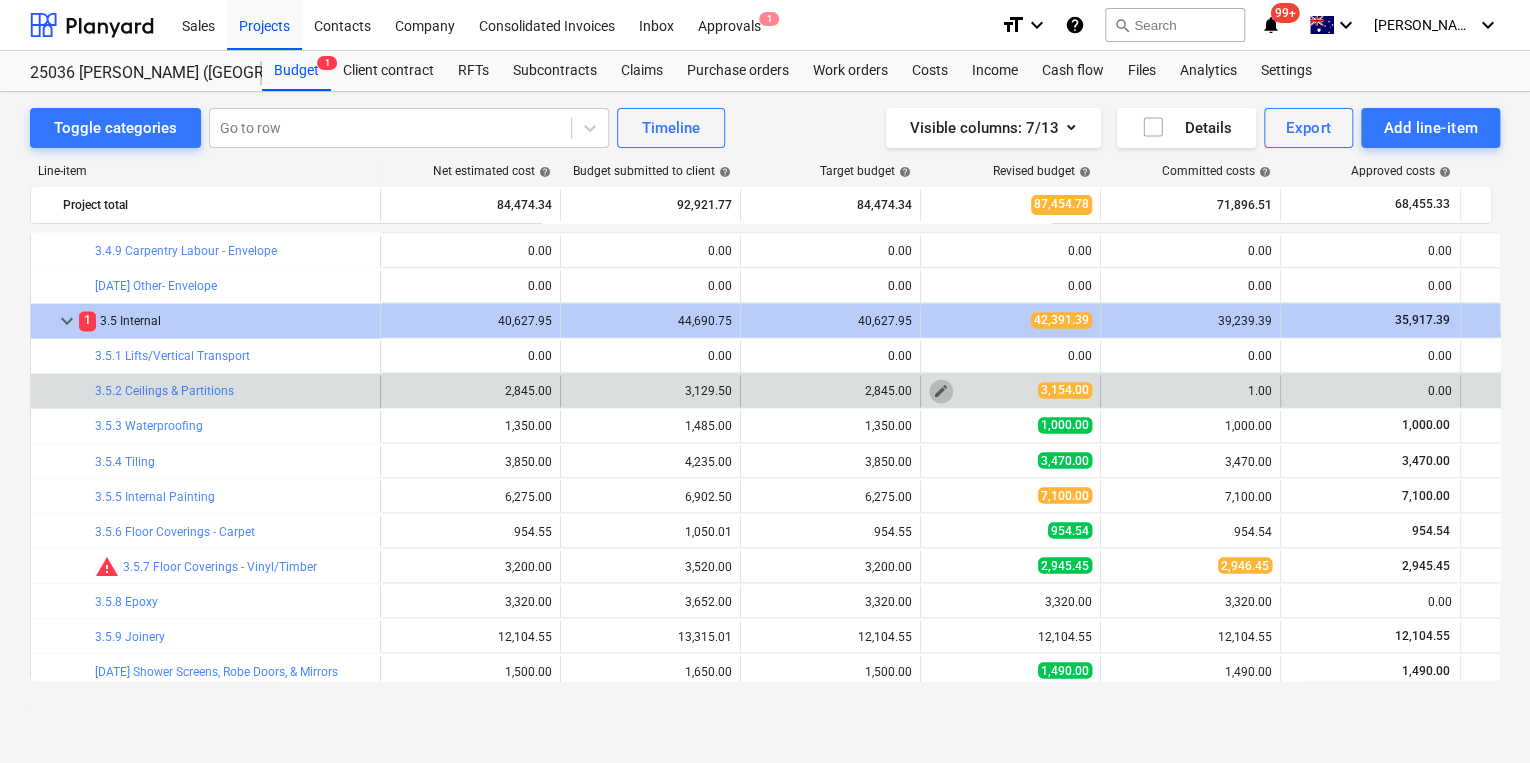click on "edit" at bounding box center (941, 391) 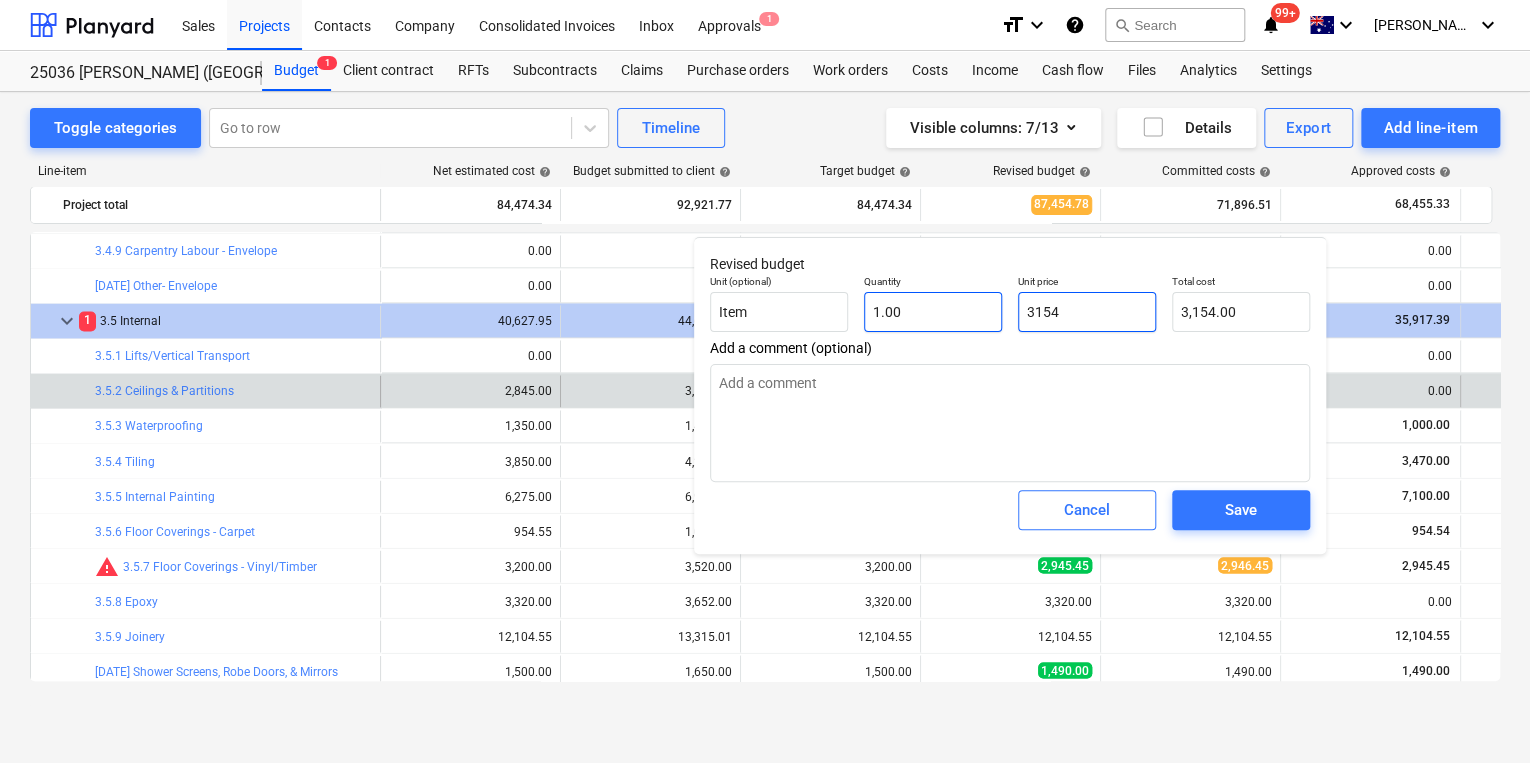 drag, startPoint x: 1111, startPoint y: 317, endPoint x: 876, endPoint y: 304, distance: 235.3593 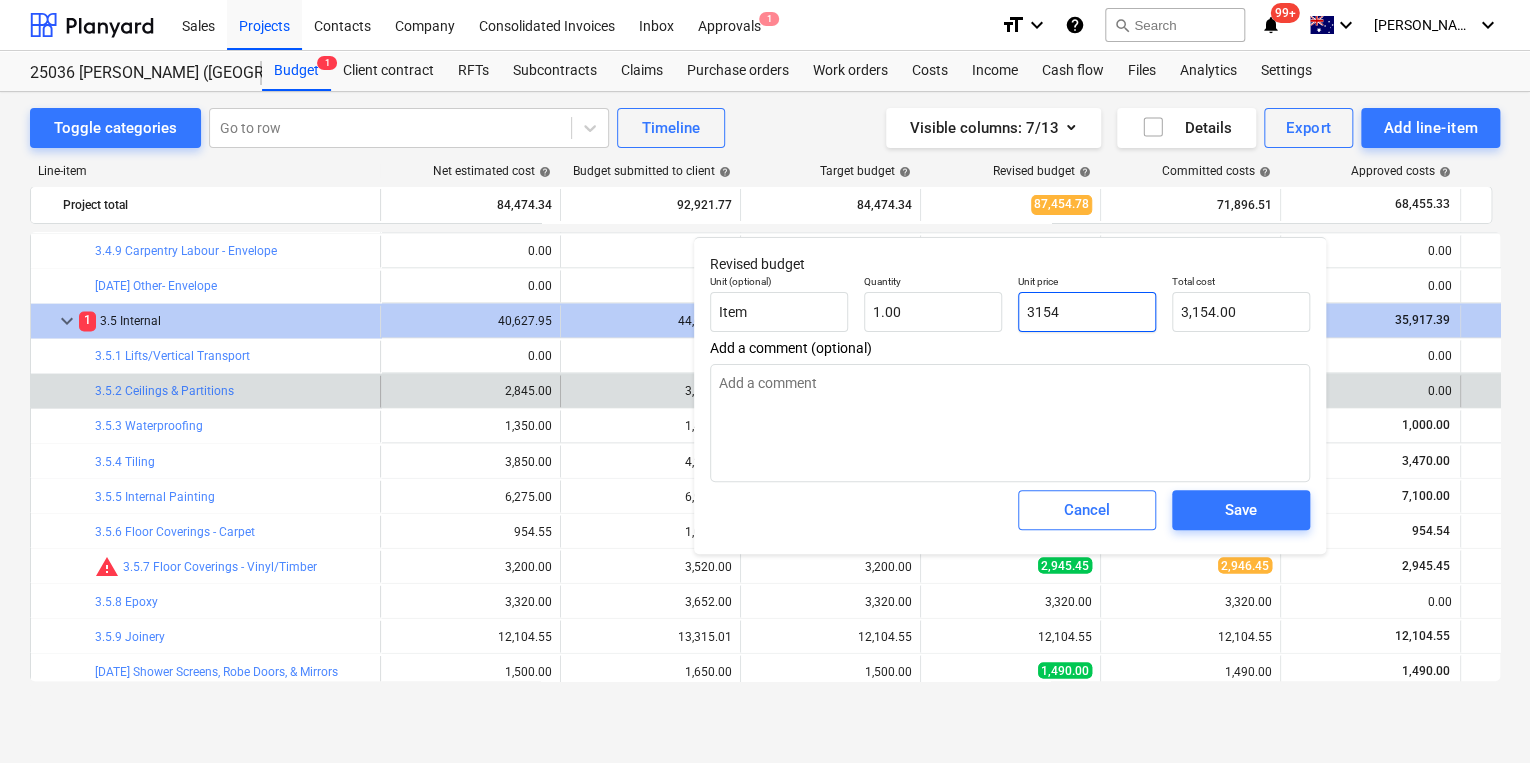 type on "3" 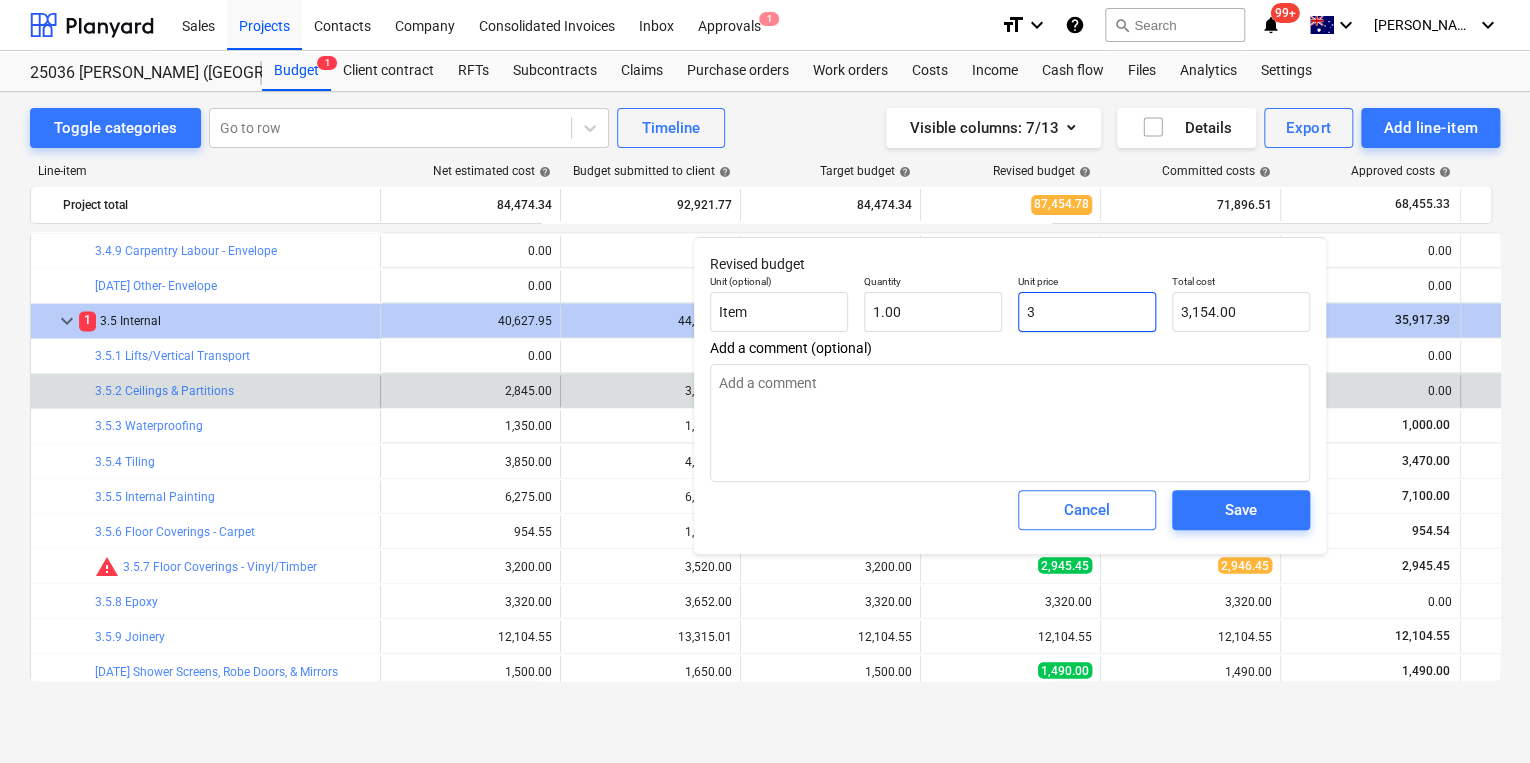 type on "x" 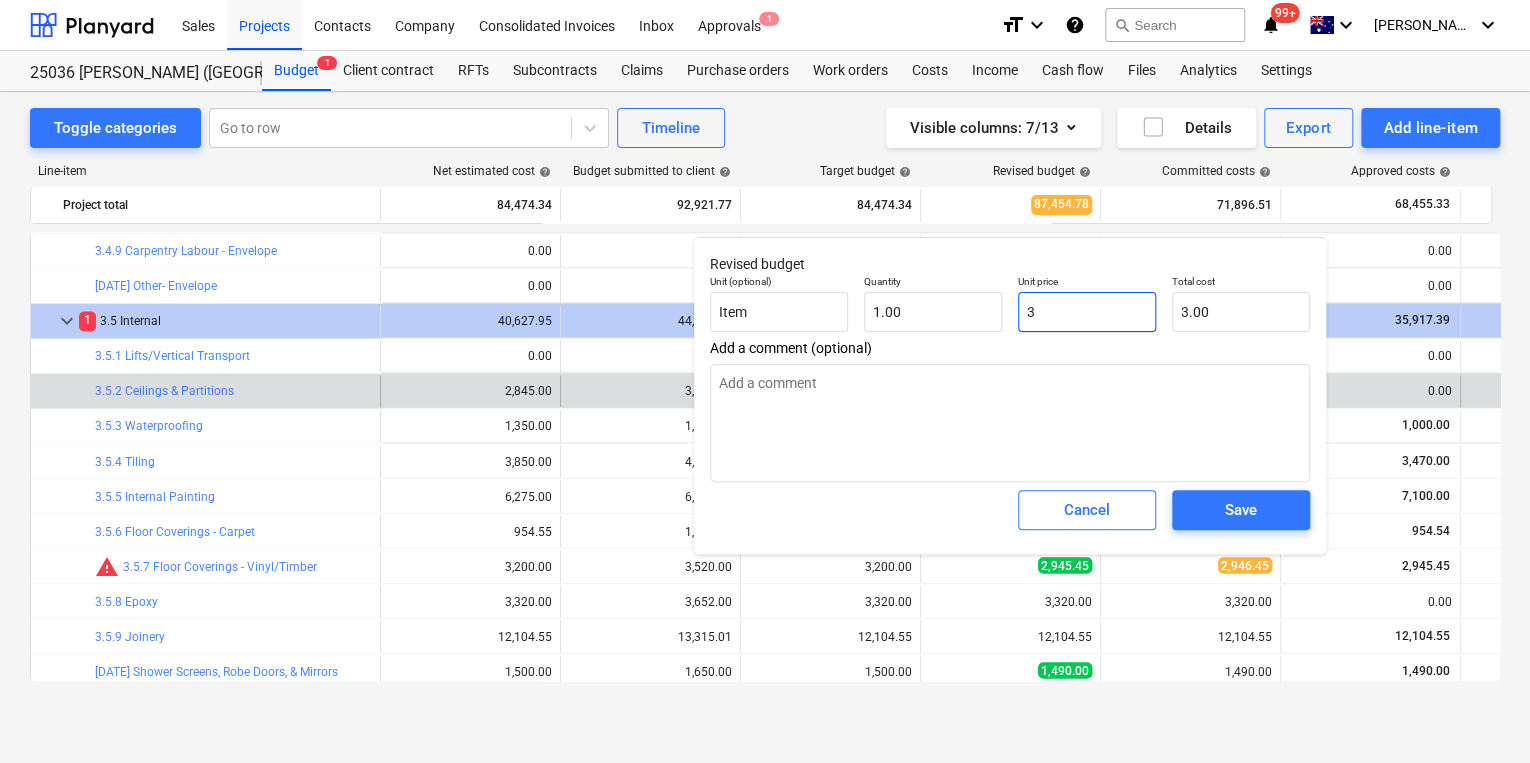 type on "x" 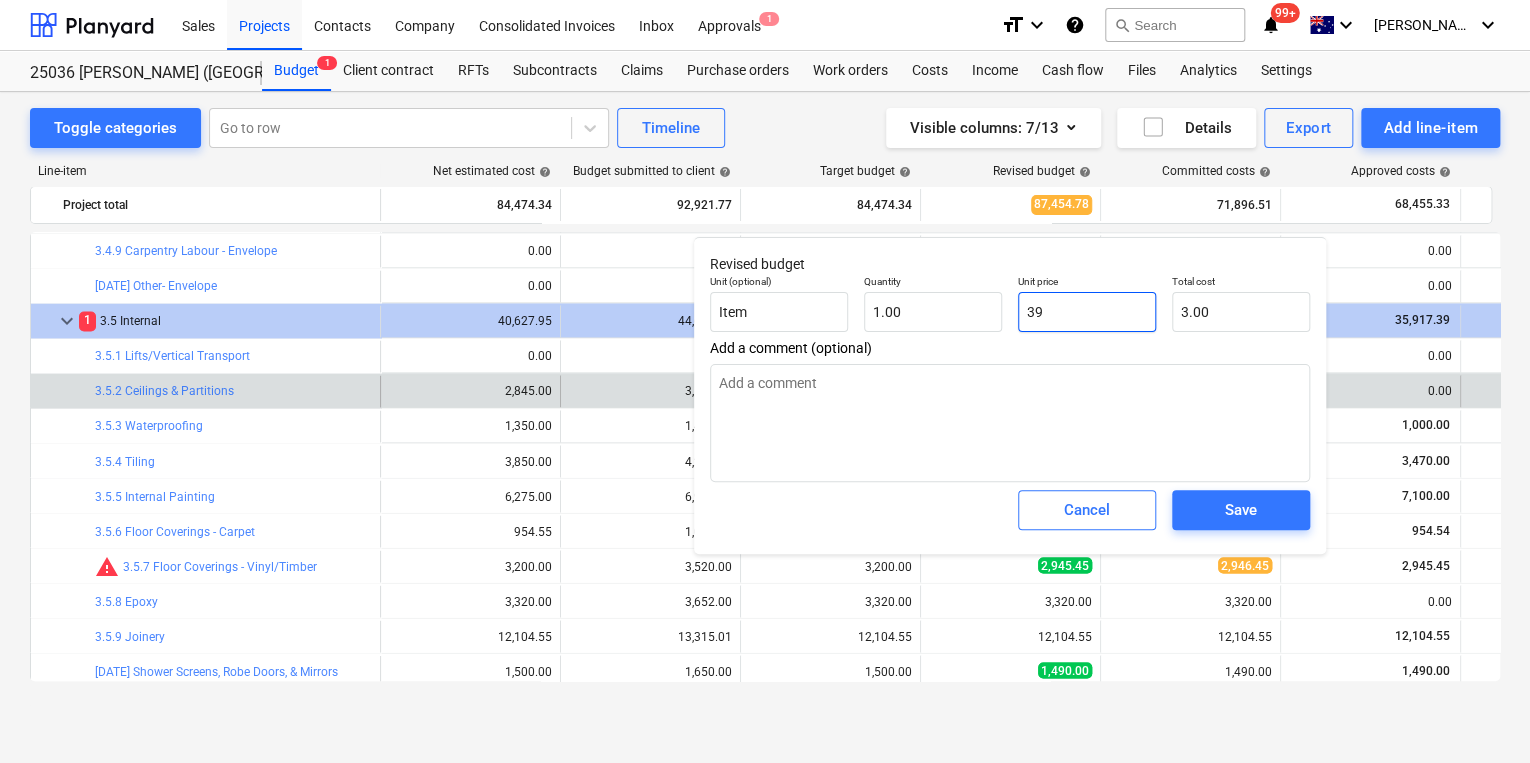 type on "39.00" 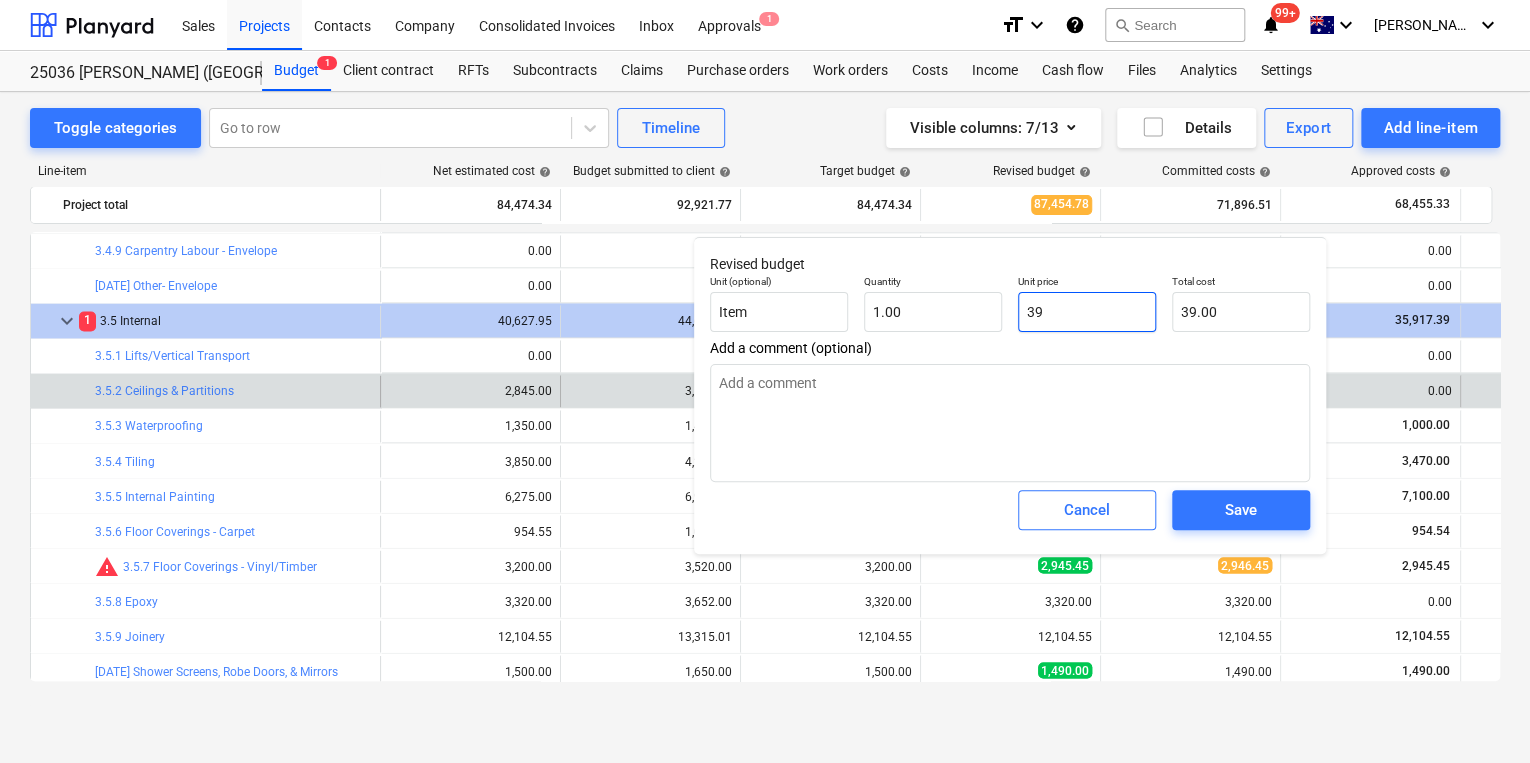 type on "x" 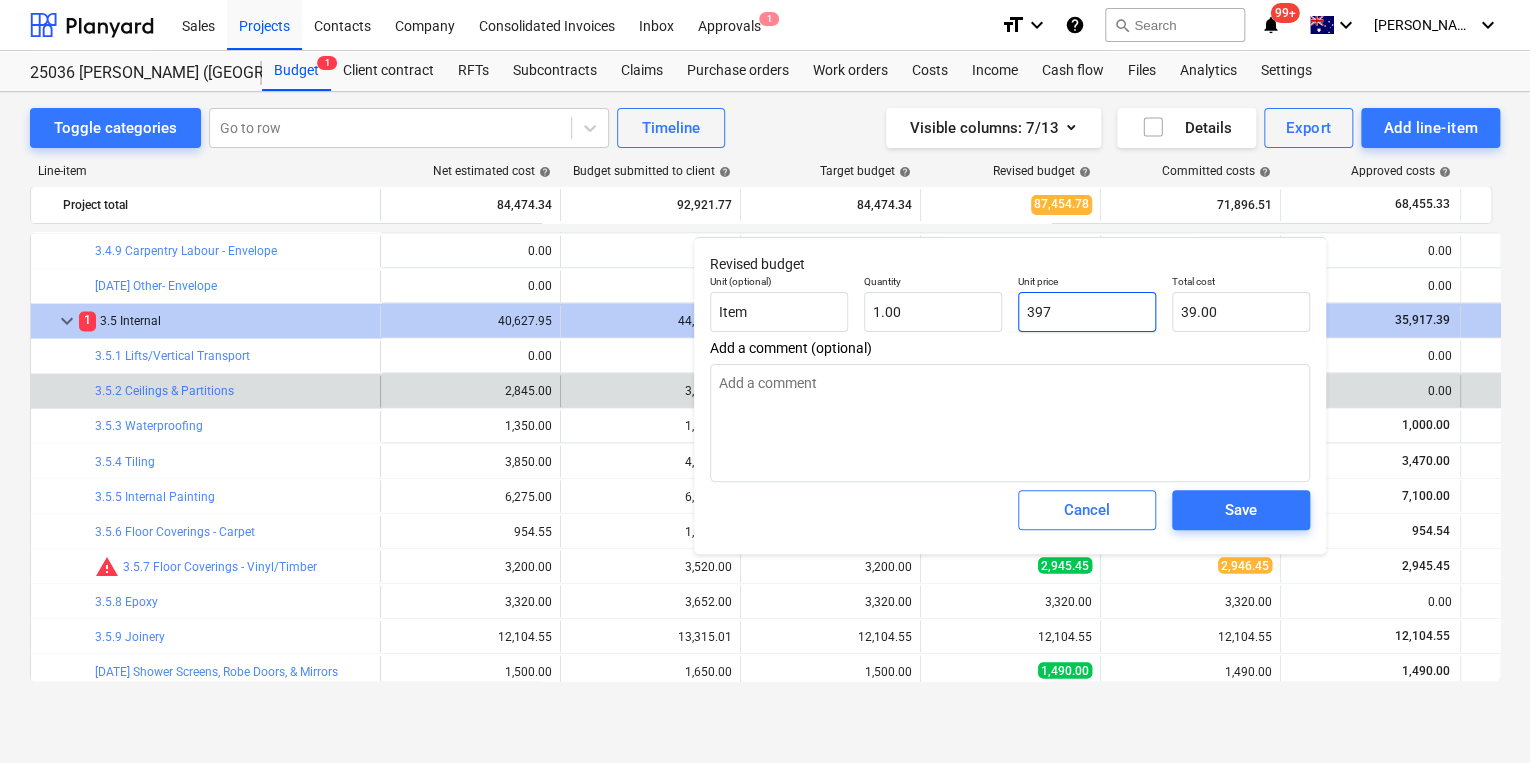 type on "397.00" 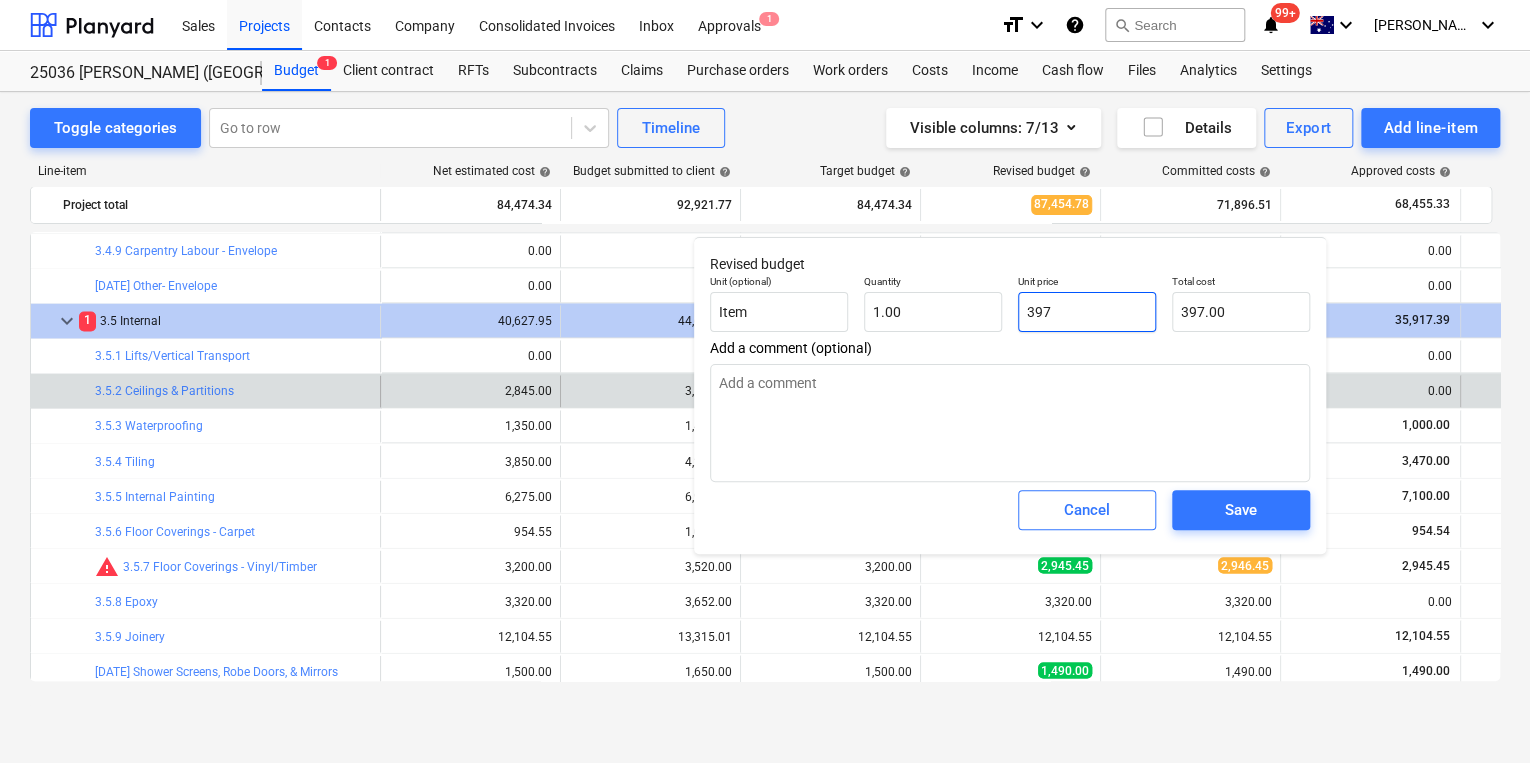 type on "x" 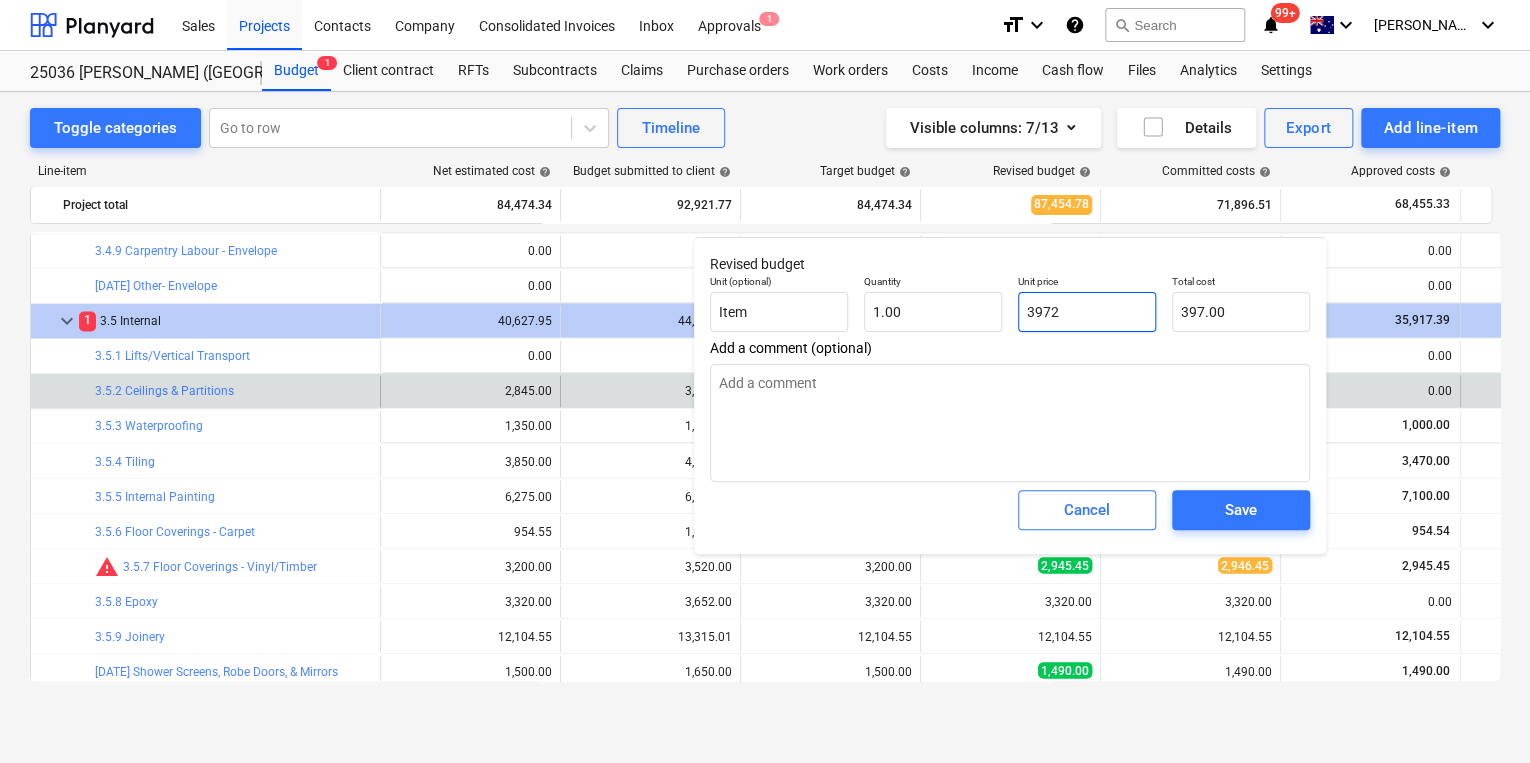 type on "3,972.00" 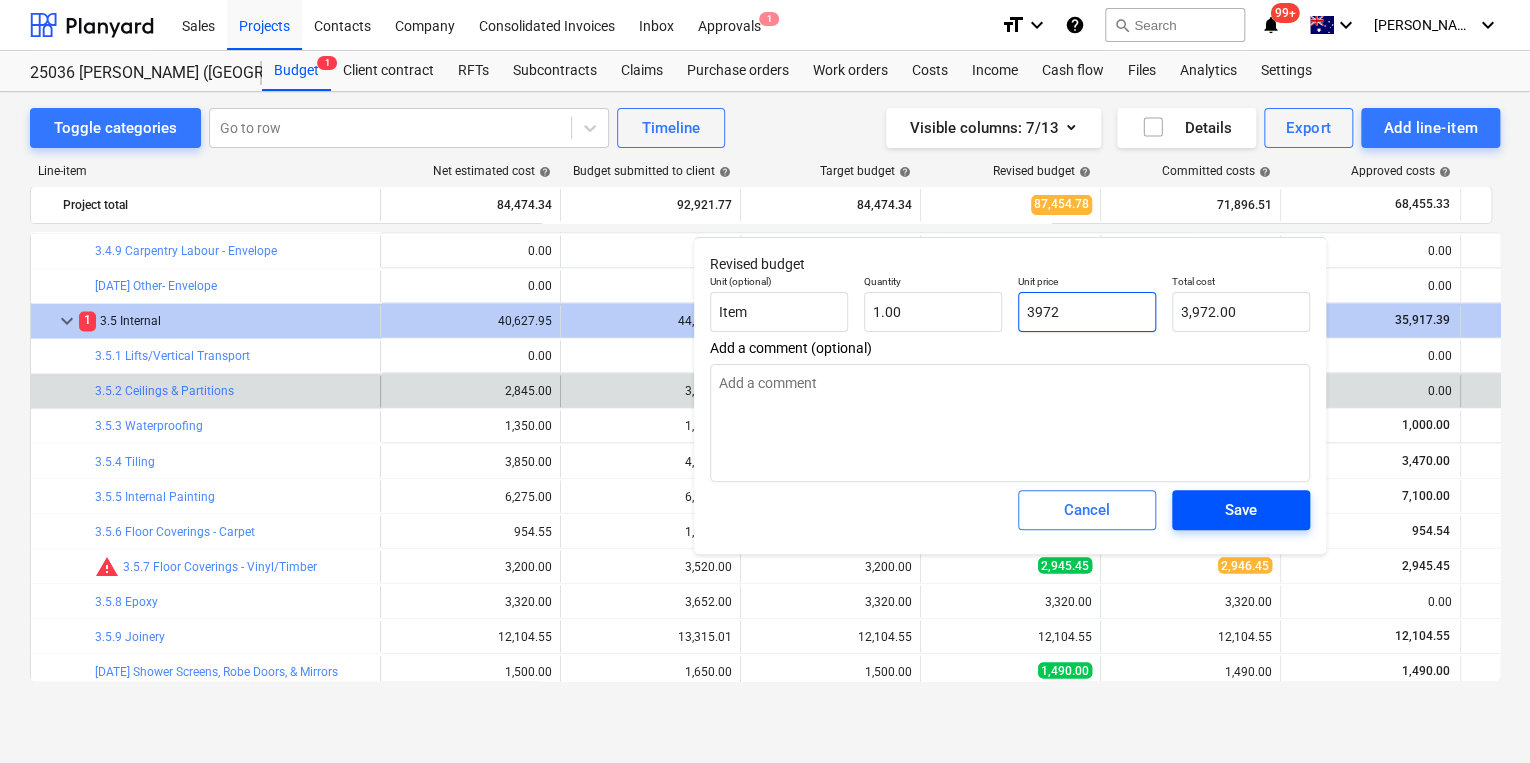 type on "3972" 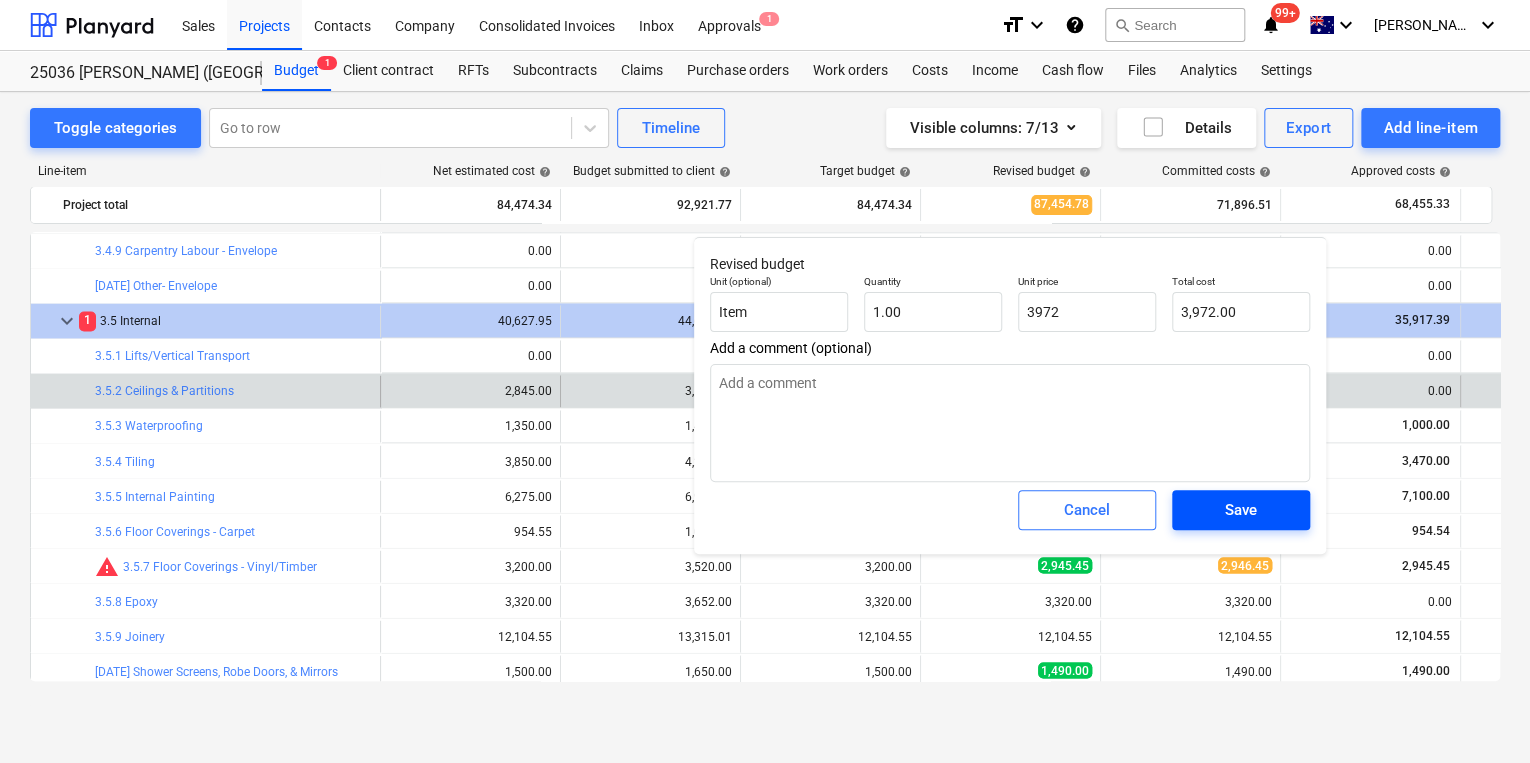 click on "Save" at bounding box center [1241, 510] 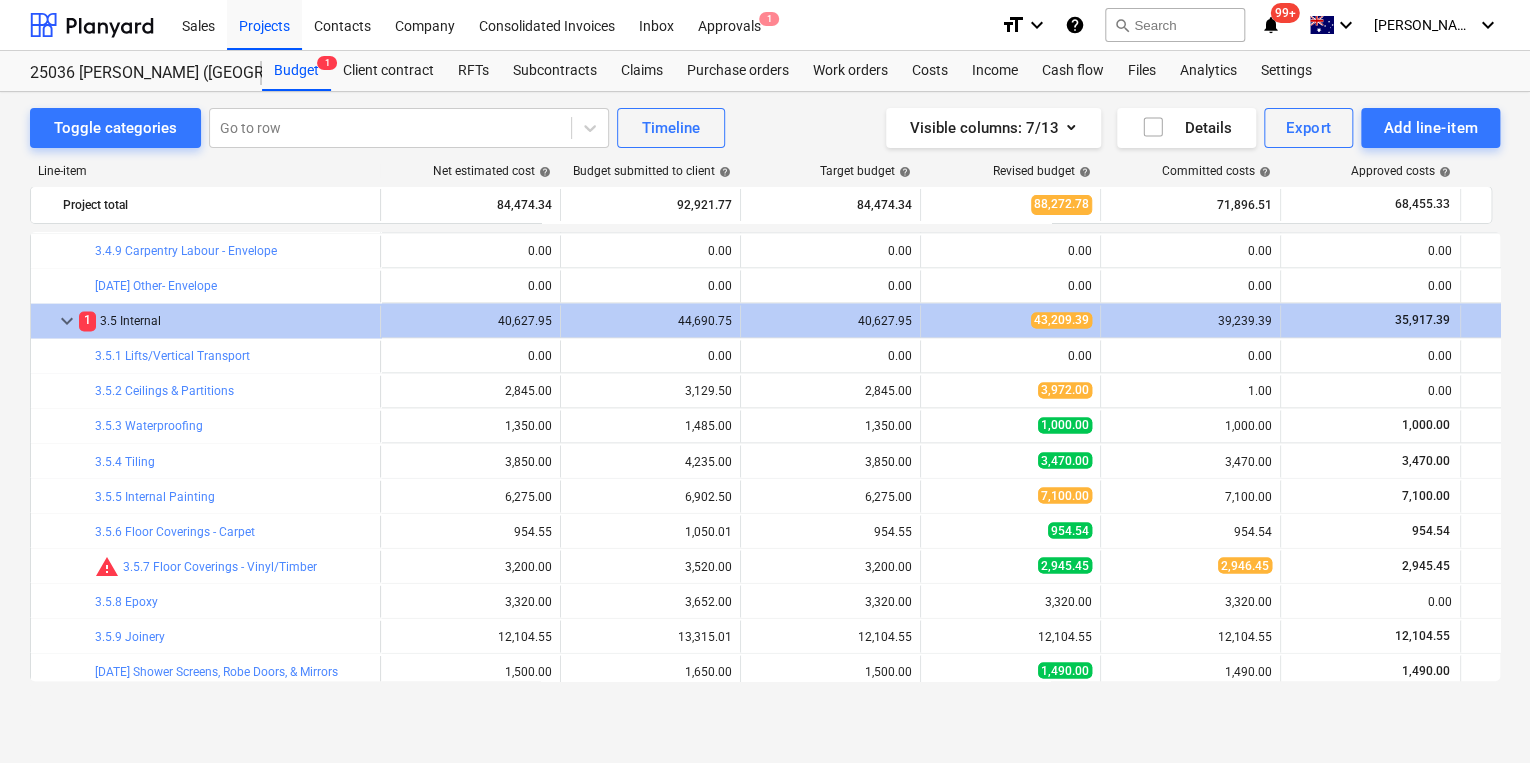 type on "x" 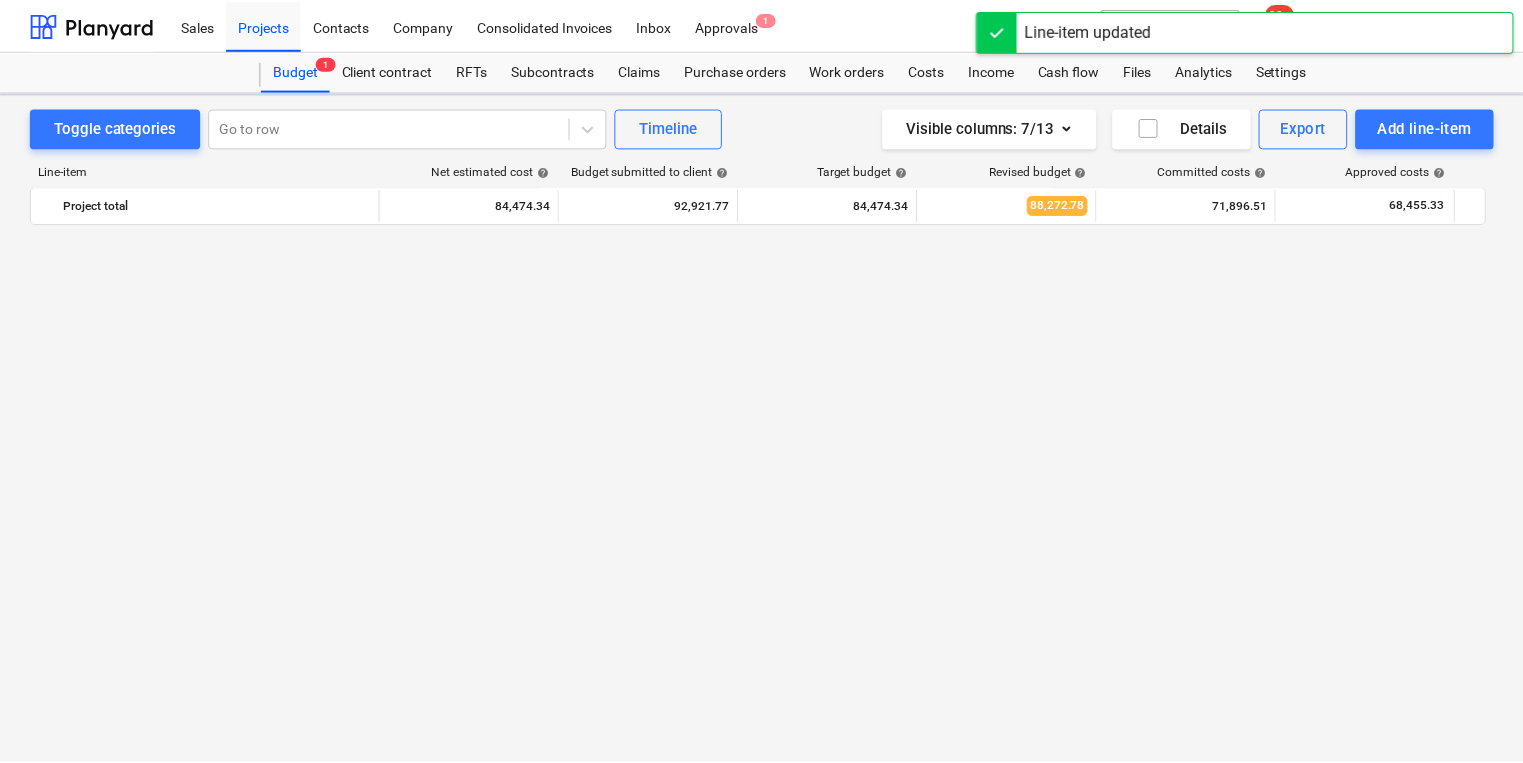 scroll, scrollTop: 1680, scrollLeft: 0, axis: vertical 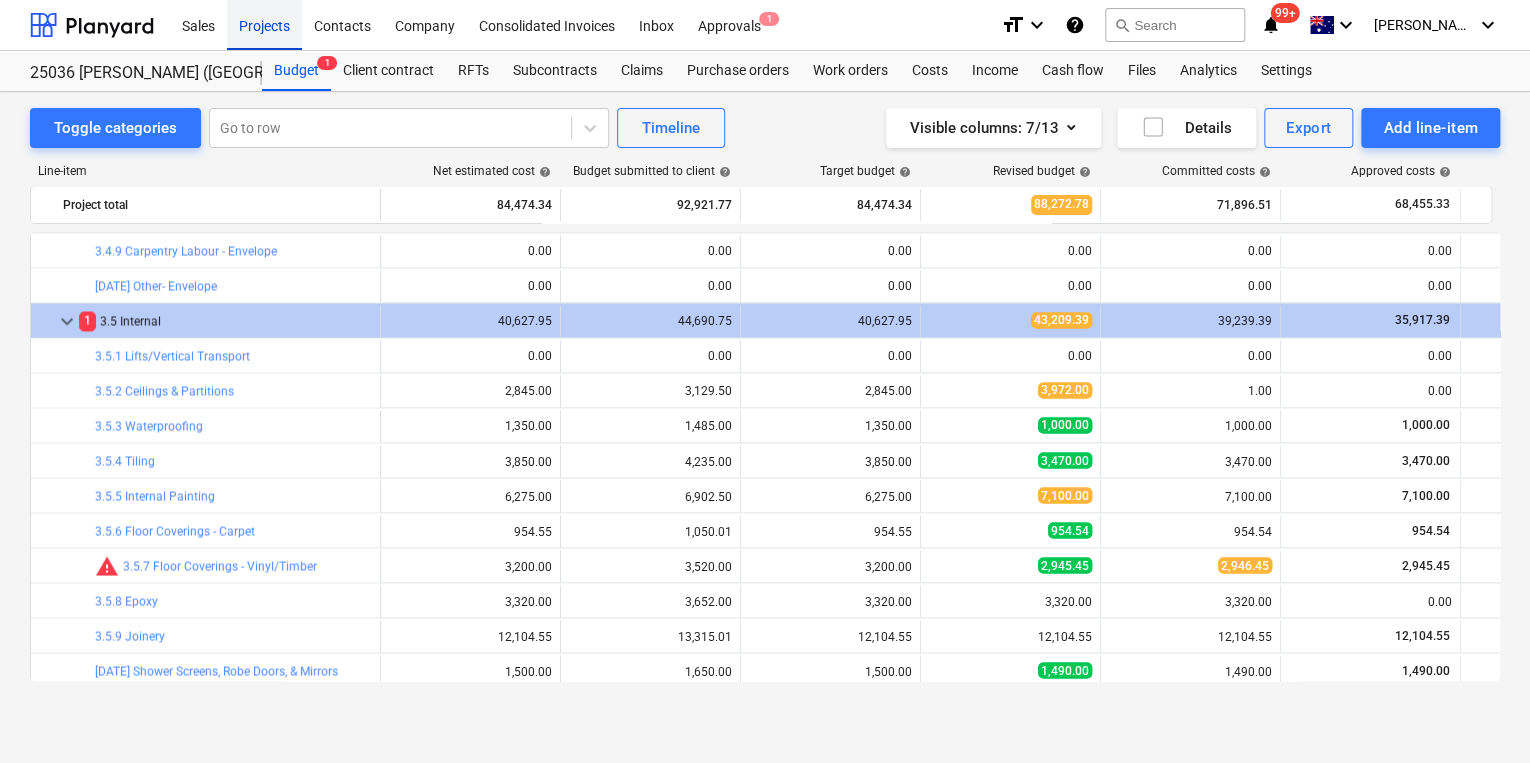 drag, startPoint x: 267, startPoint y: 22, endPoint x: 251, endPoint y: 28, distance: 17.088007 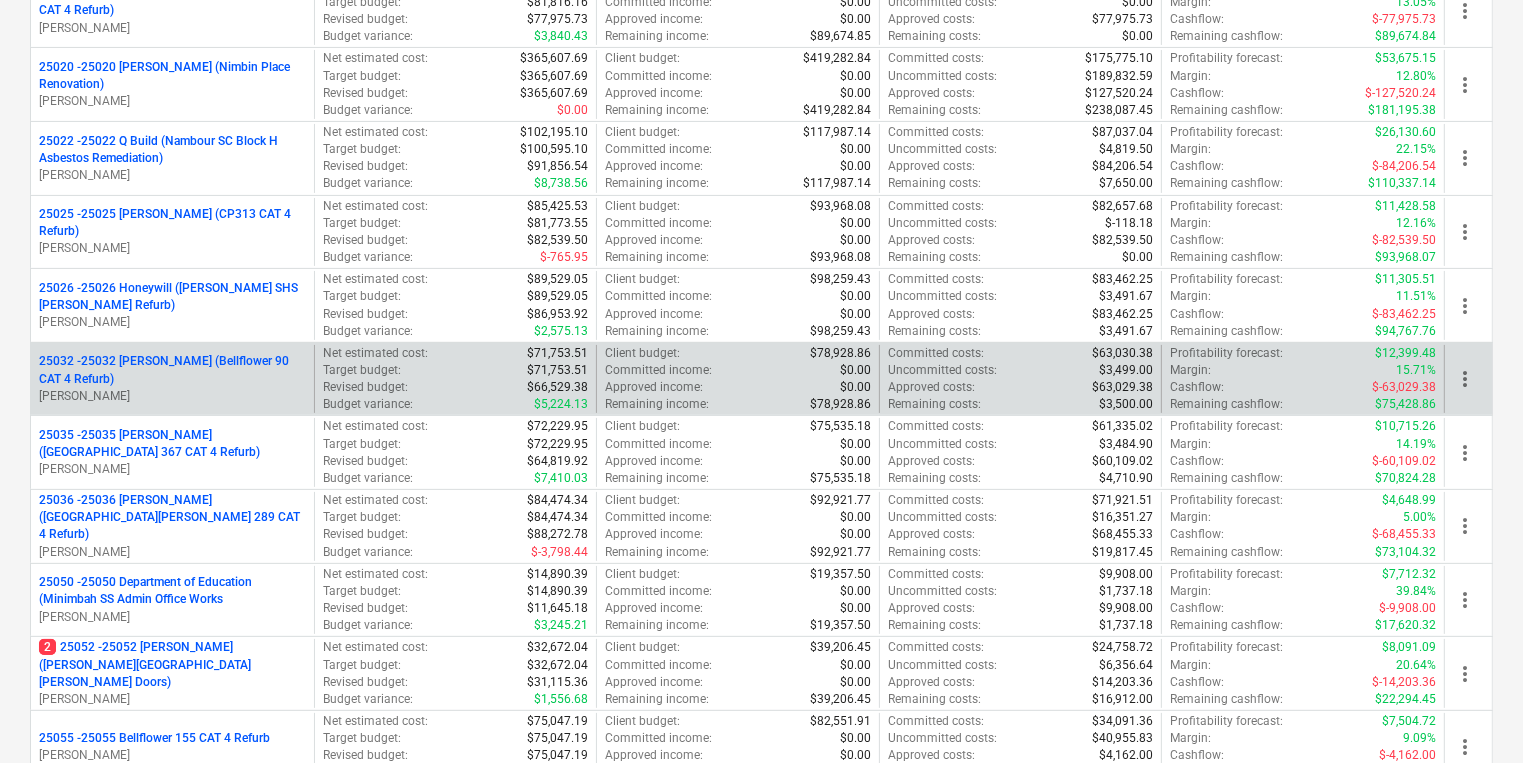 scroll, scrollTop: 400, scrollLeft: 0, axis: vertical 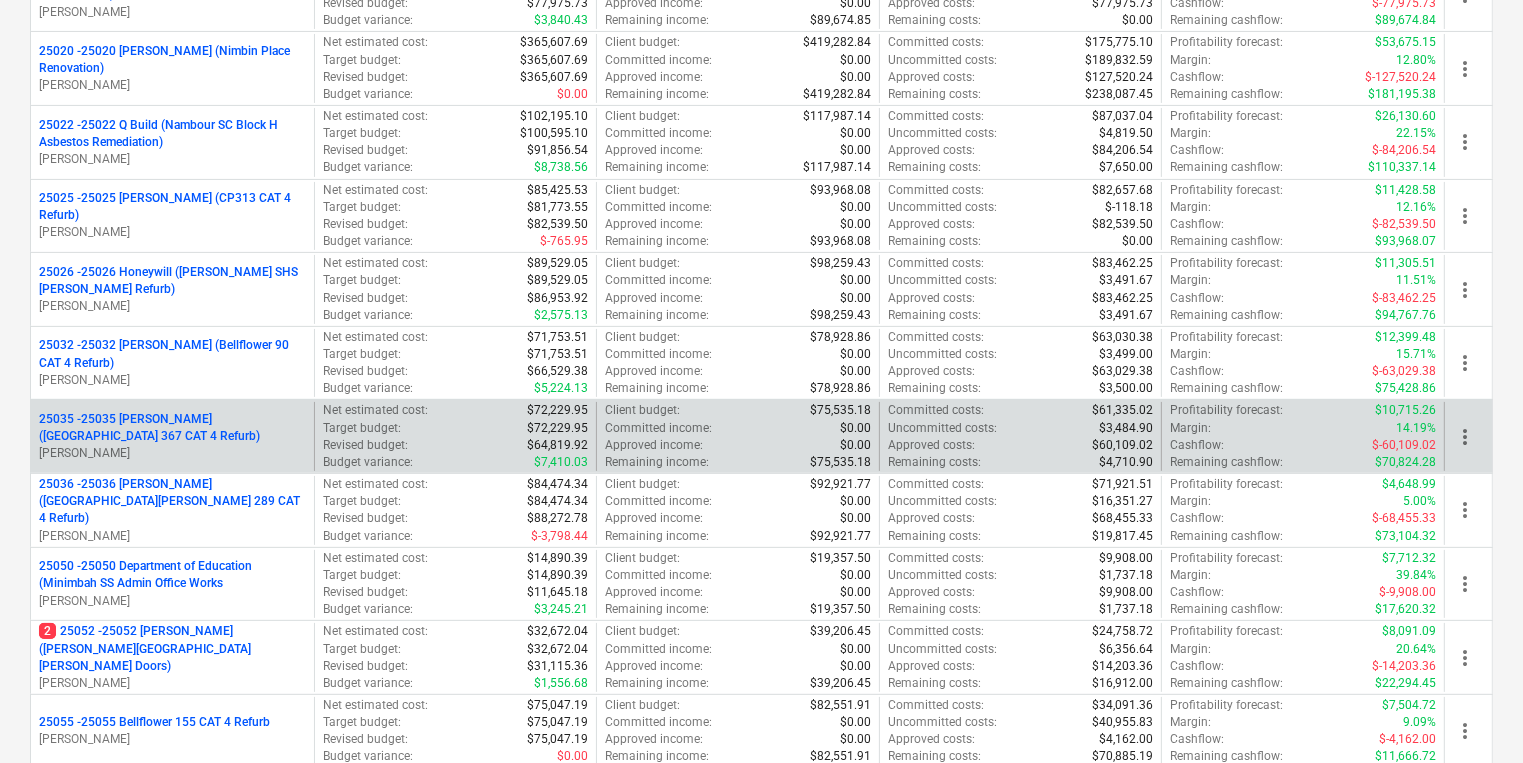 click on "25035 -  25035 [GEOGRAPHIC_DATA] ([GEOGRAPHIC_DATA] 367 CAT 4 Refurb)" at bounding box center (172, 428) 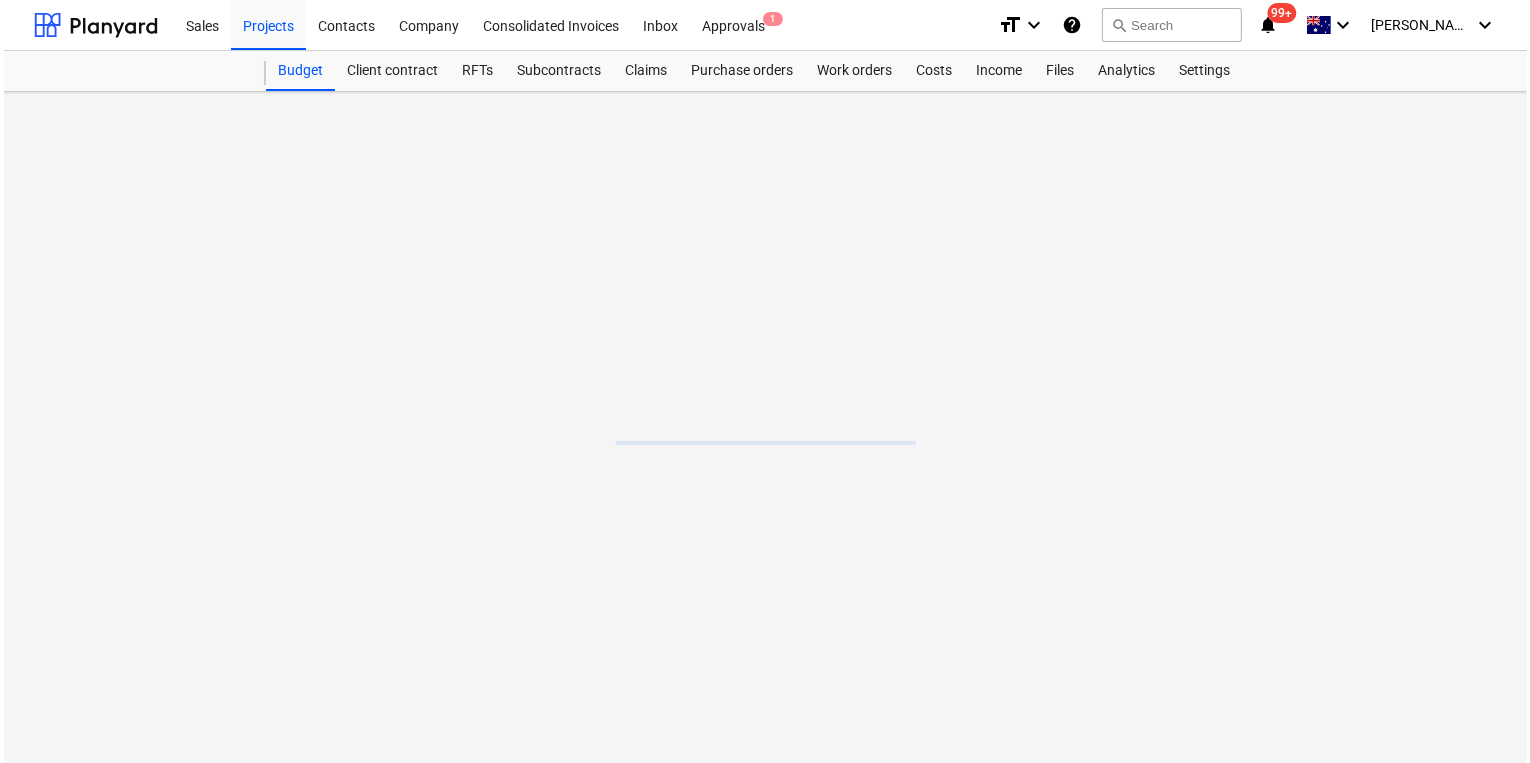 scroll, scrollTop: 0, scrollLeft: 0, axis: both 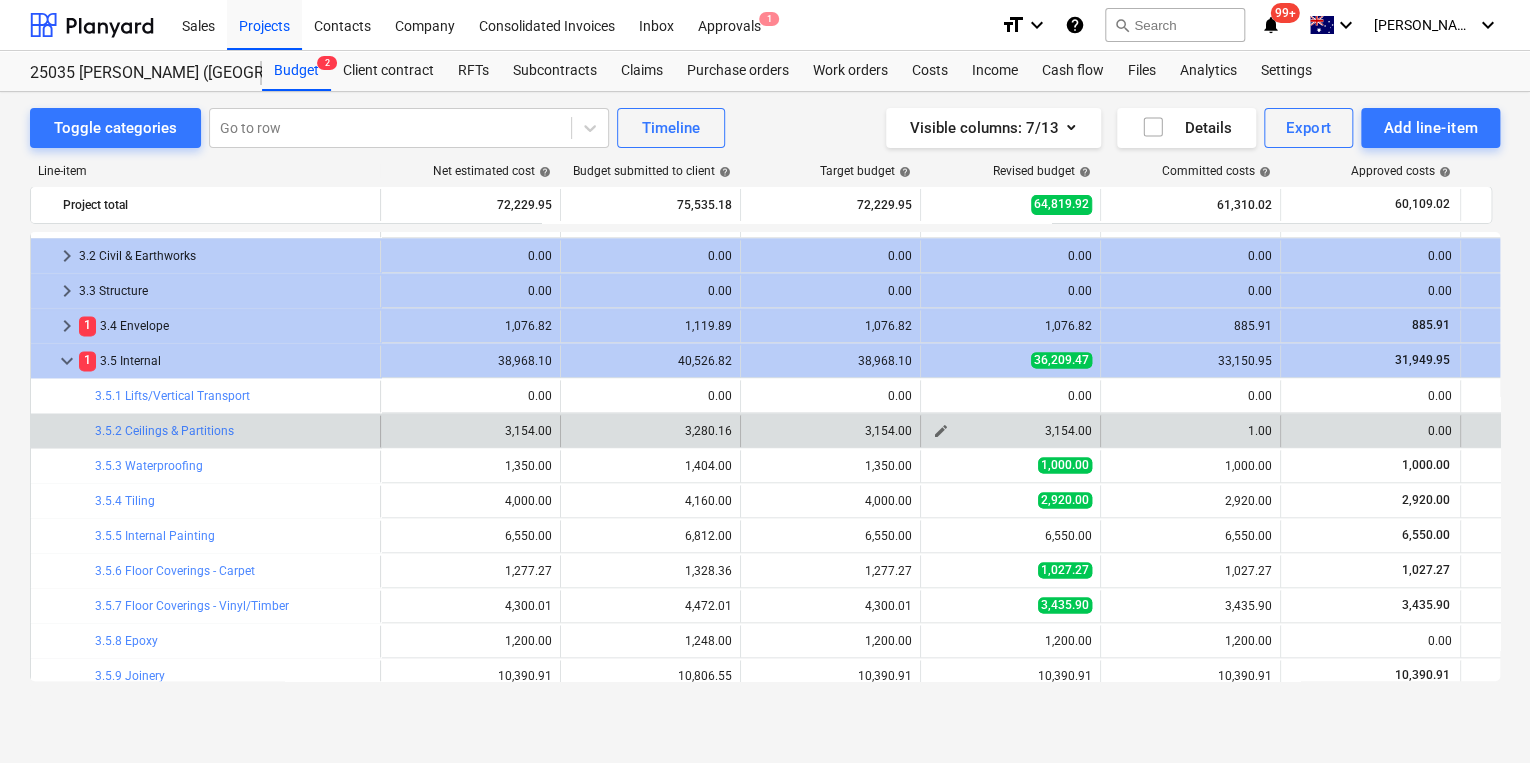 click on "edit" at bounding box center (941, 431) 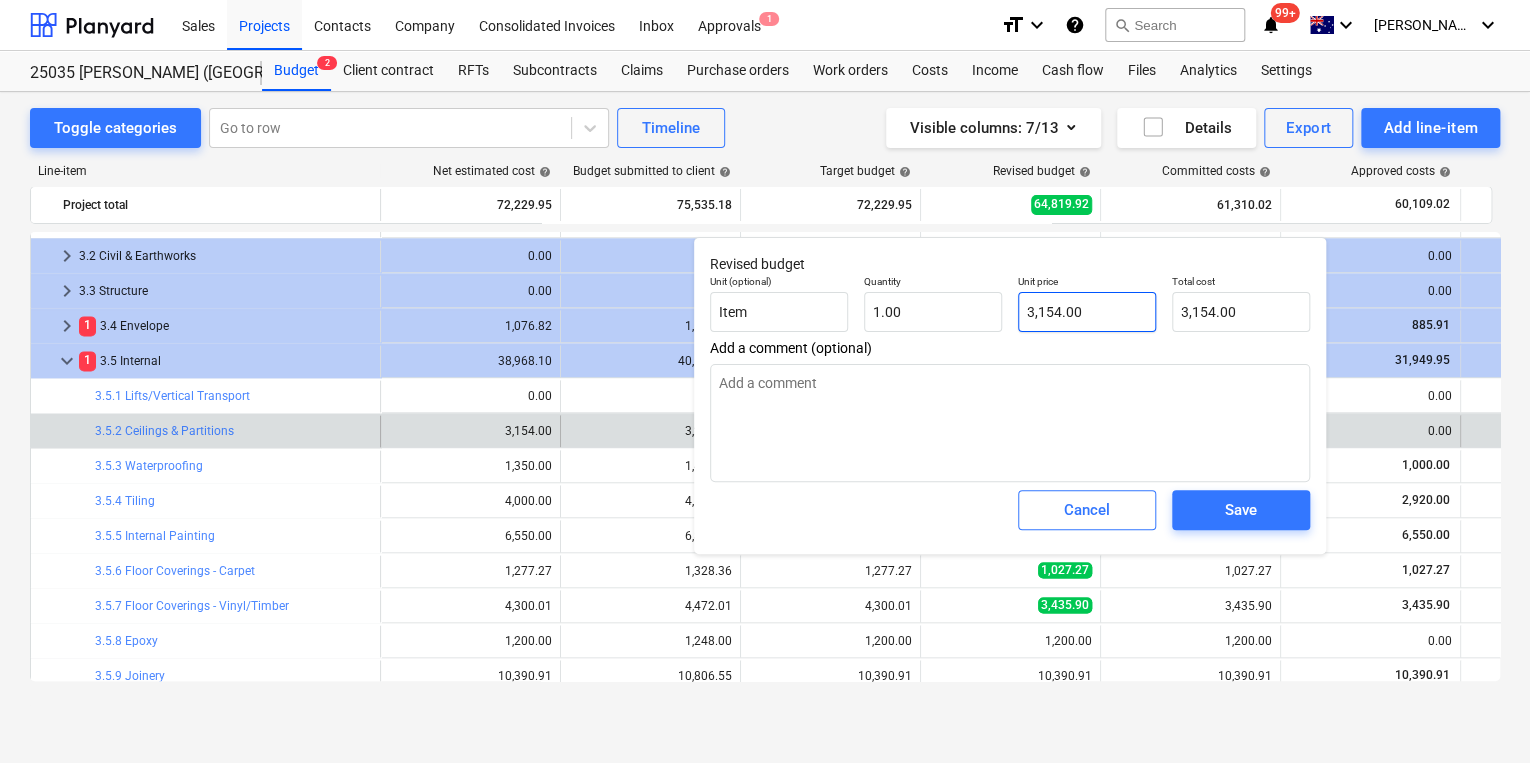 type on "3154" 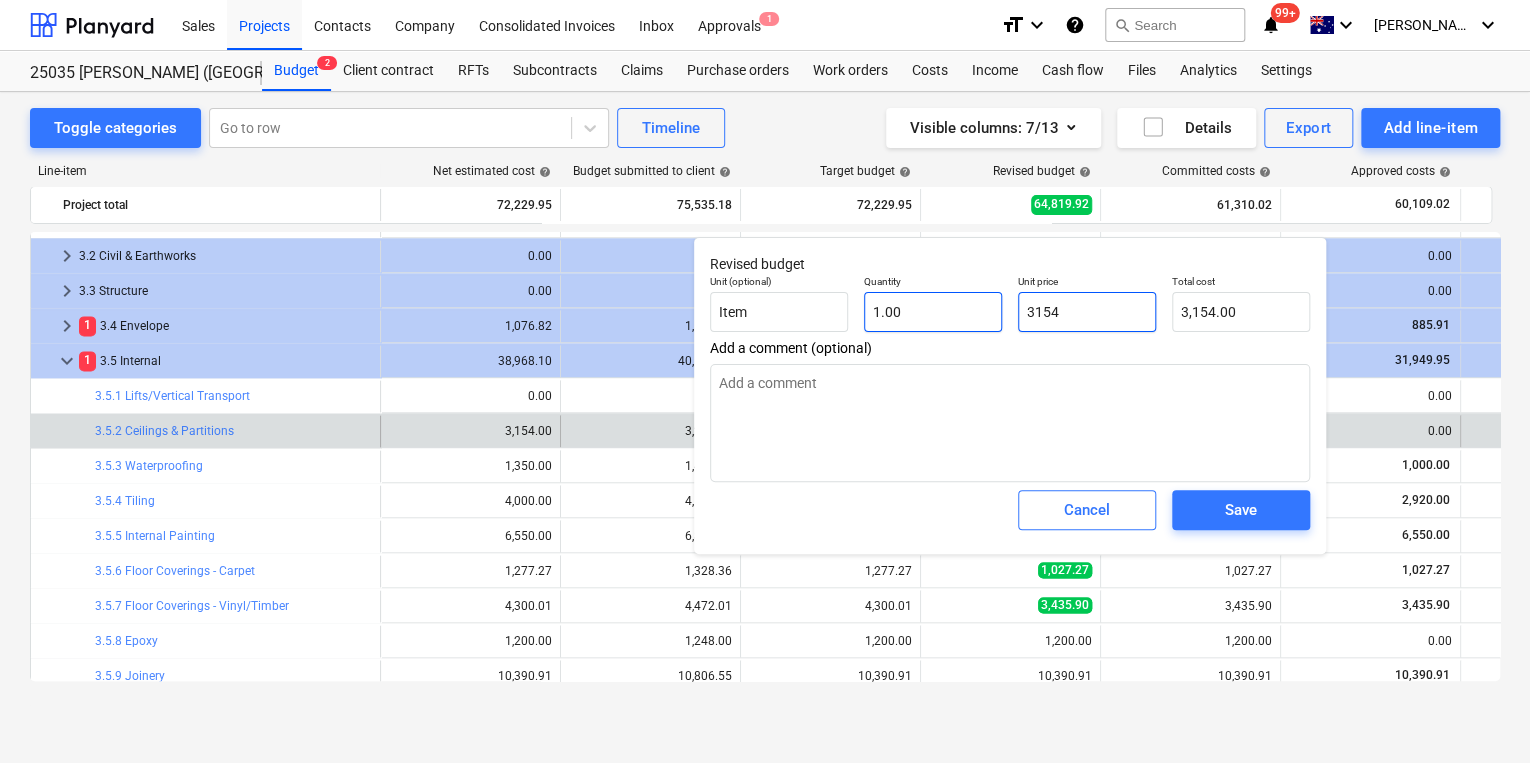 drag, startPoint x: 1101, startPoint y: 311, endPoint x: 990, endPoint y: 310, distance: 111.0045 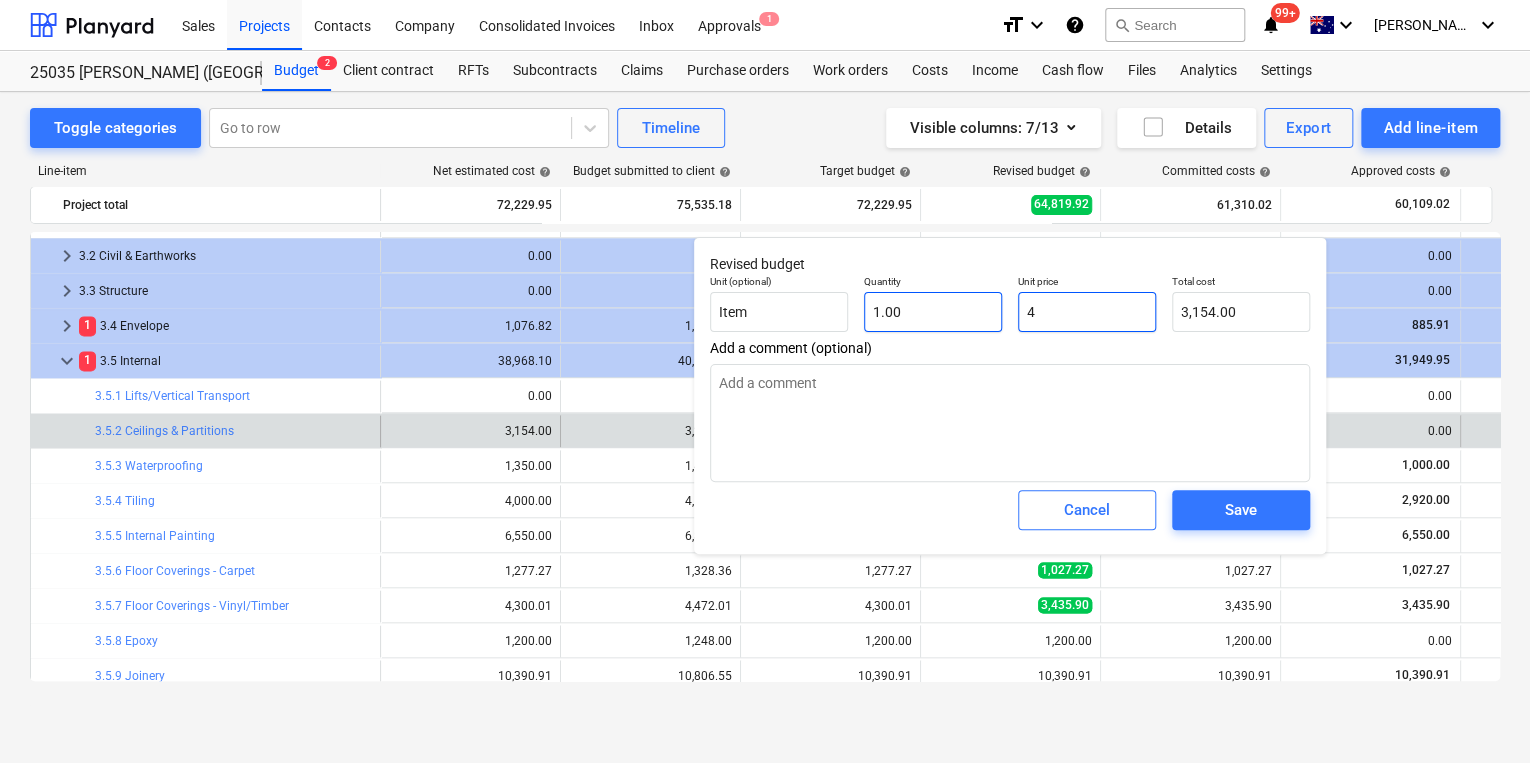 type on "4.00" 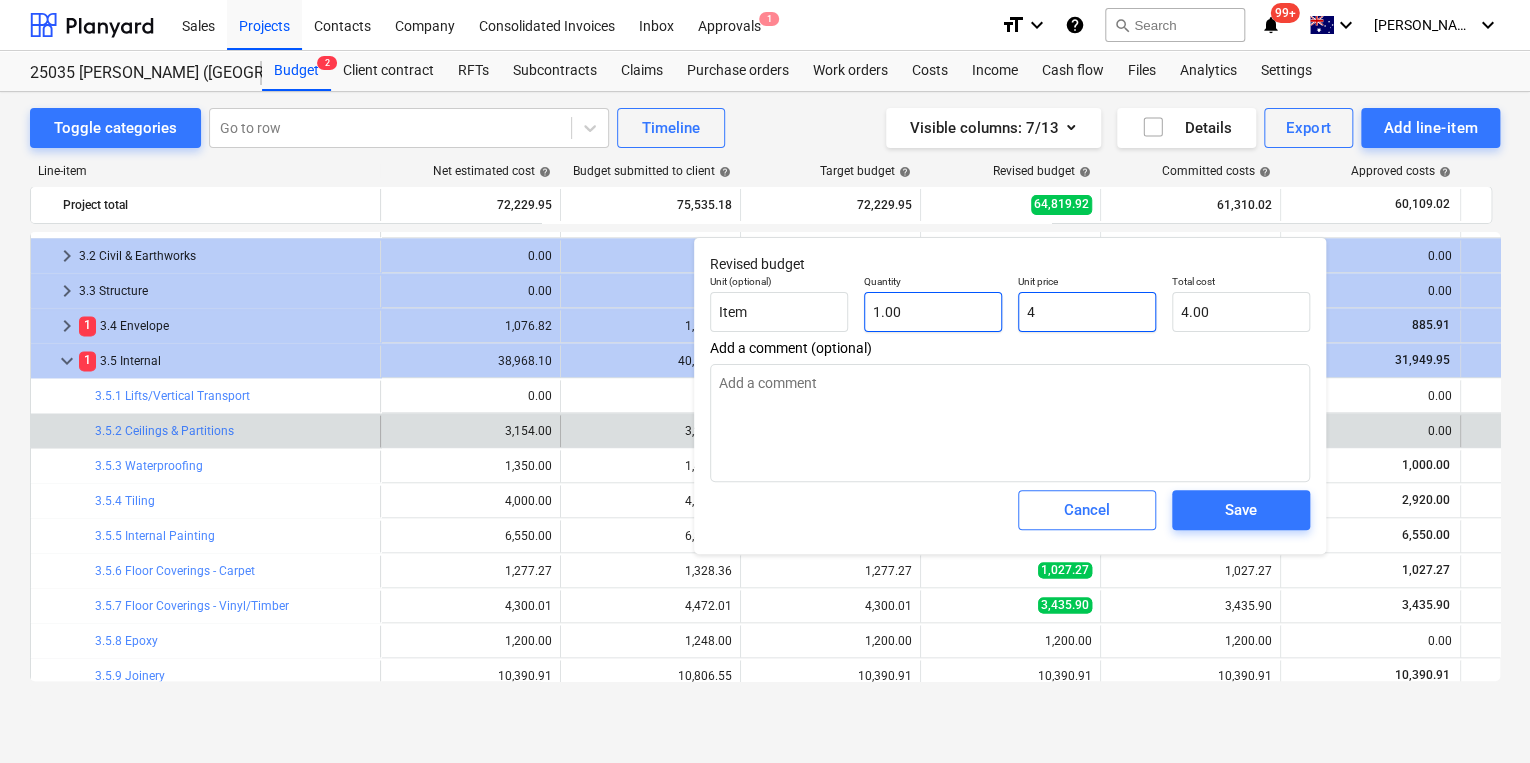 type on "x" 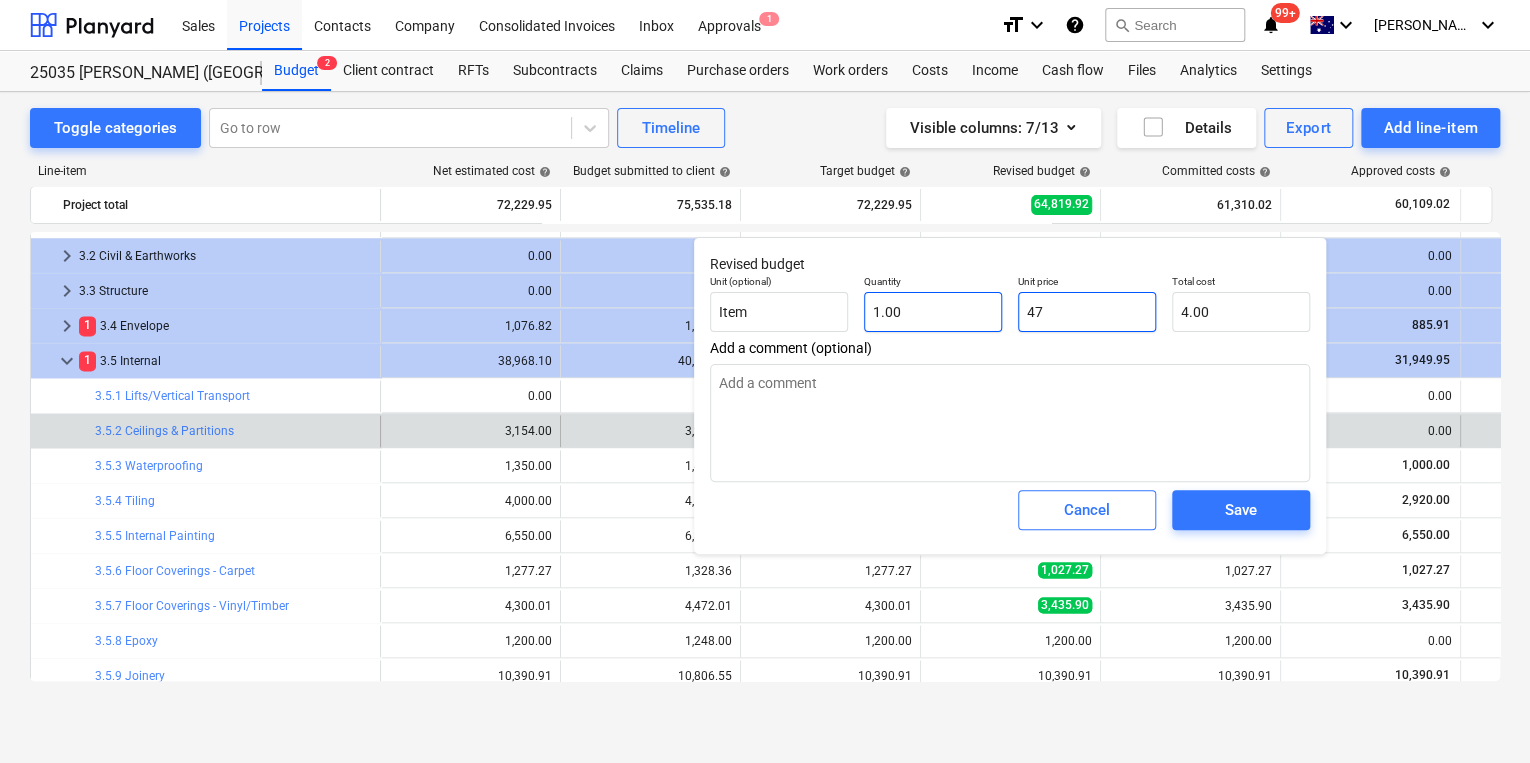 type on "47.00" 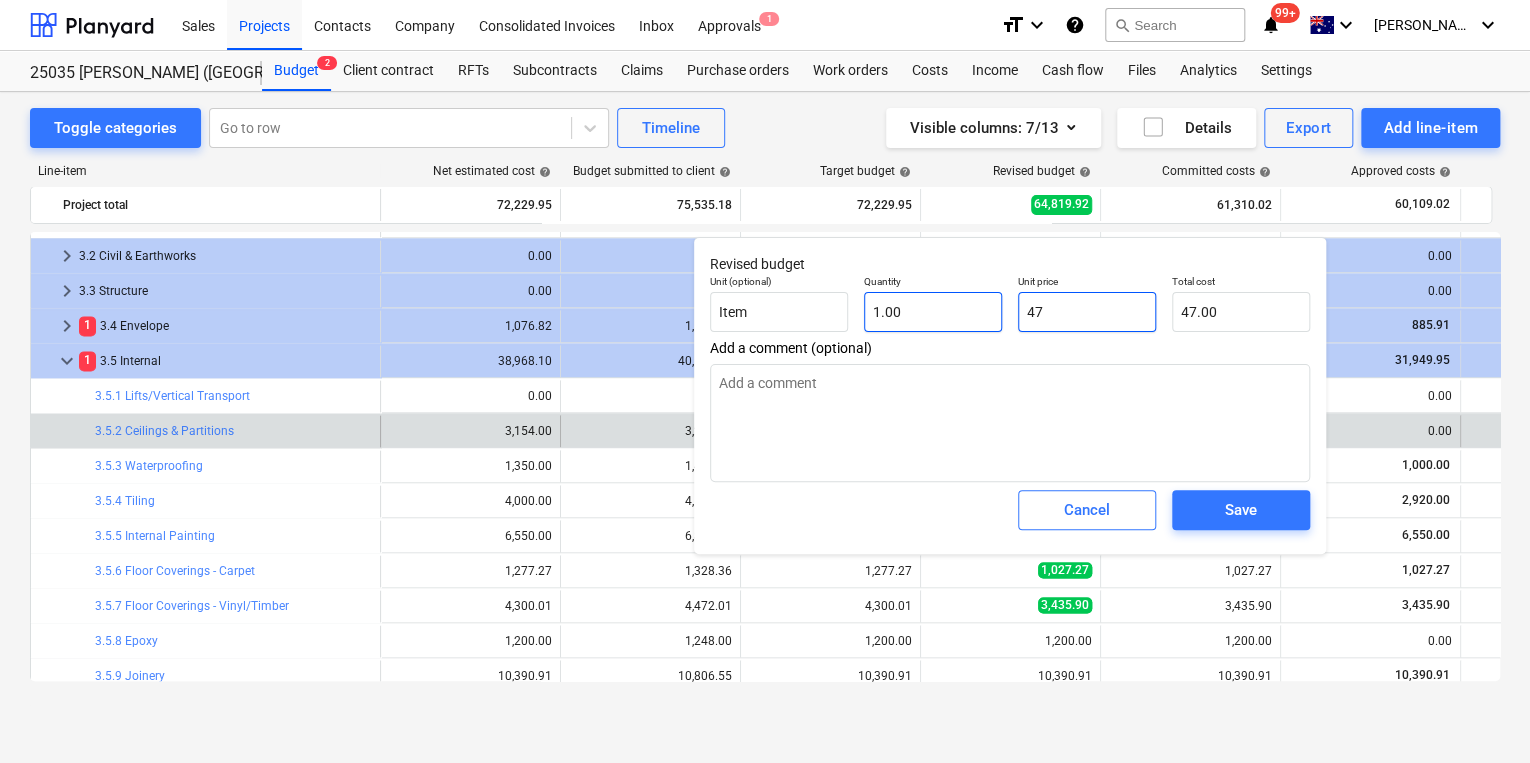 type on "x" 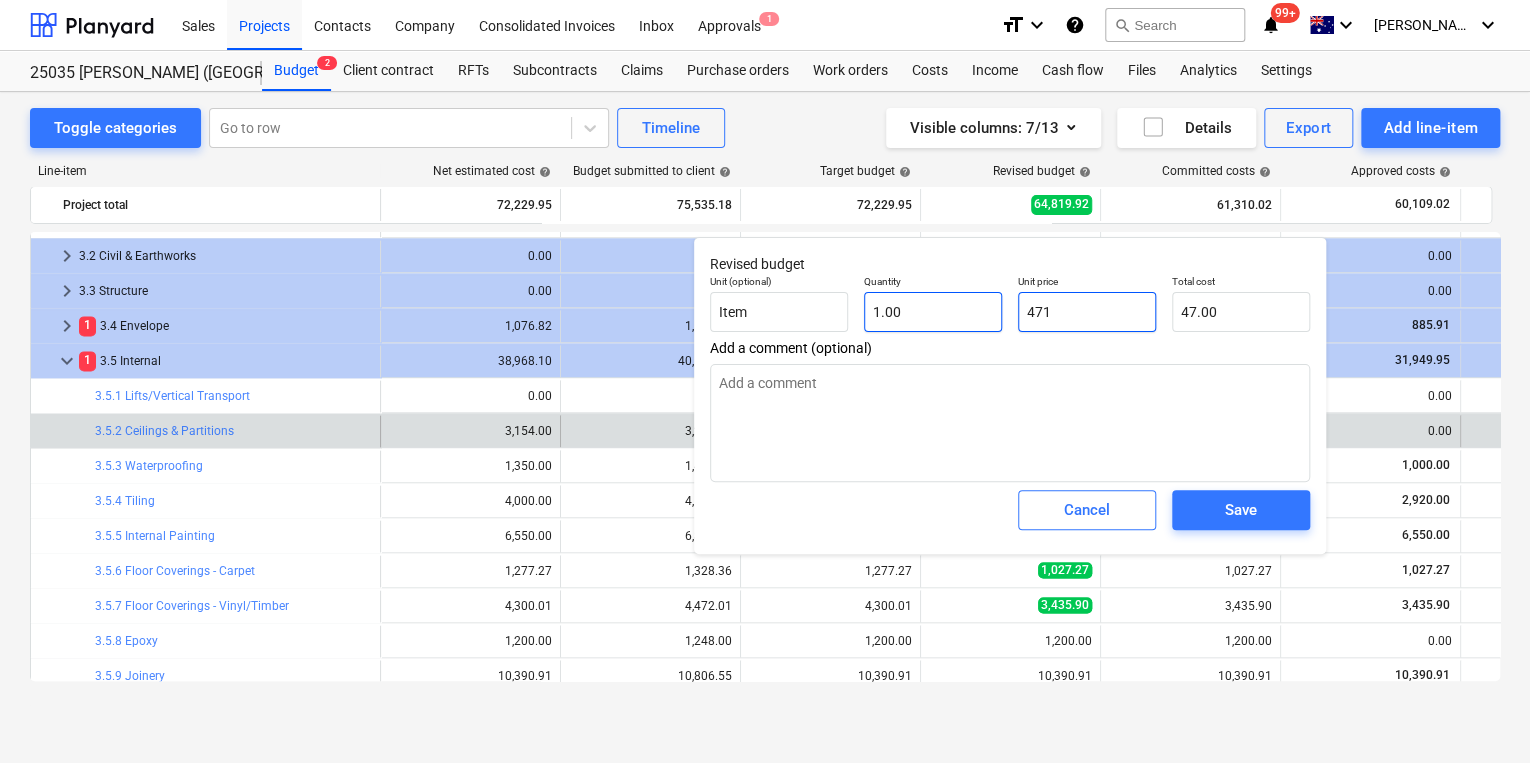 type on "471.00" 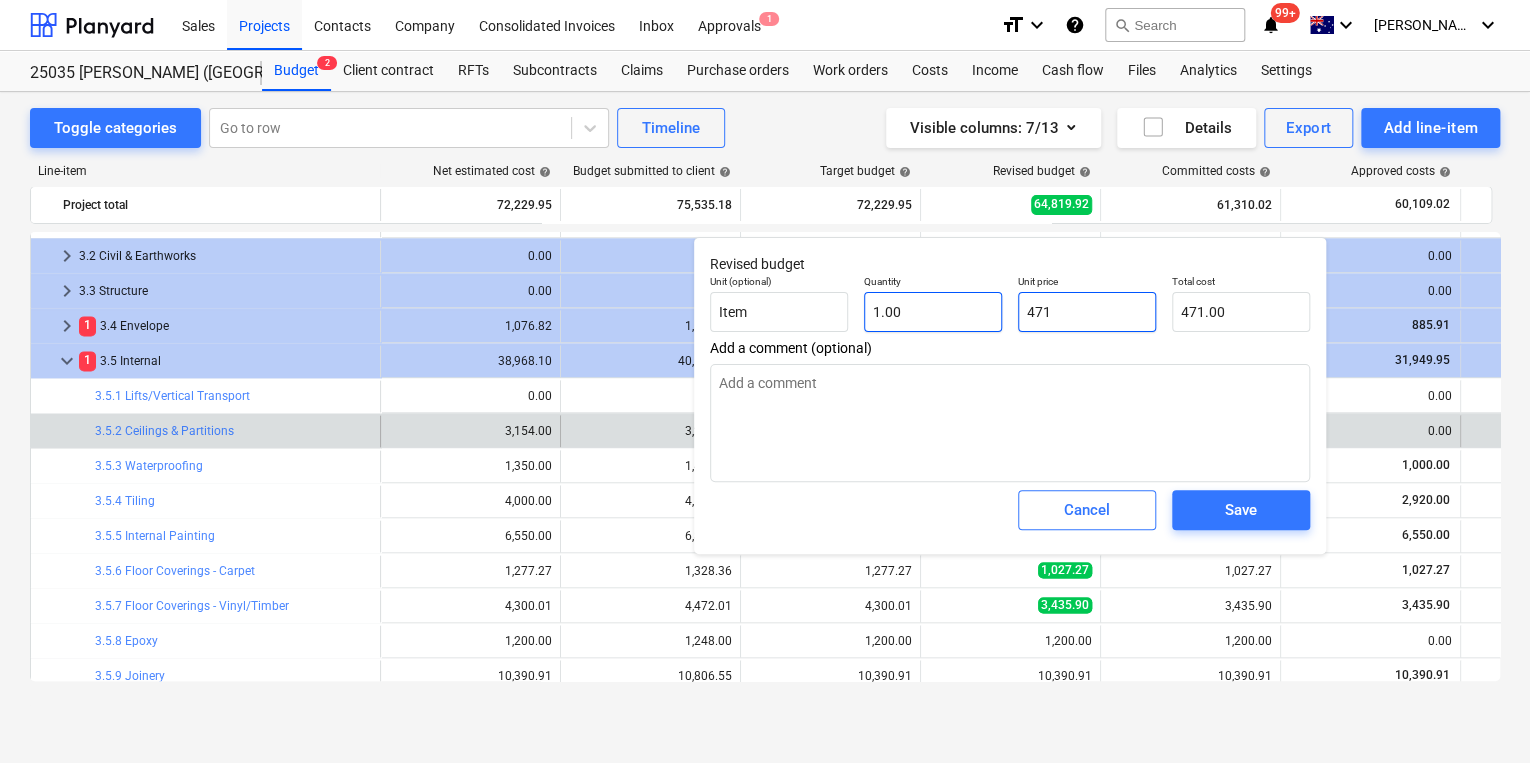 type on "4715" 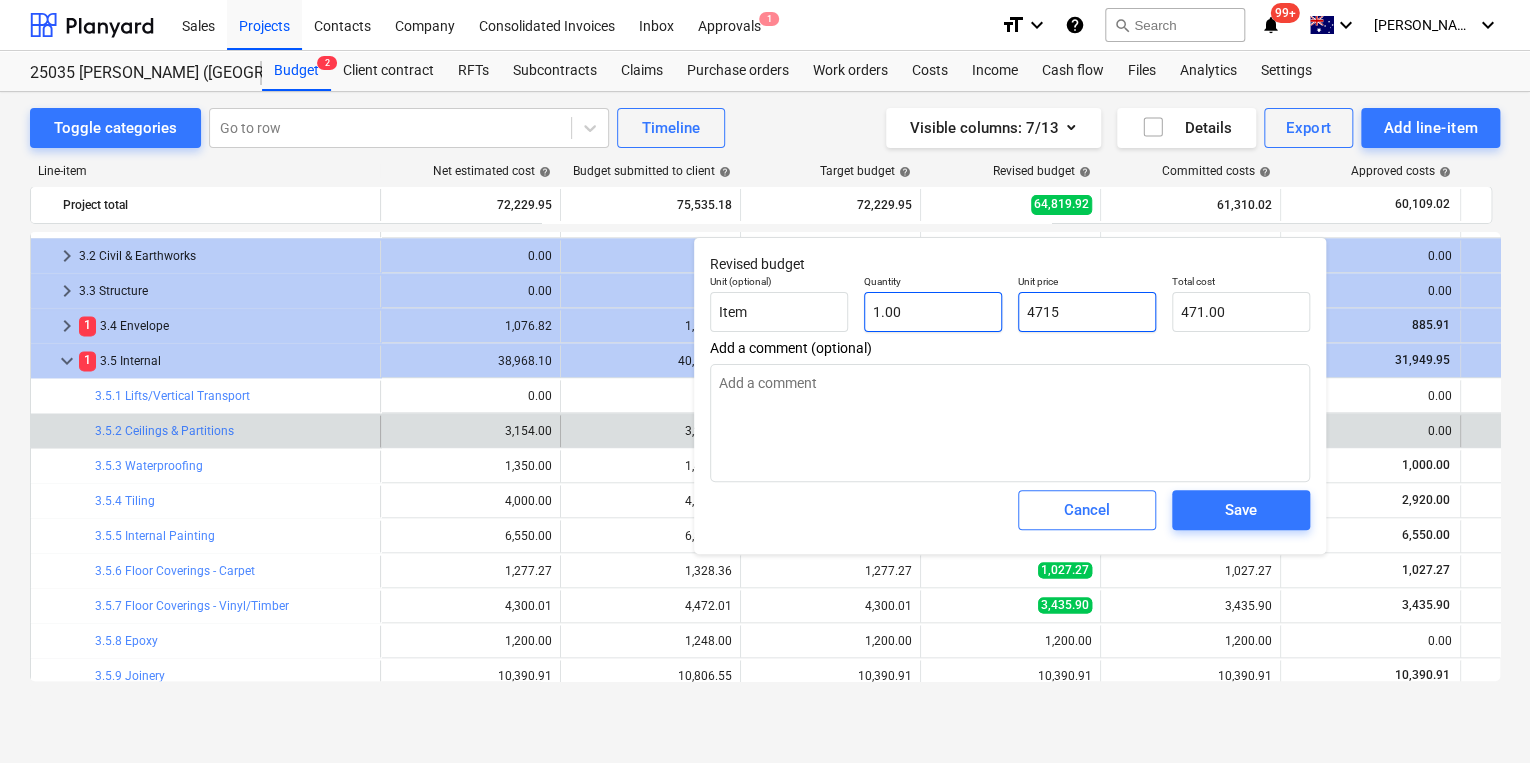 type on "x" 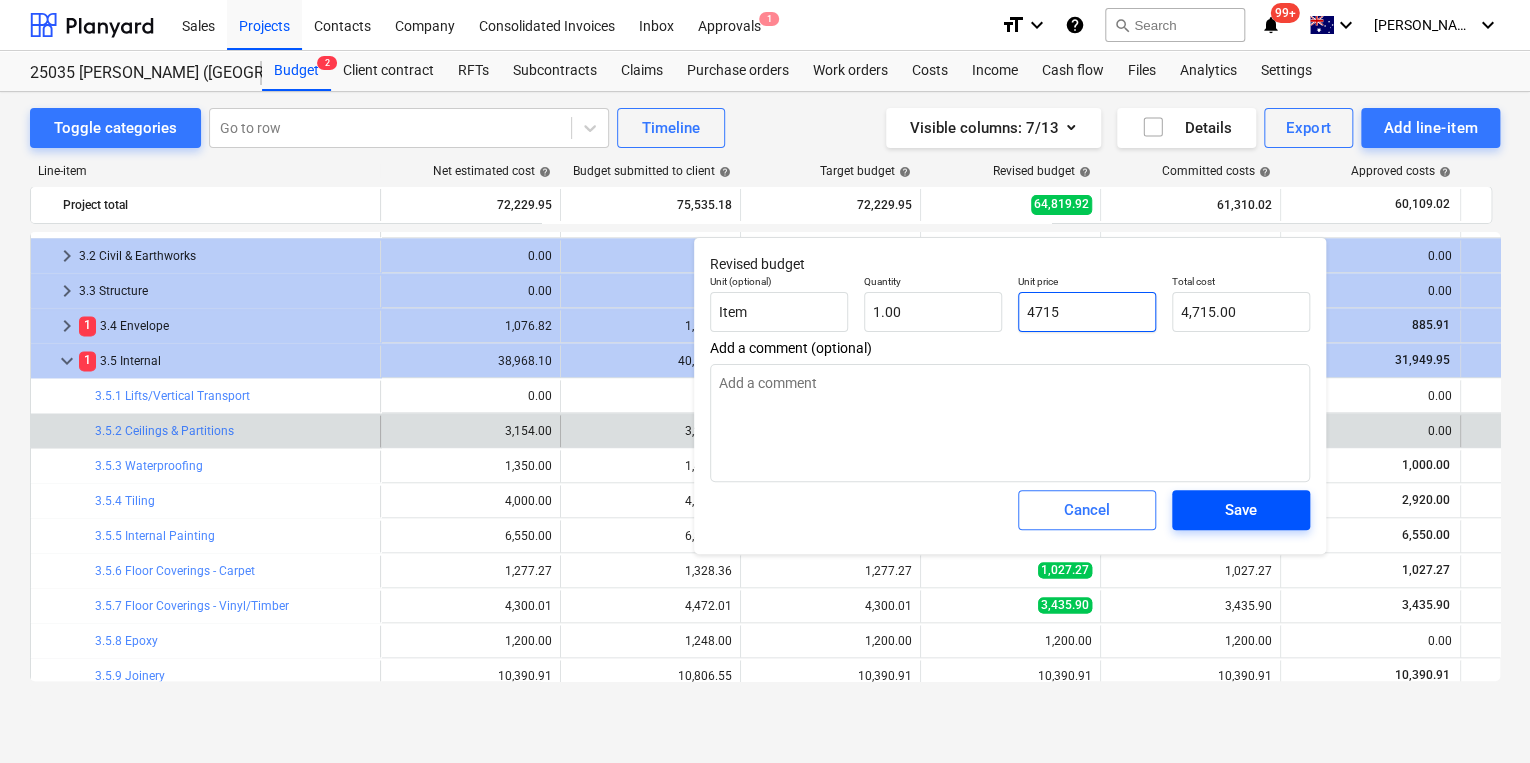 type on "4715" 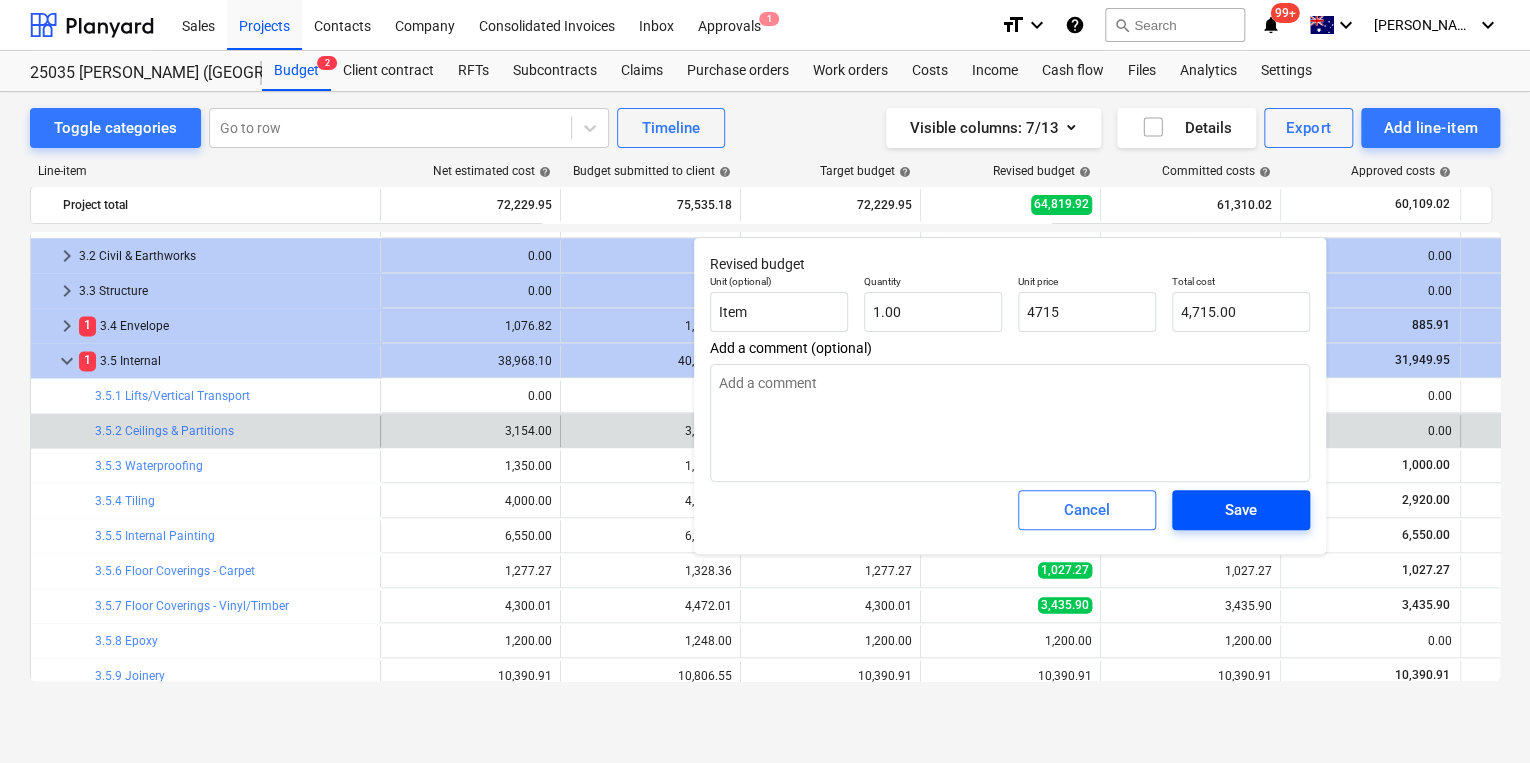 click on "Save" at bounding box center [1241, 510] 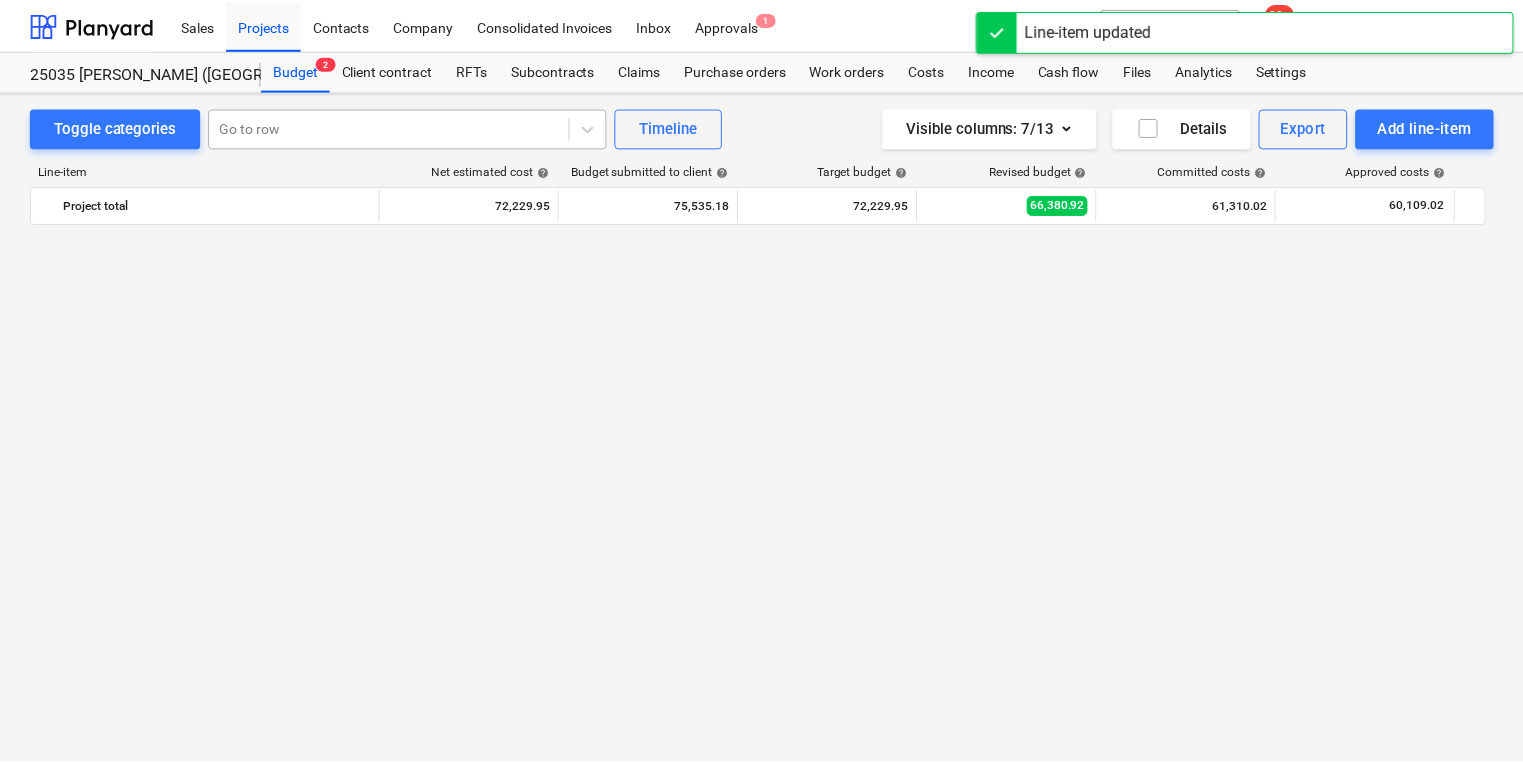 scroll, scrollTop: 1360, scrollLeft: 0, axis: vertical 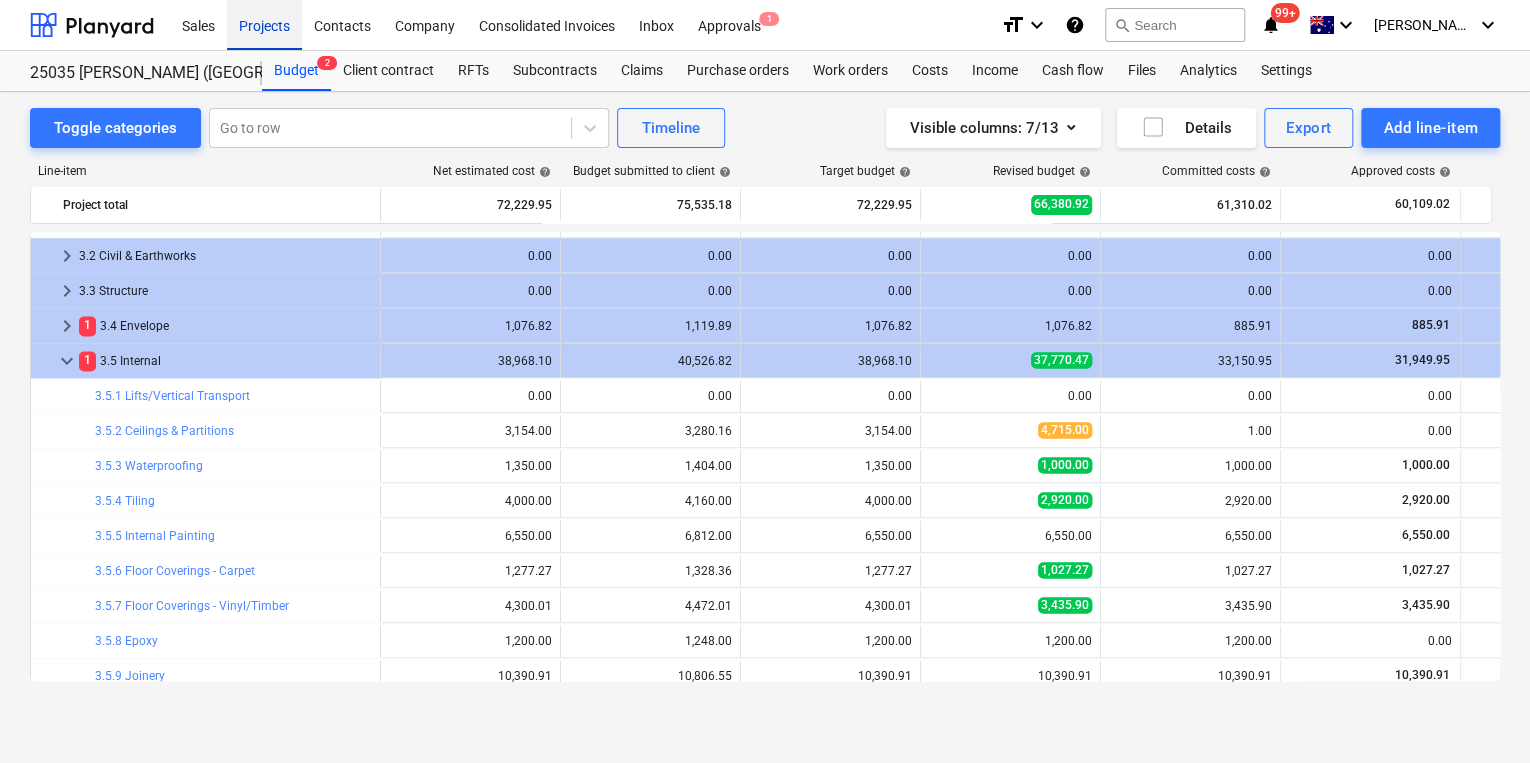 click on "Projects" at bounding box center [264, 24] 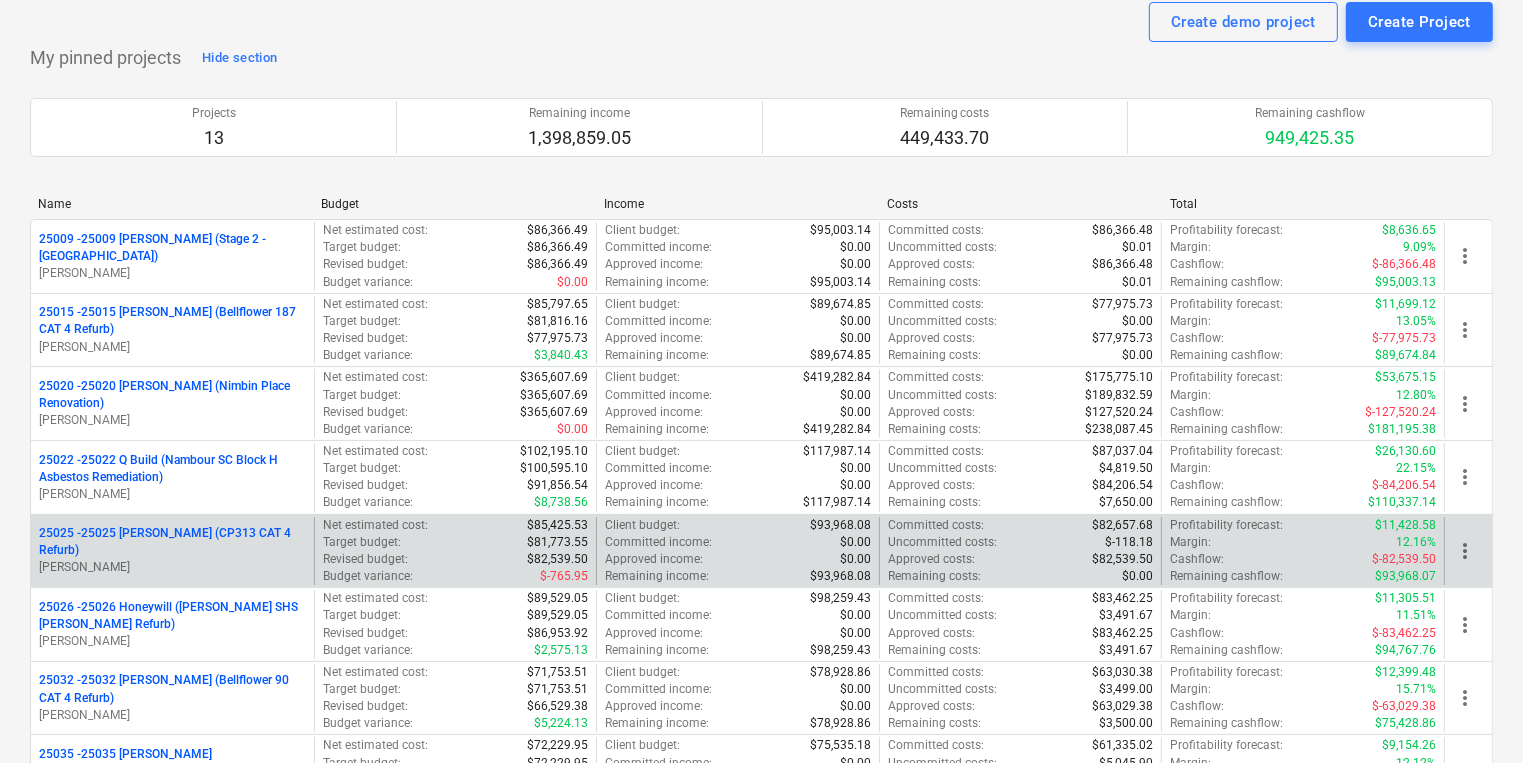 scroll, scrollTop: 80, scrollLeft: 0, axis: vertical 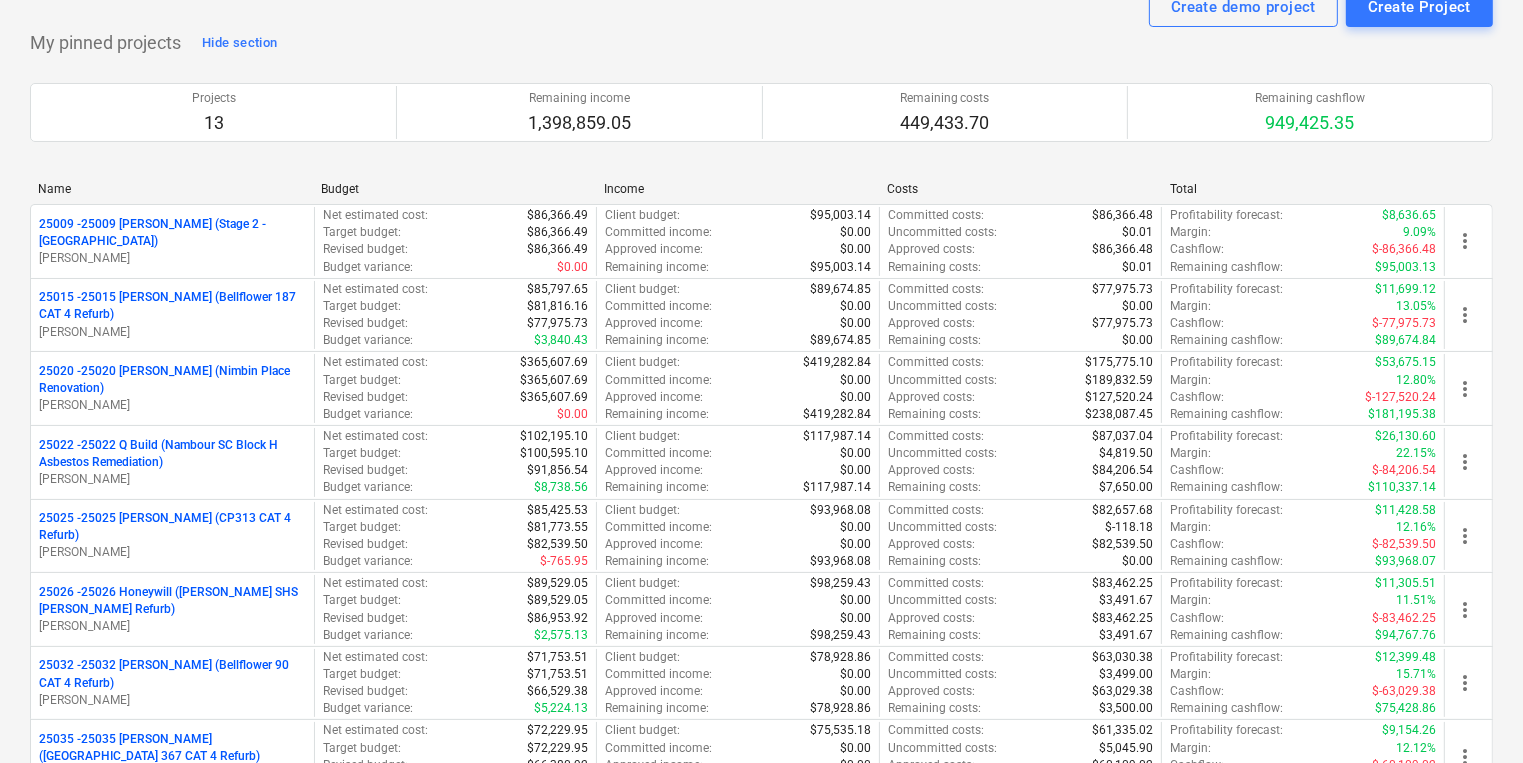 click on "25032 -  25032 [PERSON_NAME] (Bellflower 90 CAT 4 Refurb)" at bounding box center [172, 674] 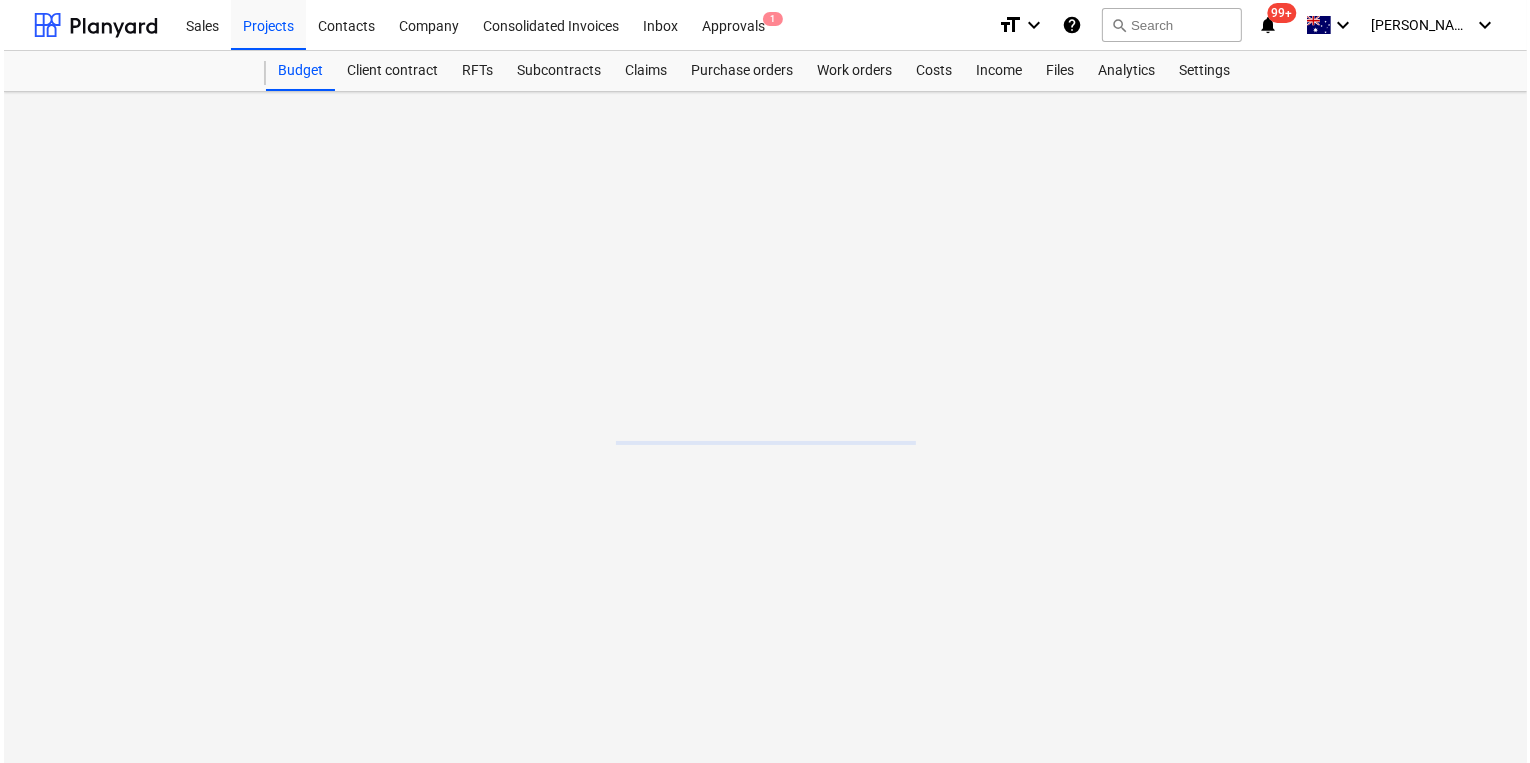scroll, scrollTop: 0, scrollLeft: 0, axis: both 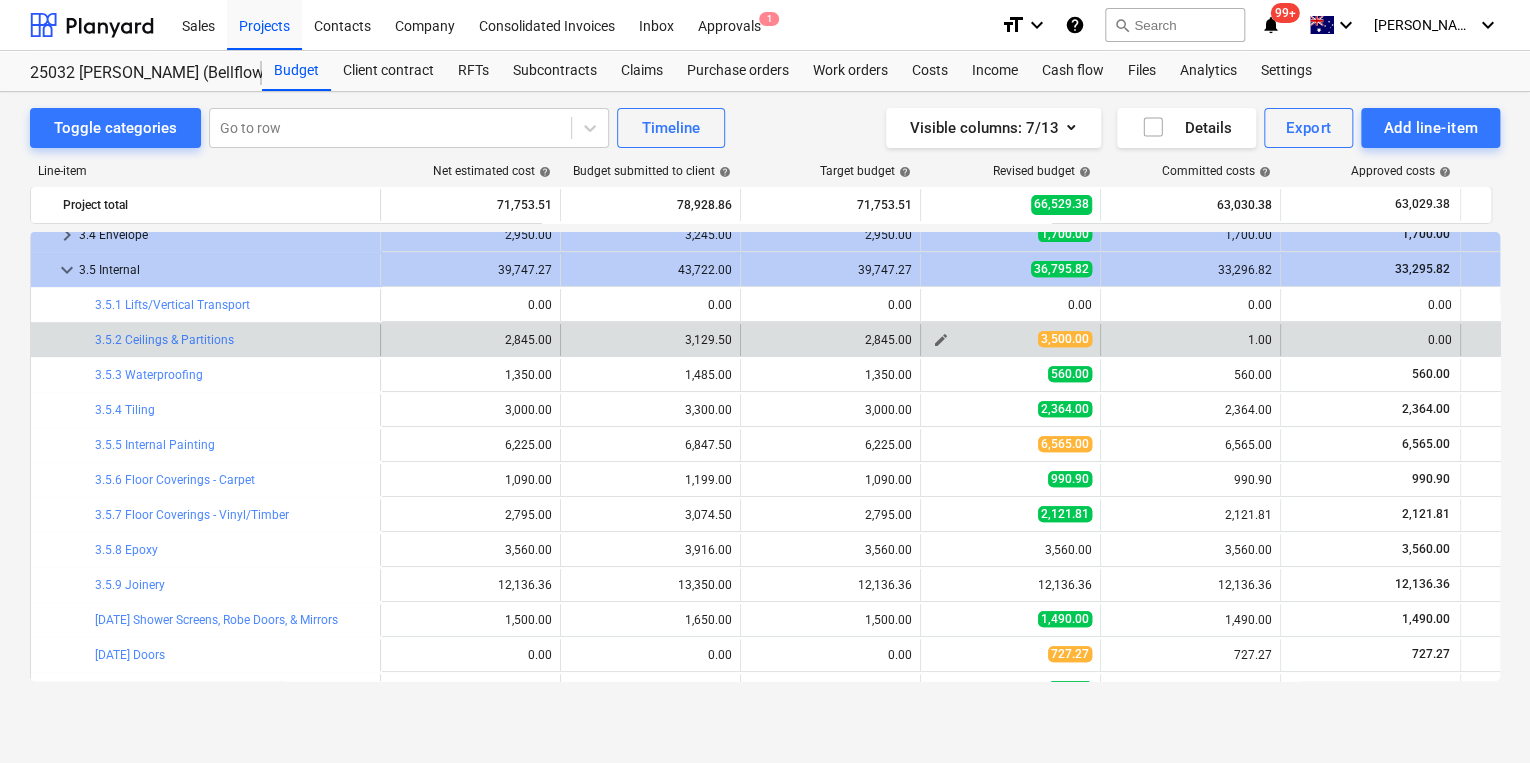 click on "edit" at bounding box center [941, 340] 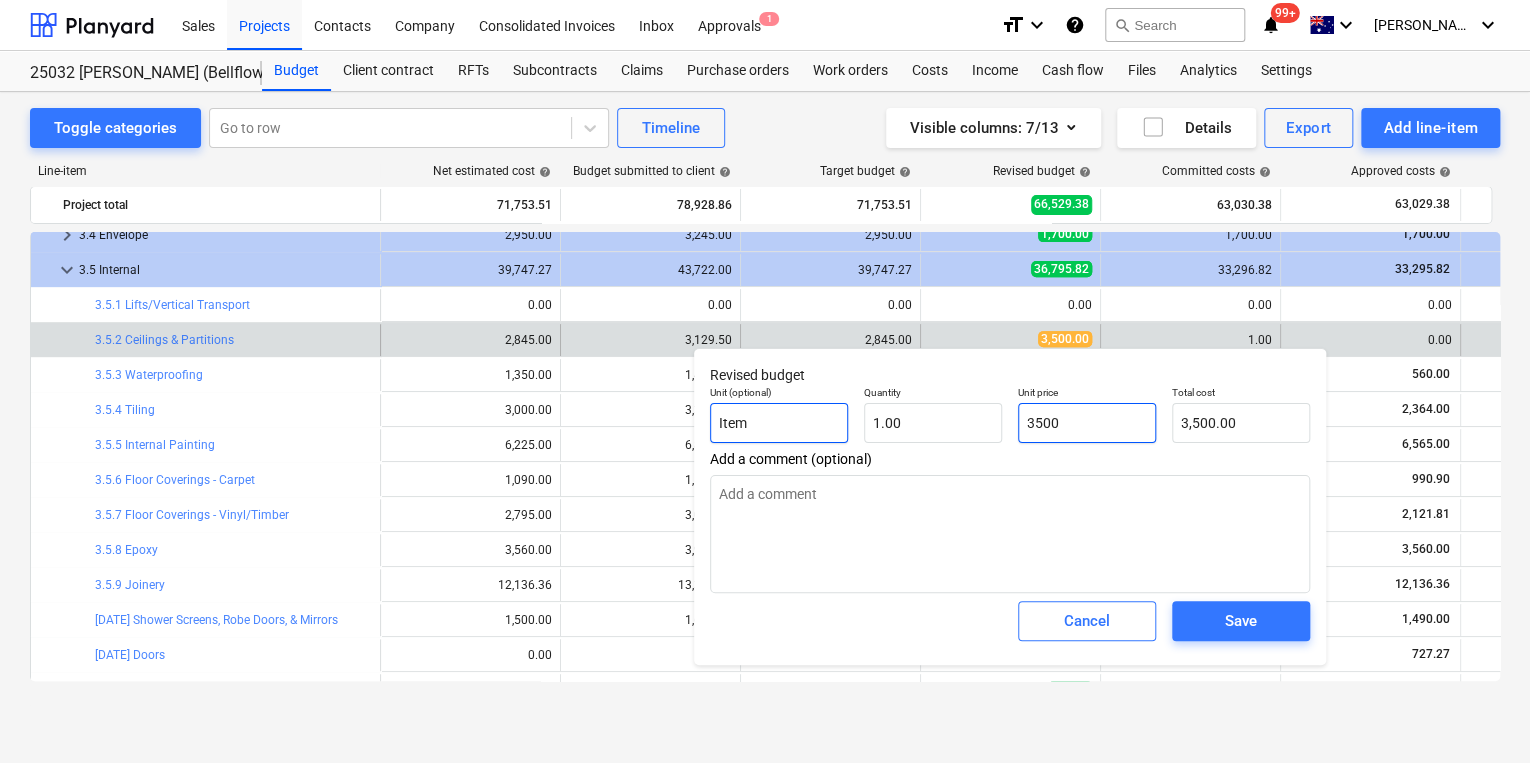 drag, startPoint x: 1096, startPoint y: 428, endPoint x: 836, endPoint y: 412, distance: 260.49185 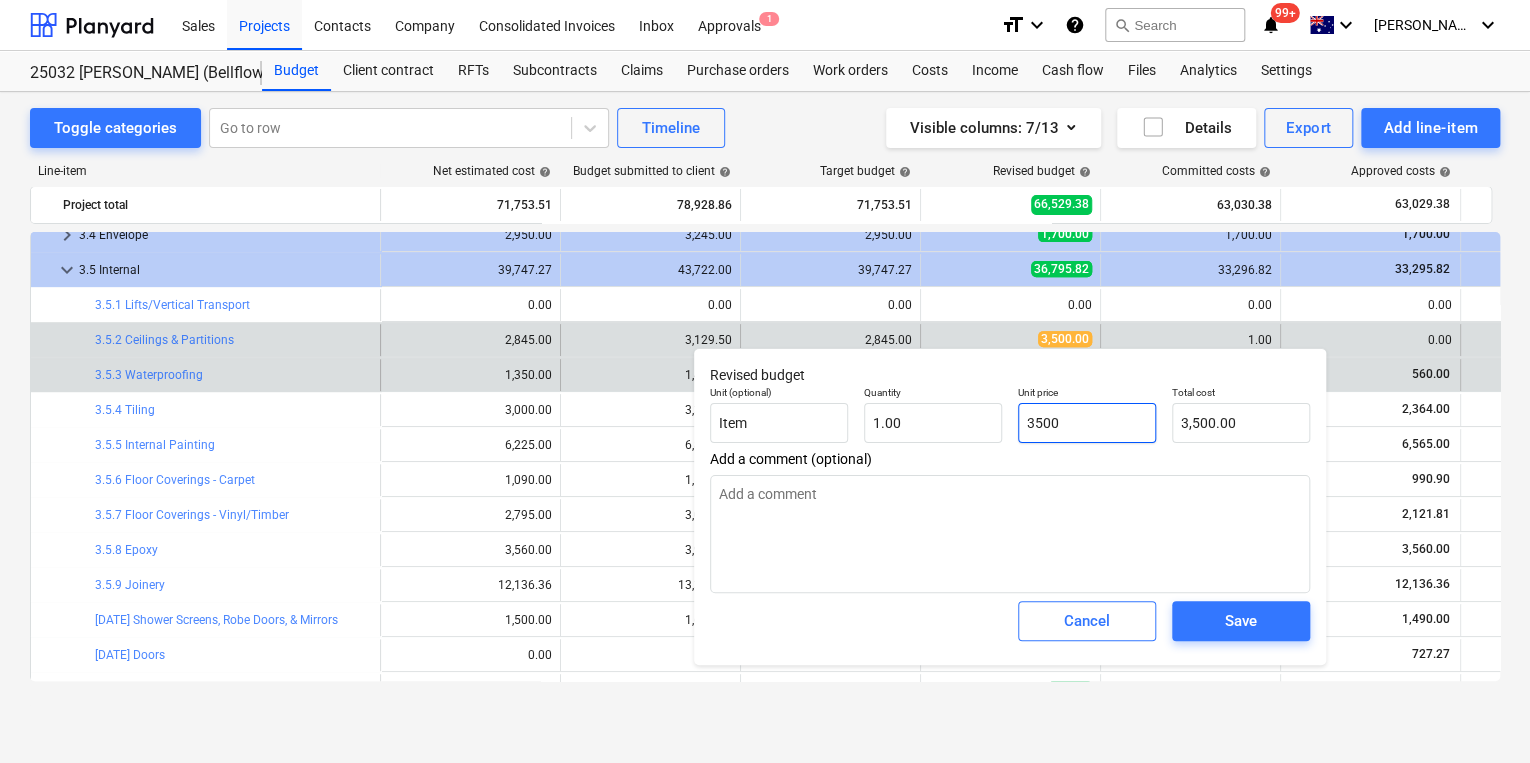 type on "3" 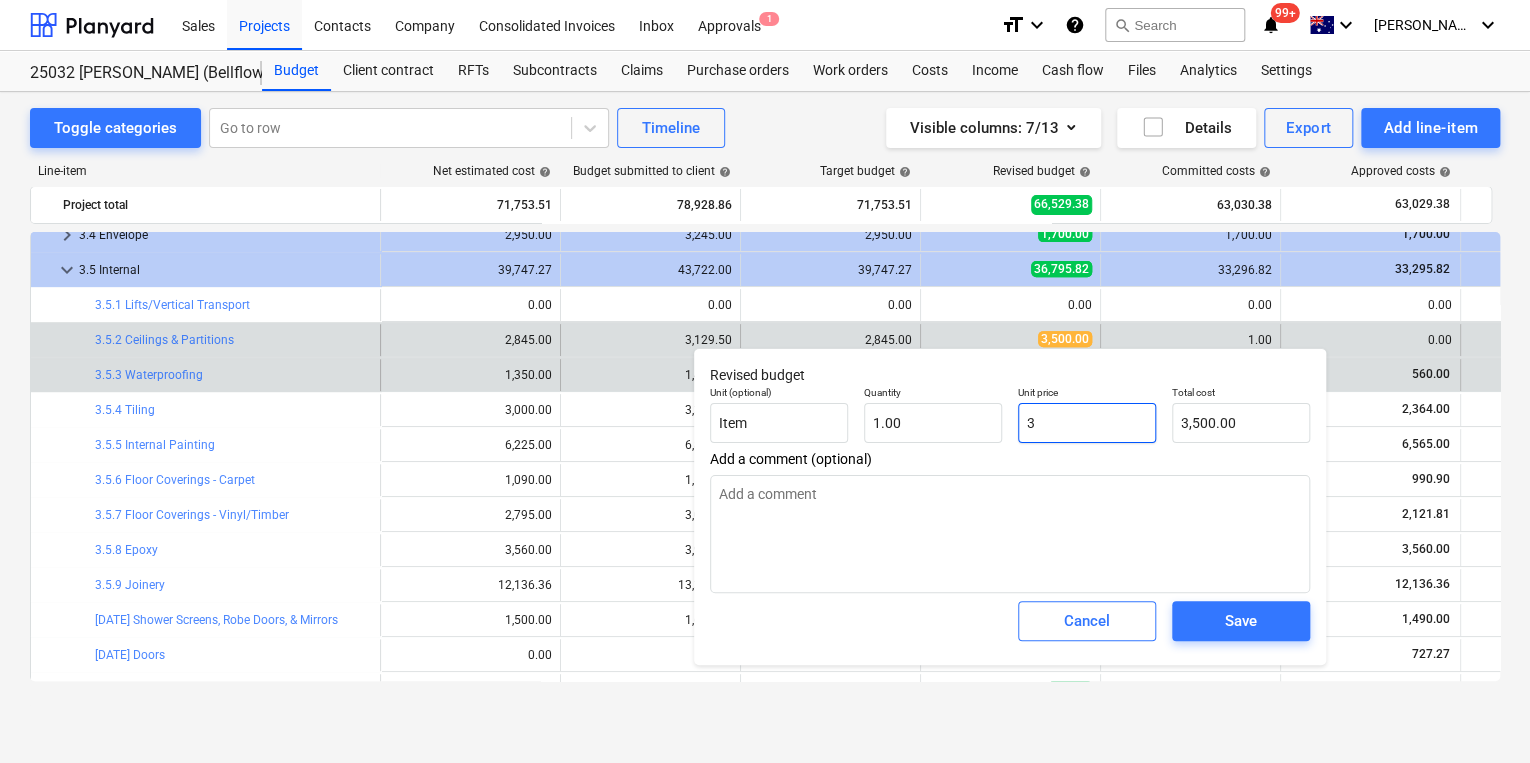 type on "x" 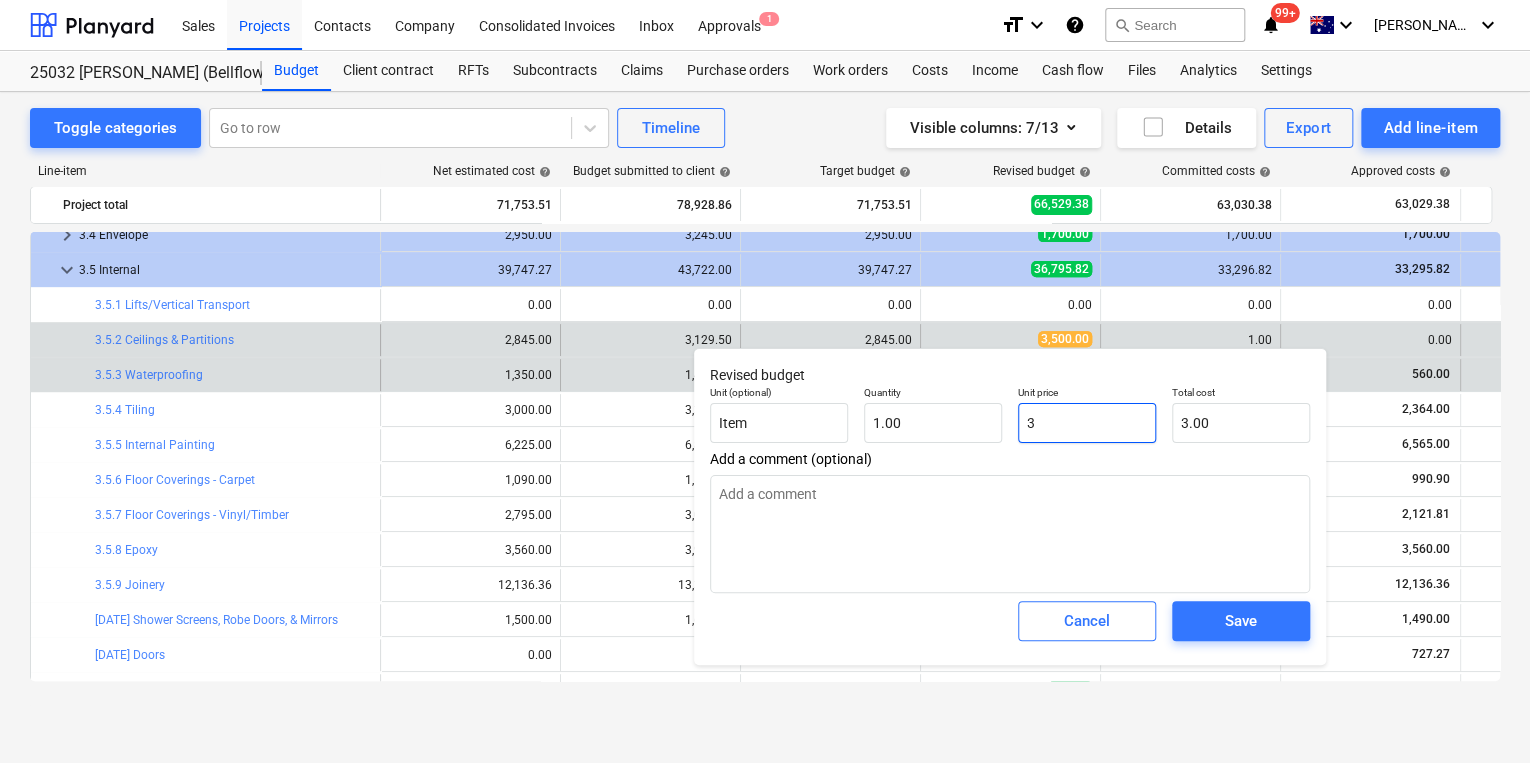 type on "x" 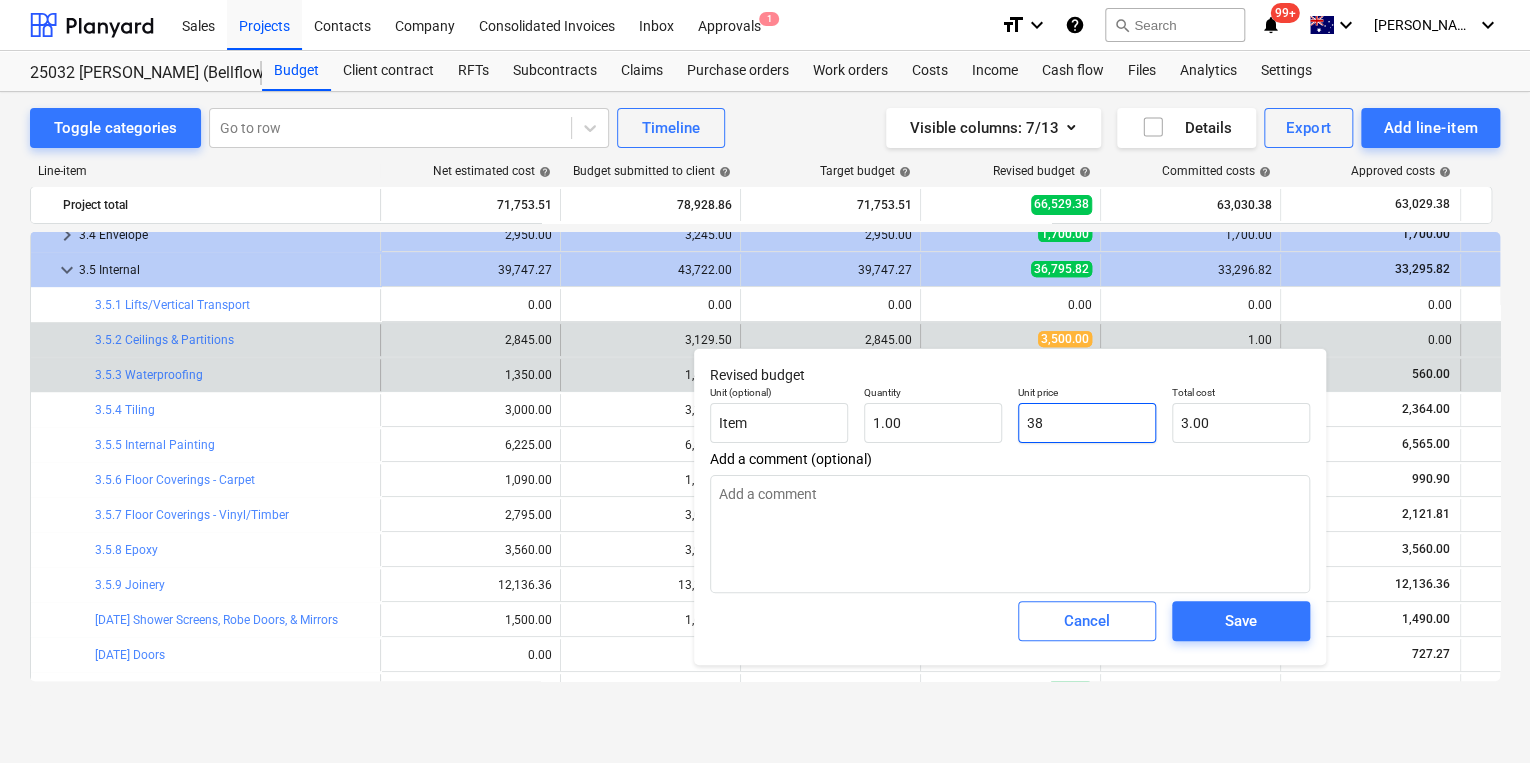 type on "38.00" 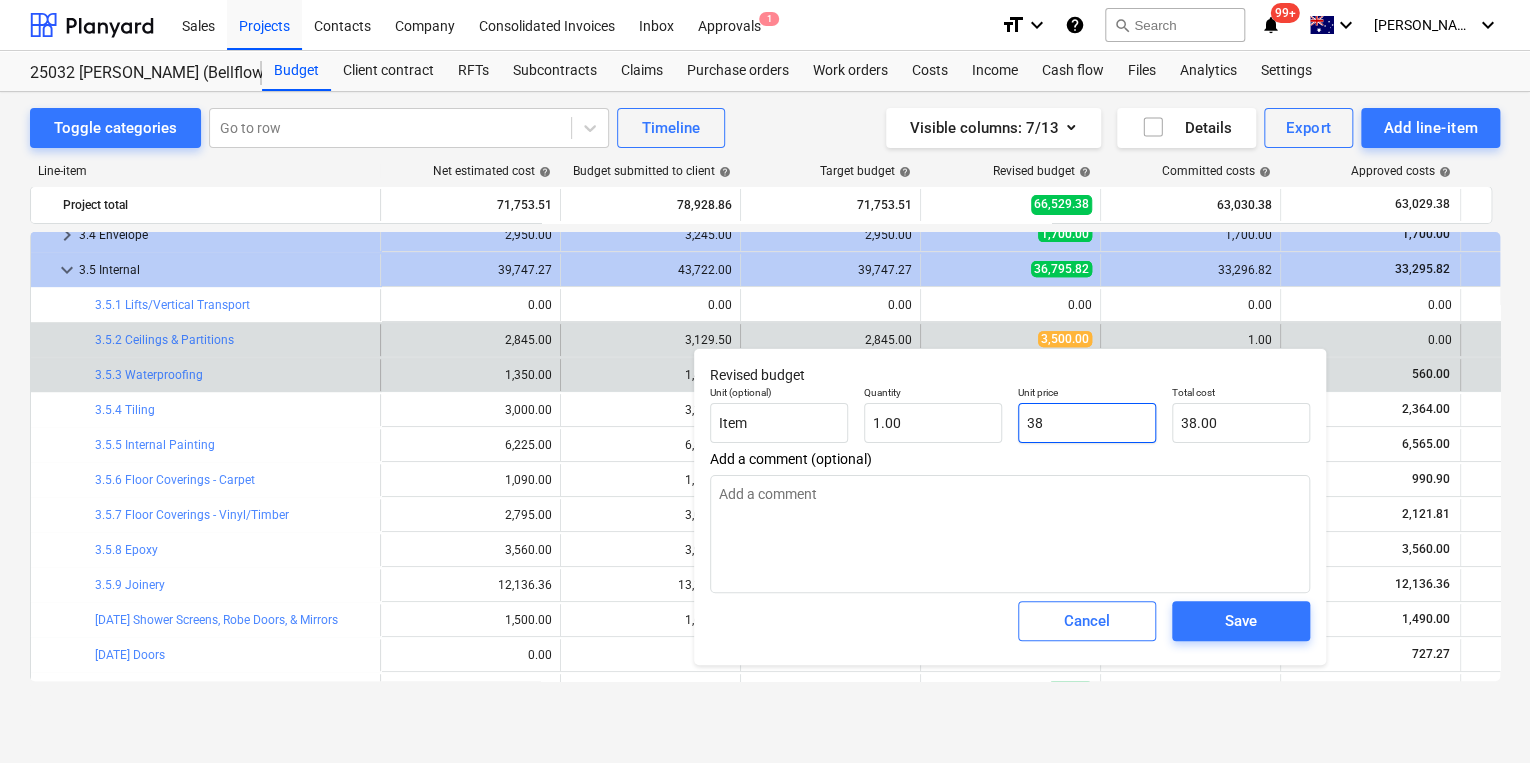 type on "x" 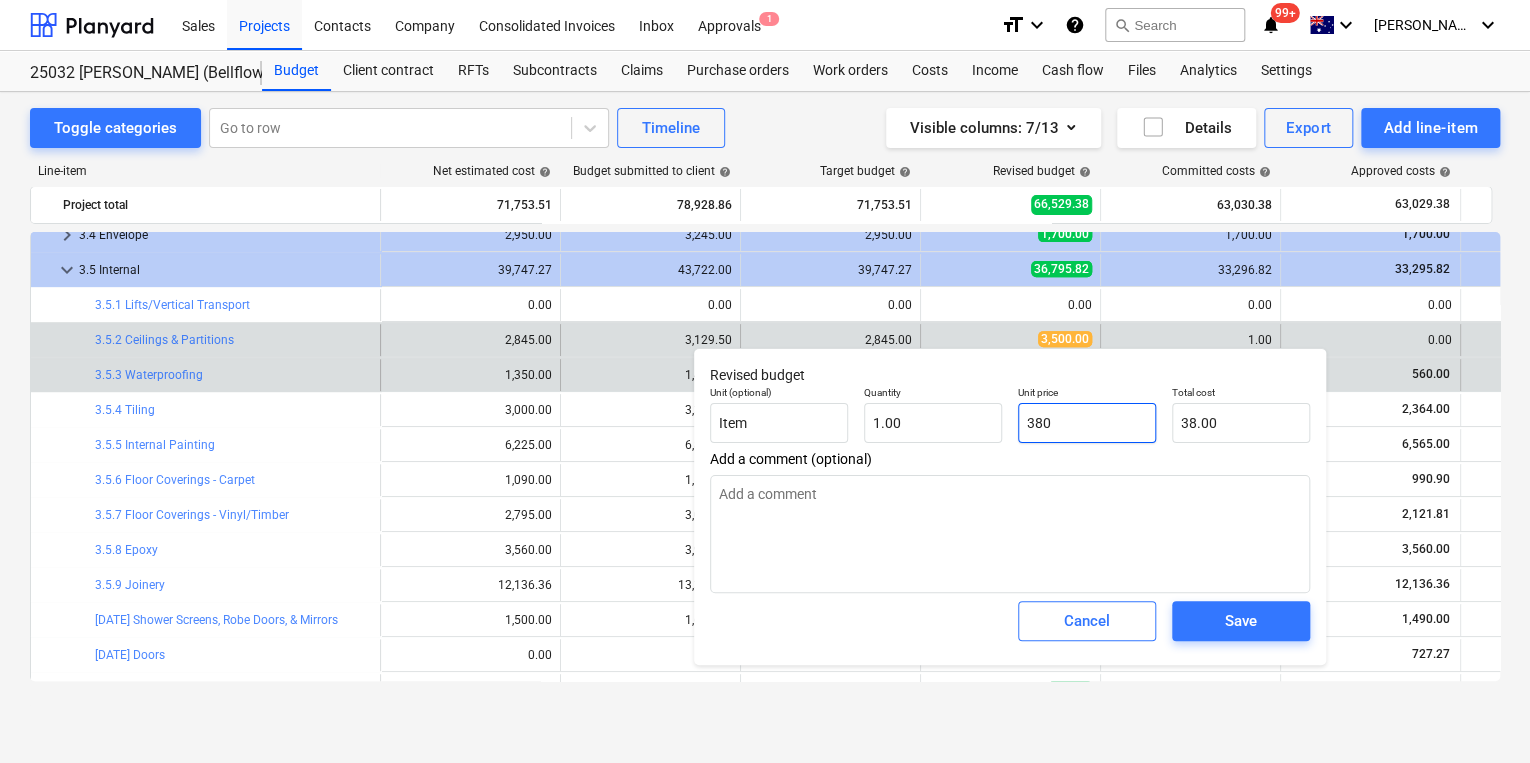 type on "380.00" 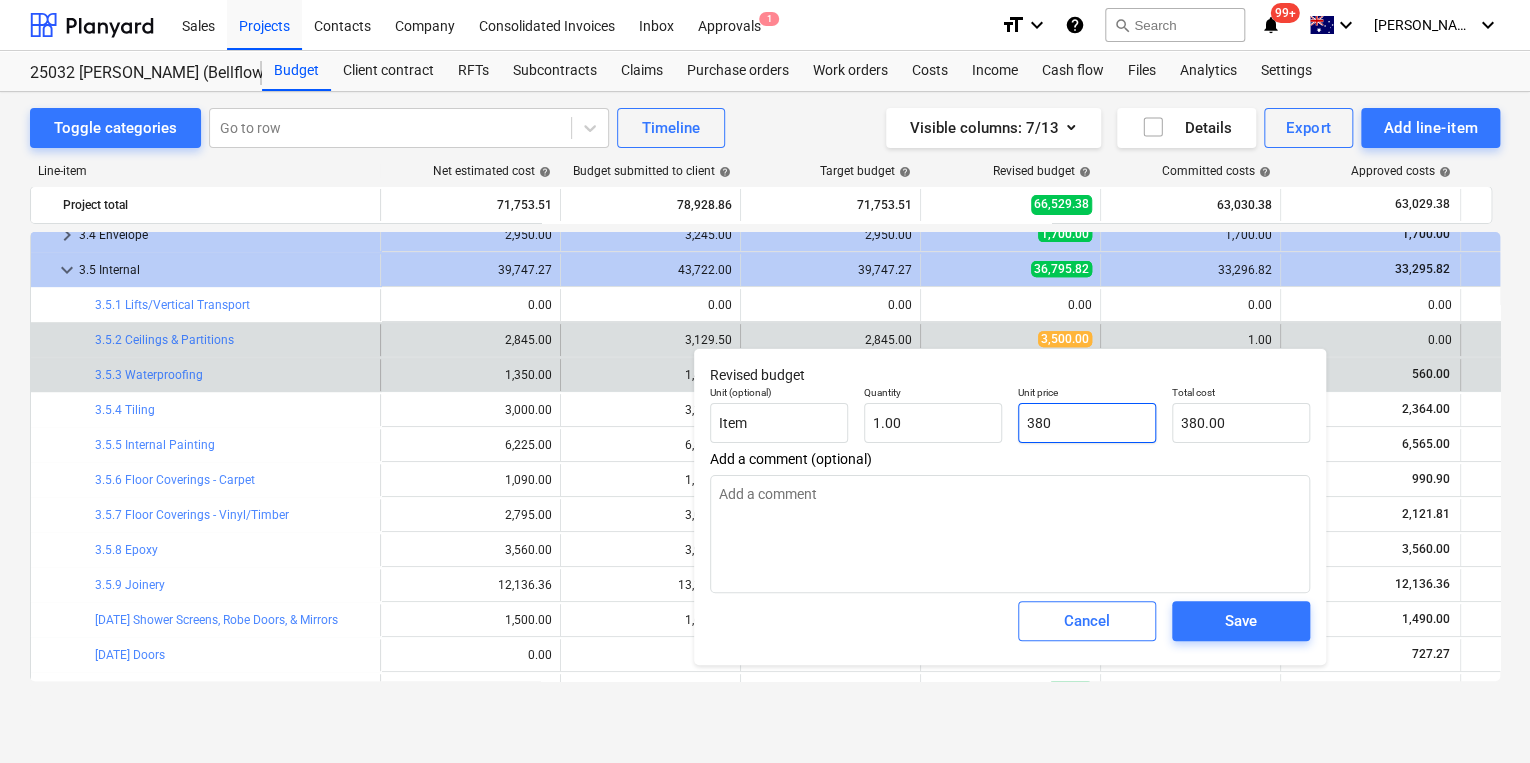 type on "x" 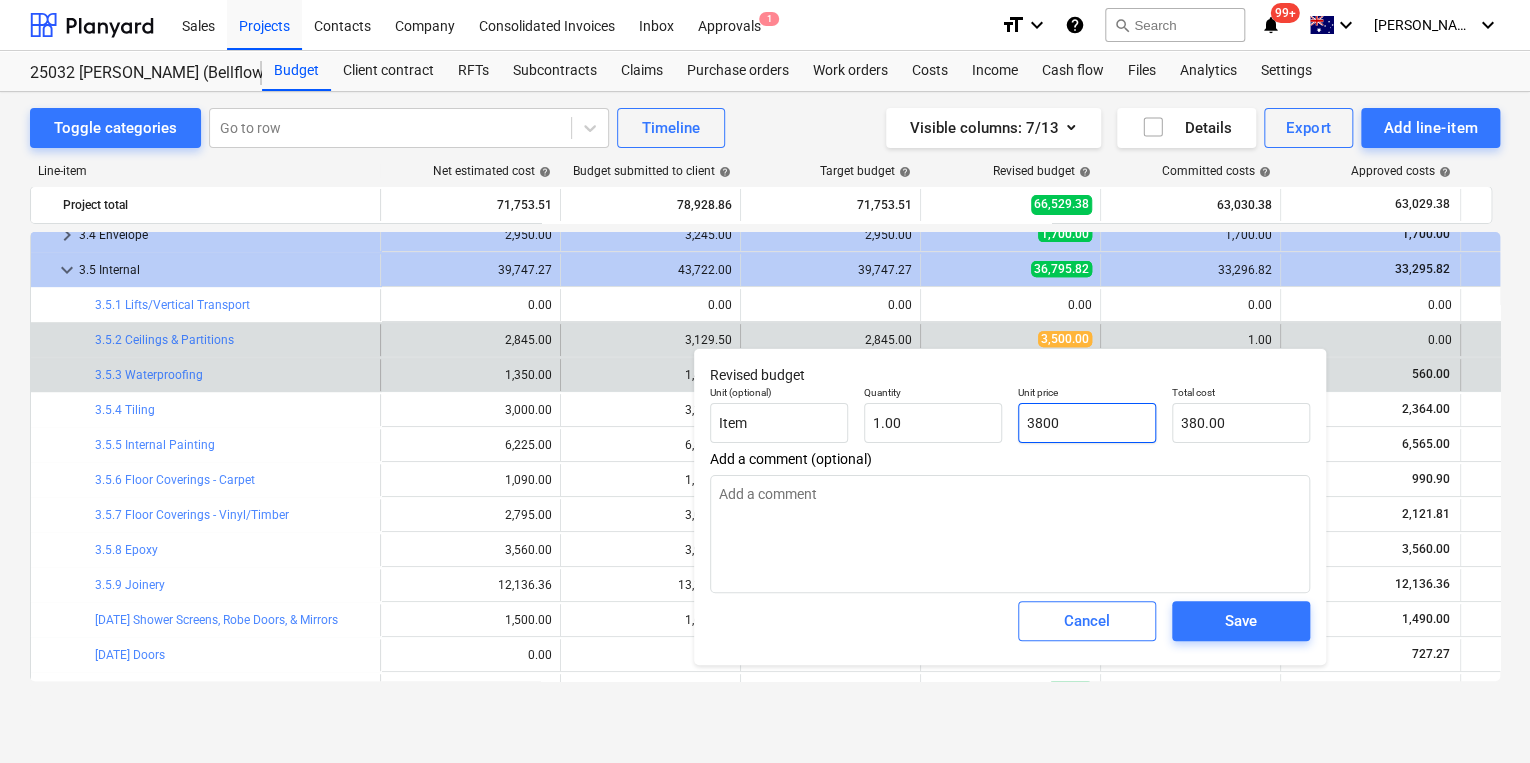 type on "3,800.00" 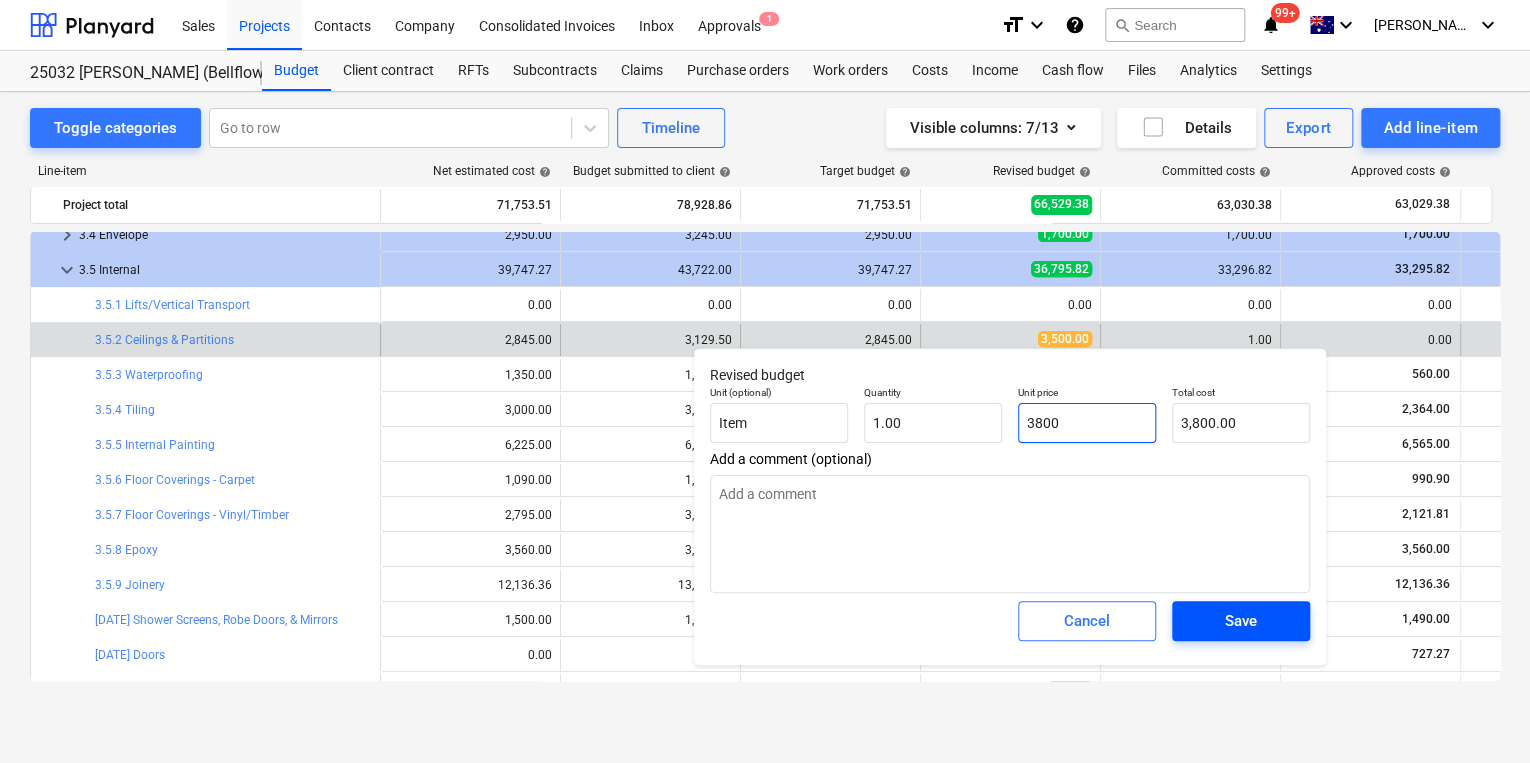 type on "3800" 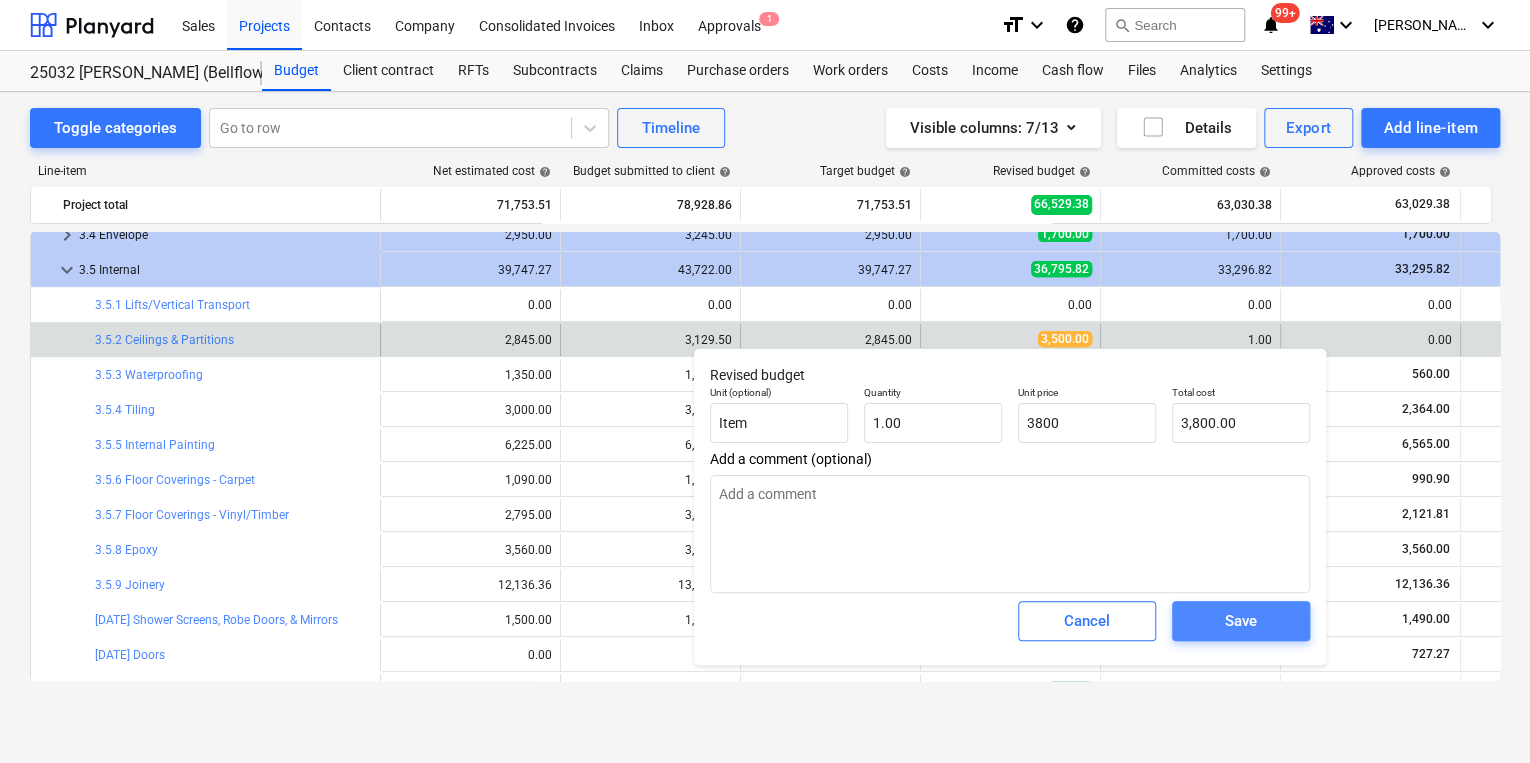 click on "Save" at bounding box center [1241, 621] 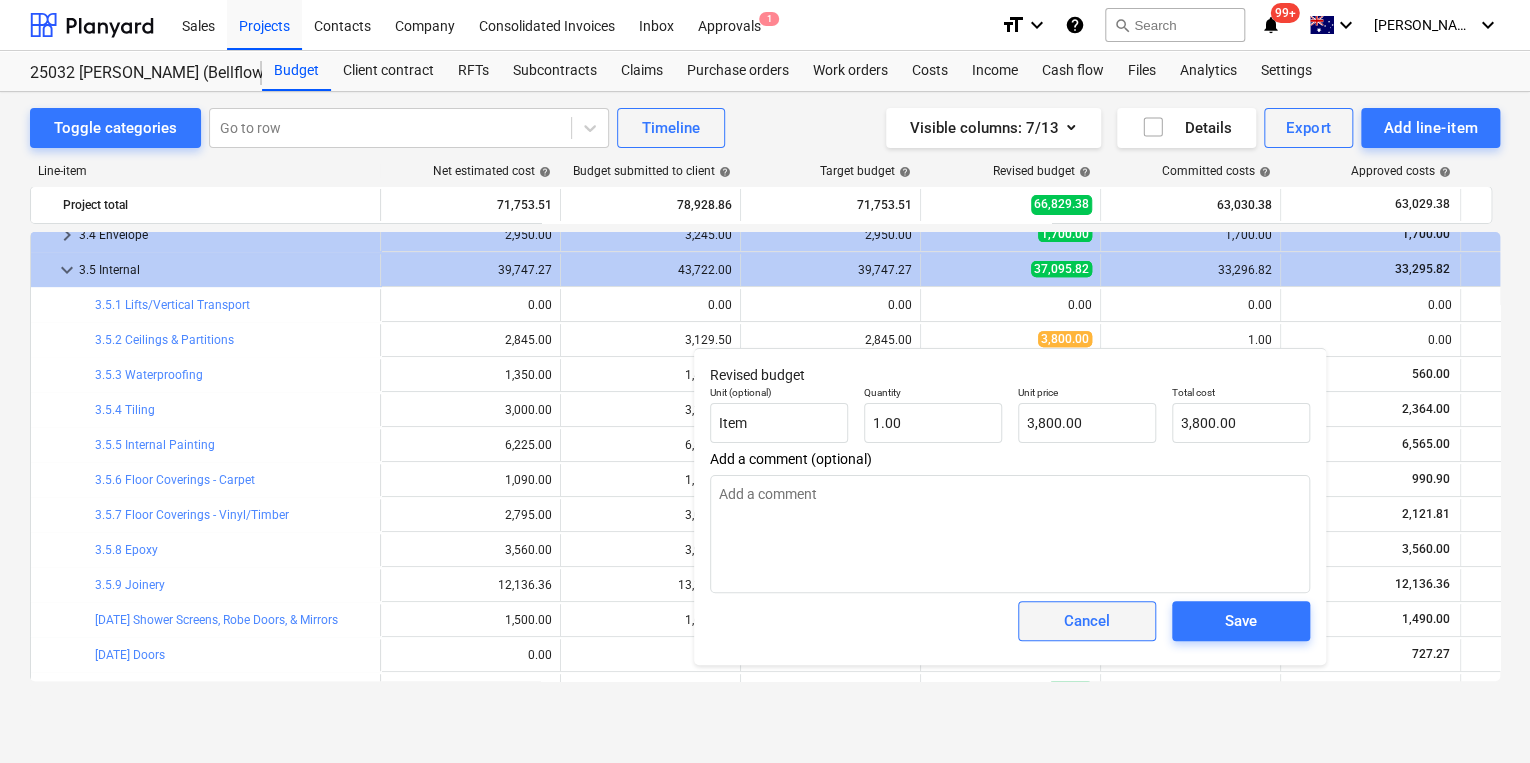 type on "x" 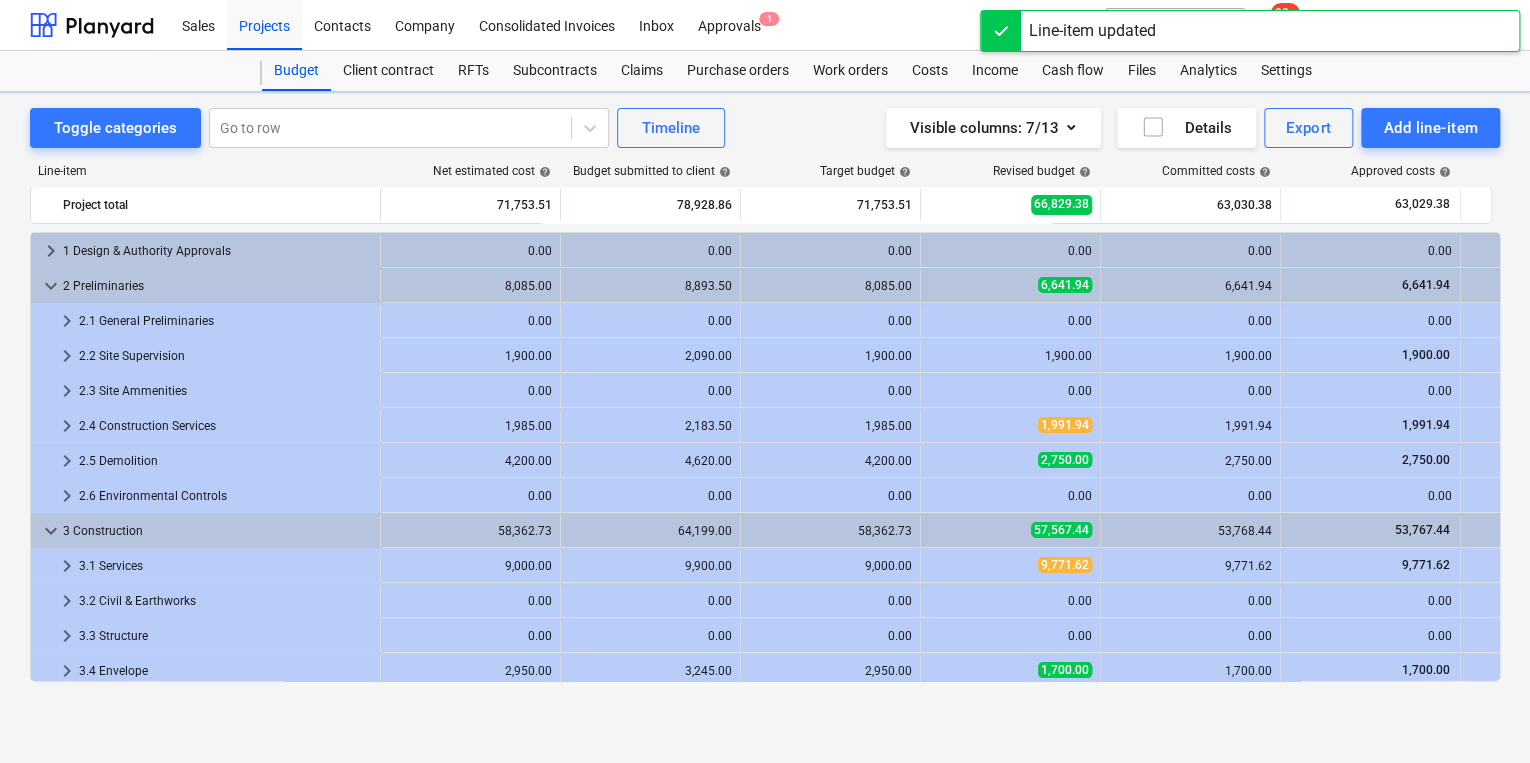 scroll, scrollTop: 436, scrollLeft: 0, axis: vertical 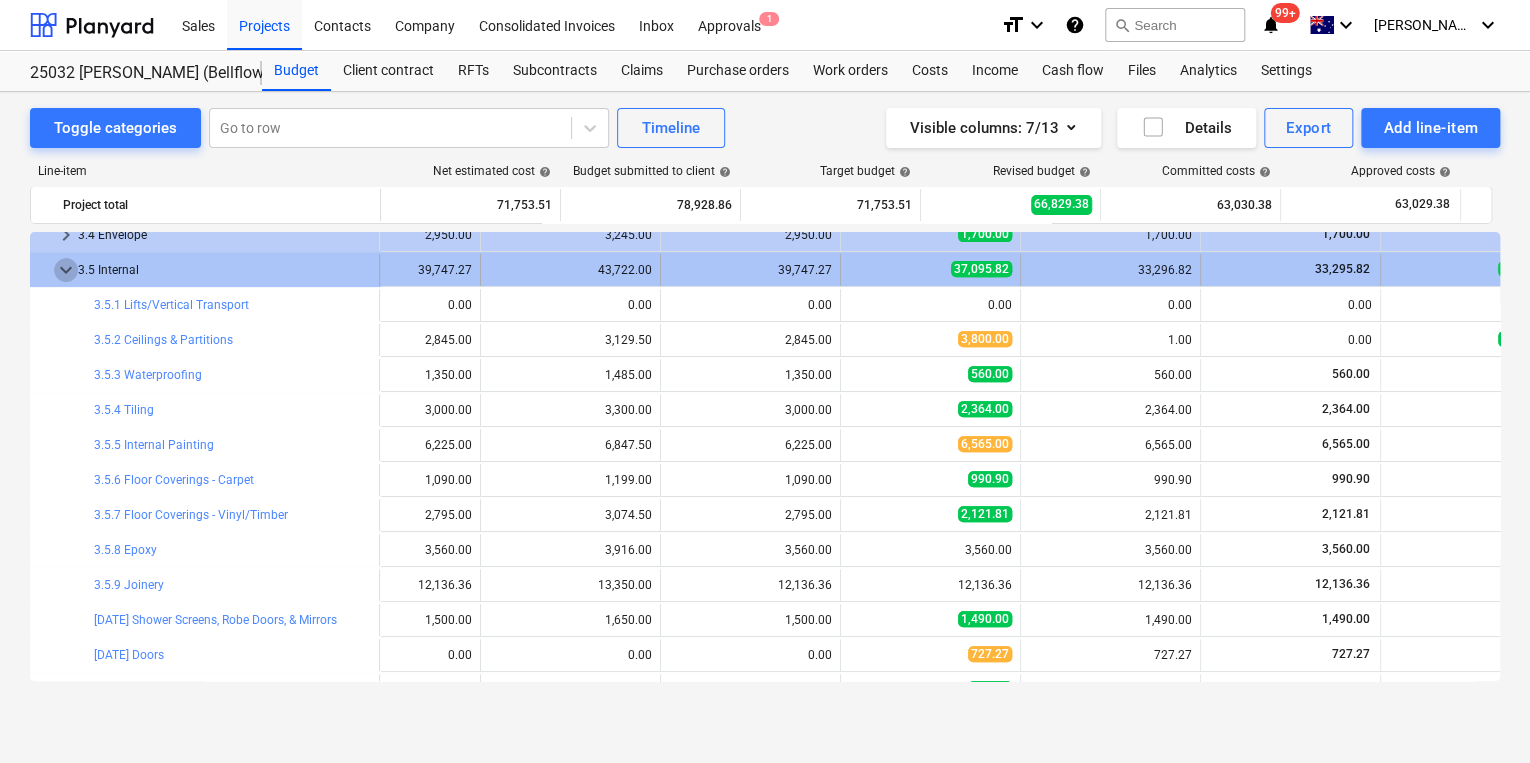 click on "keyboard_arrow_down" at bounding box center (66, 270) 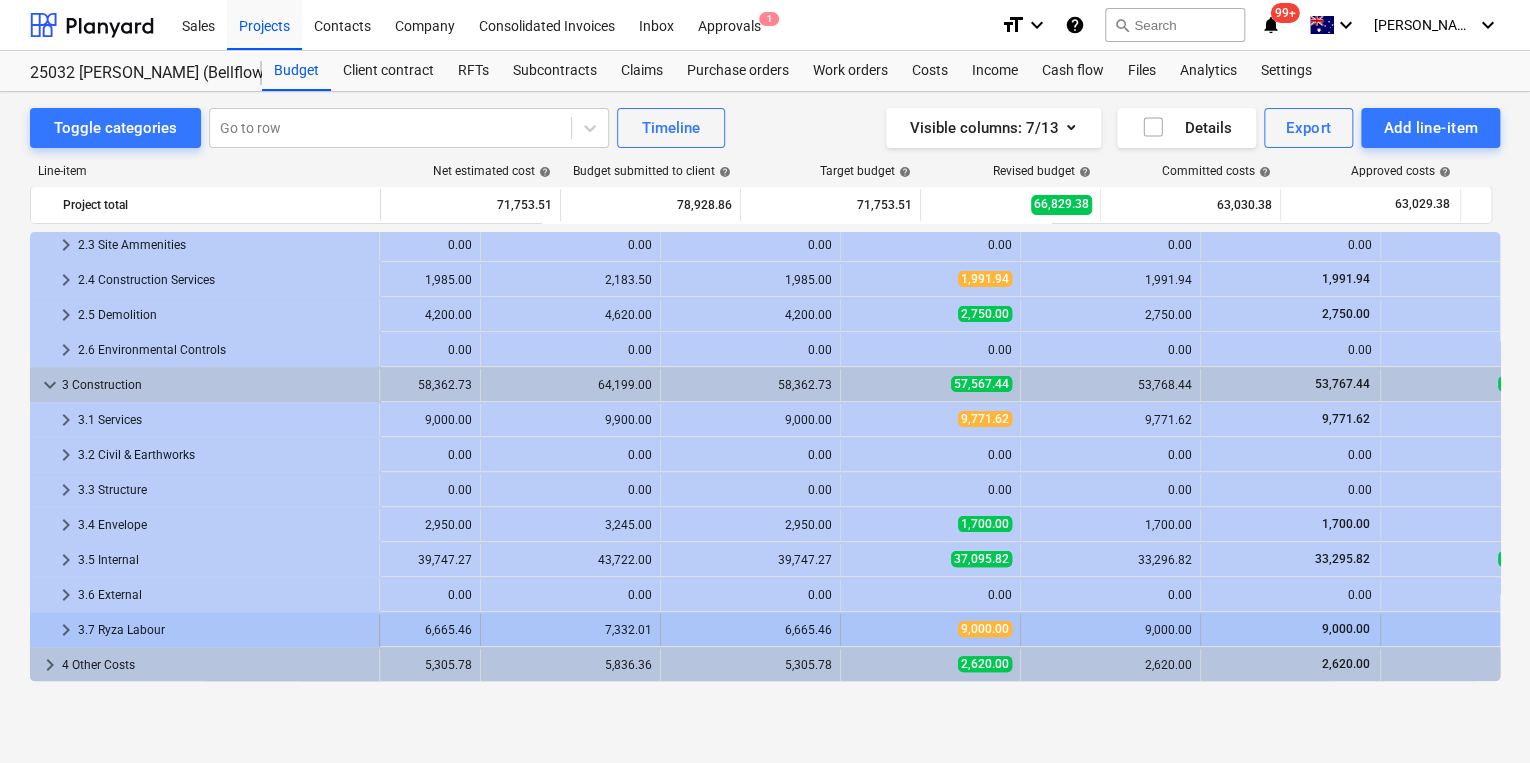 click on "keyboard_arrow_right" at bounding box center (66, 630) 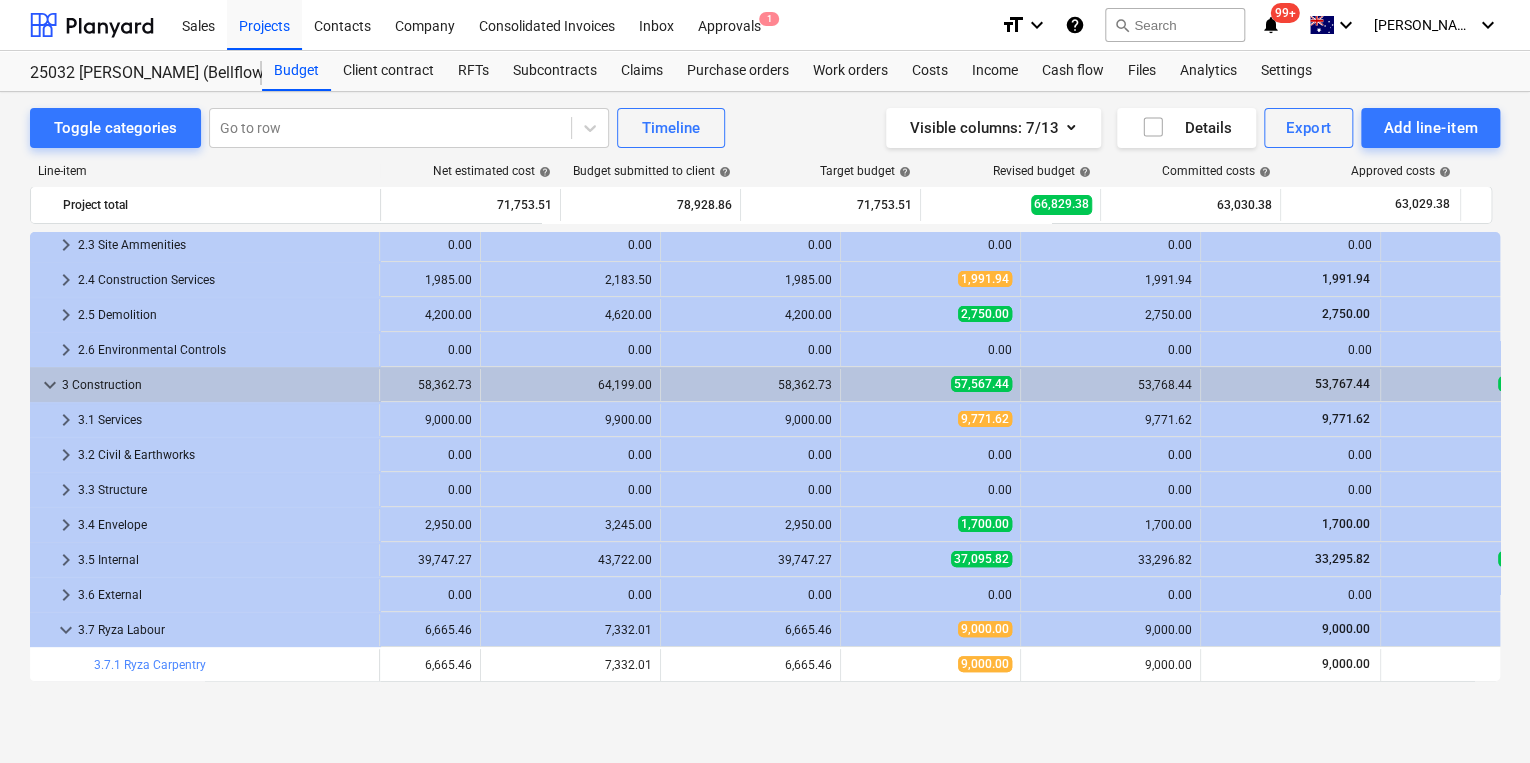 click on "keyboard_arrow_down" at bounding box center [66, 630] 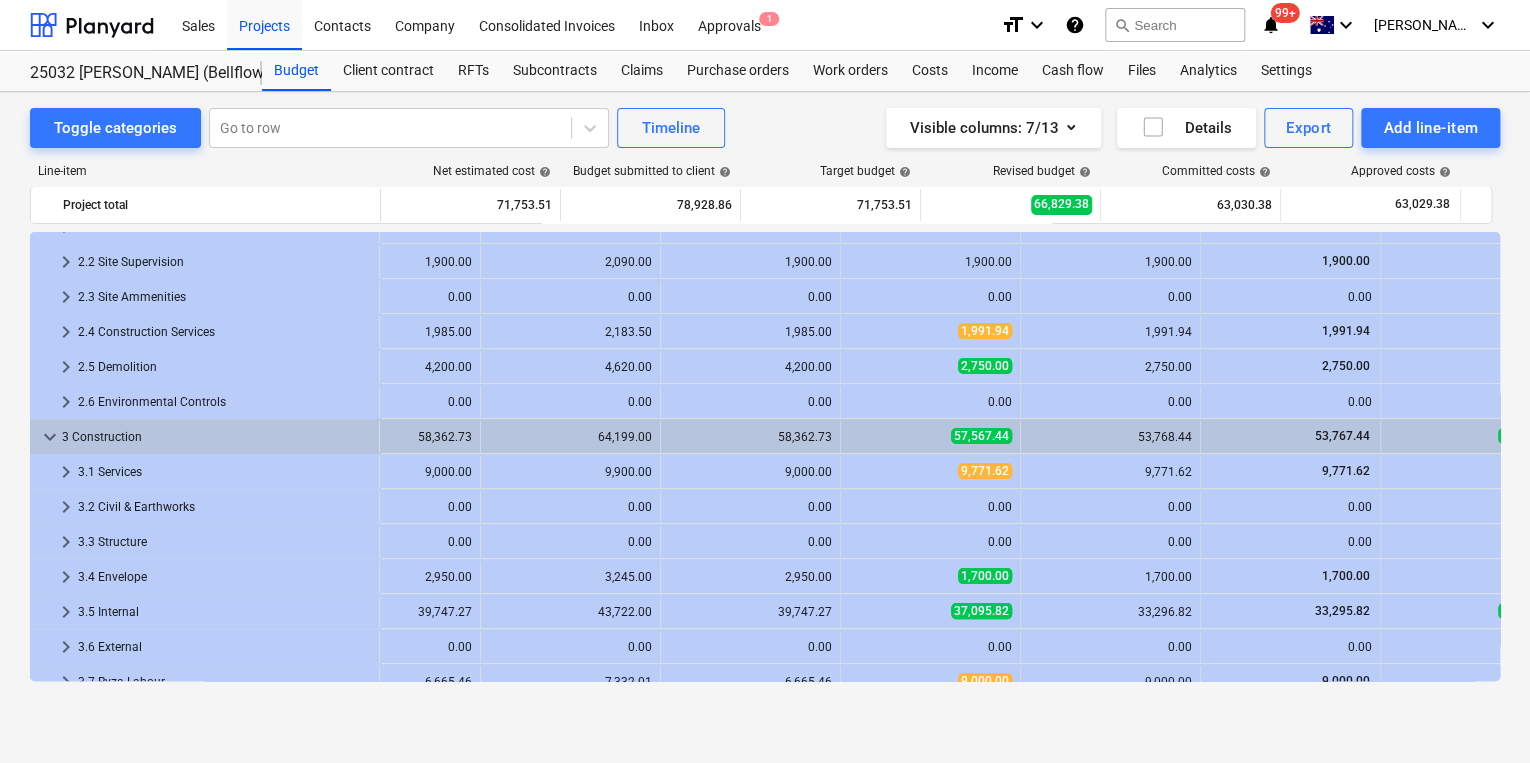 scroll, scrollTop: 66, scrollLeft: 80, axis: both 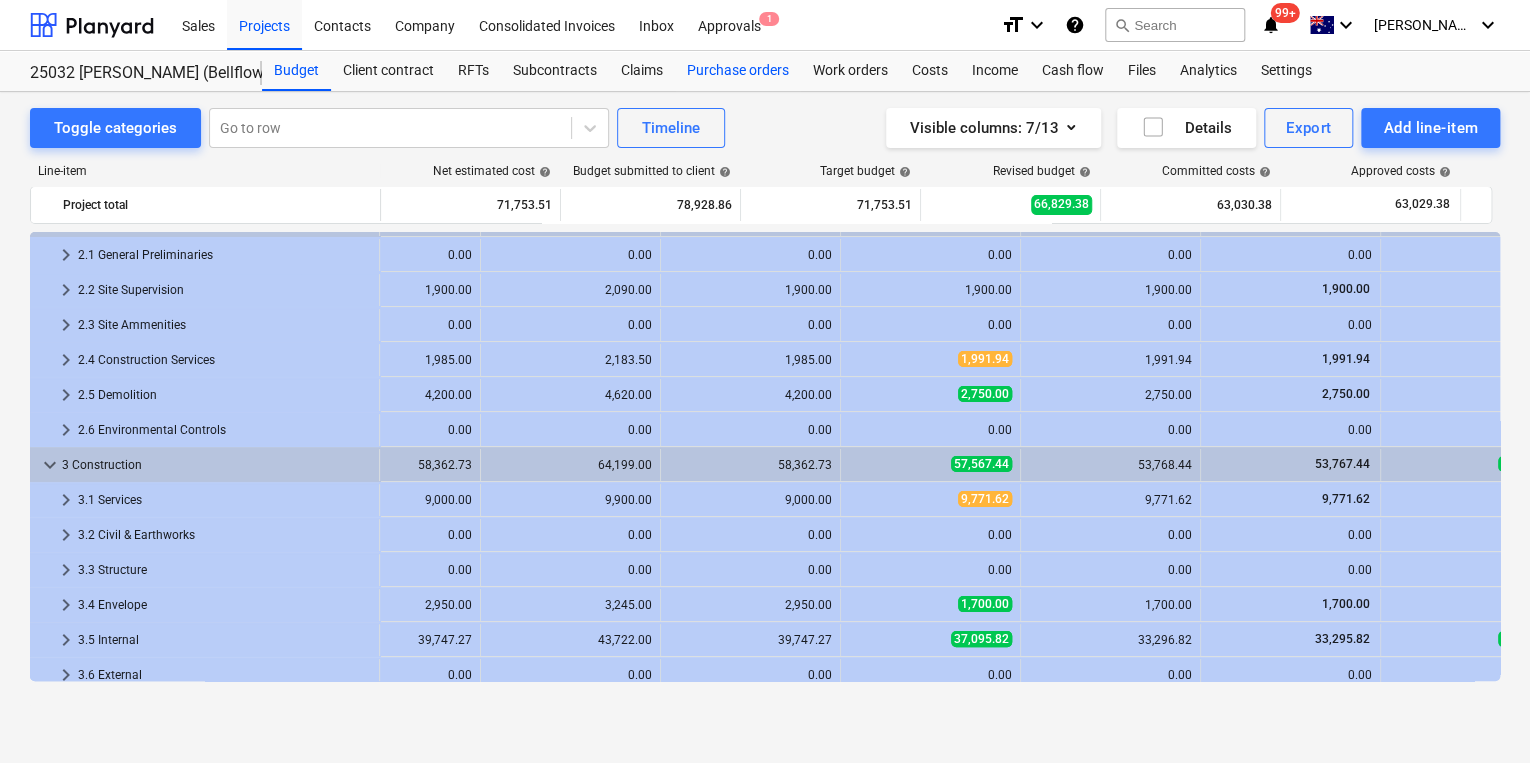 click on "Purchase orders" at bounding box center [738, 71] 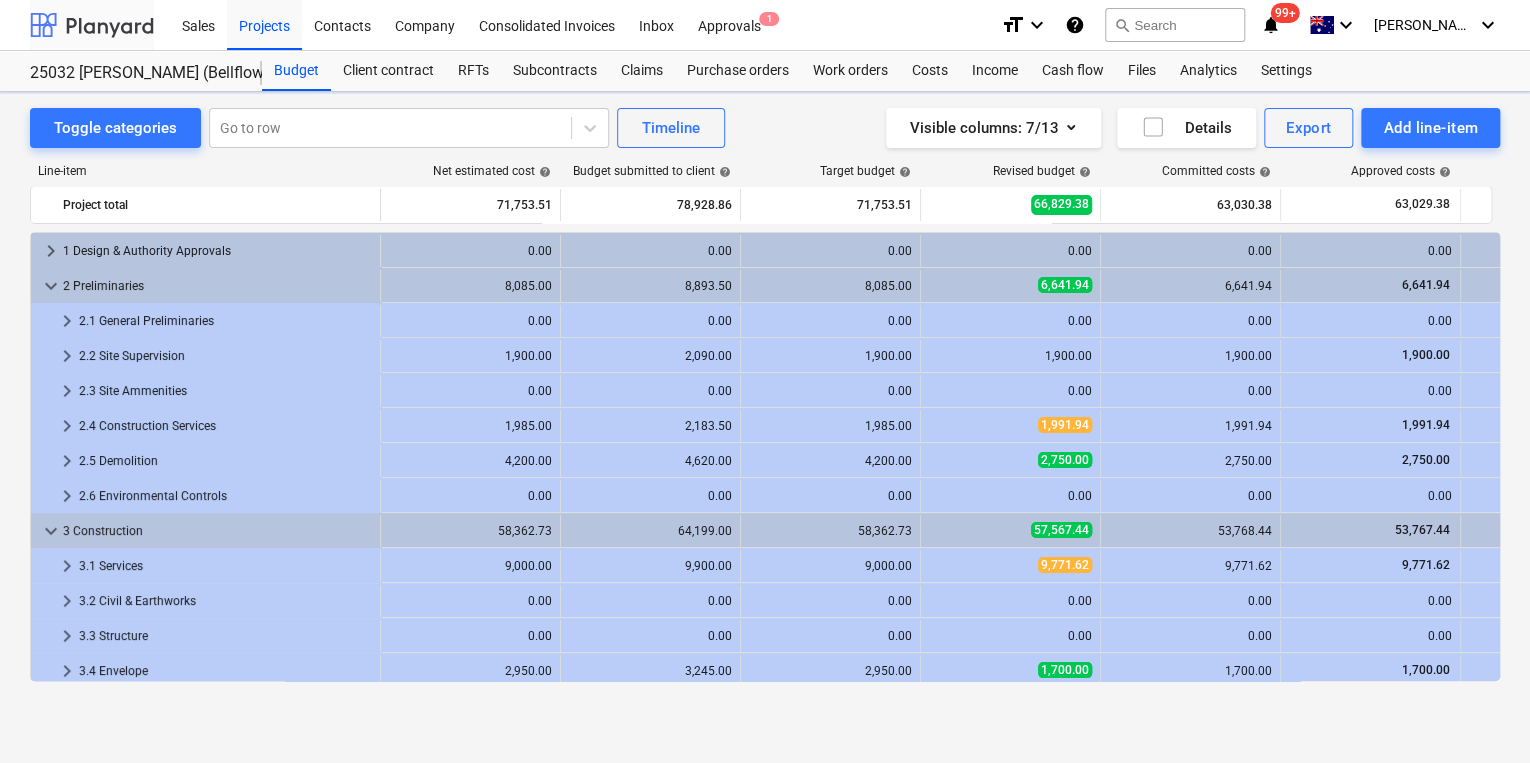 scroll, scrollTop: 66, scrollLeft: 0, axis: vertical 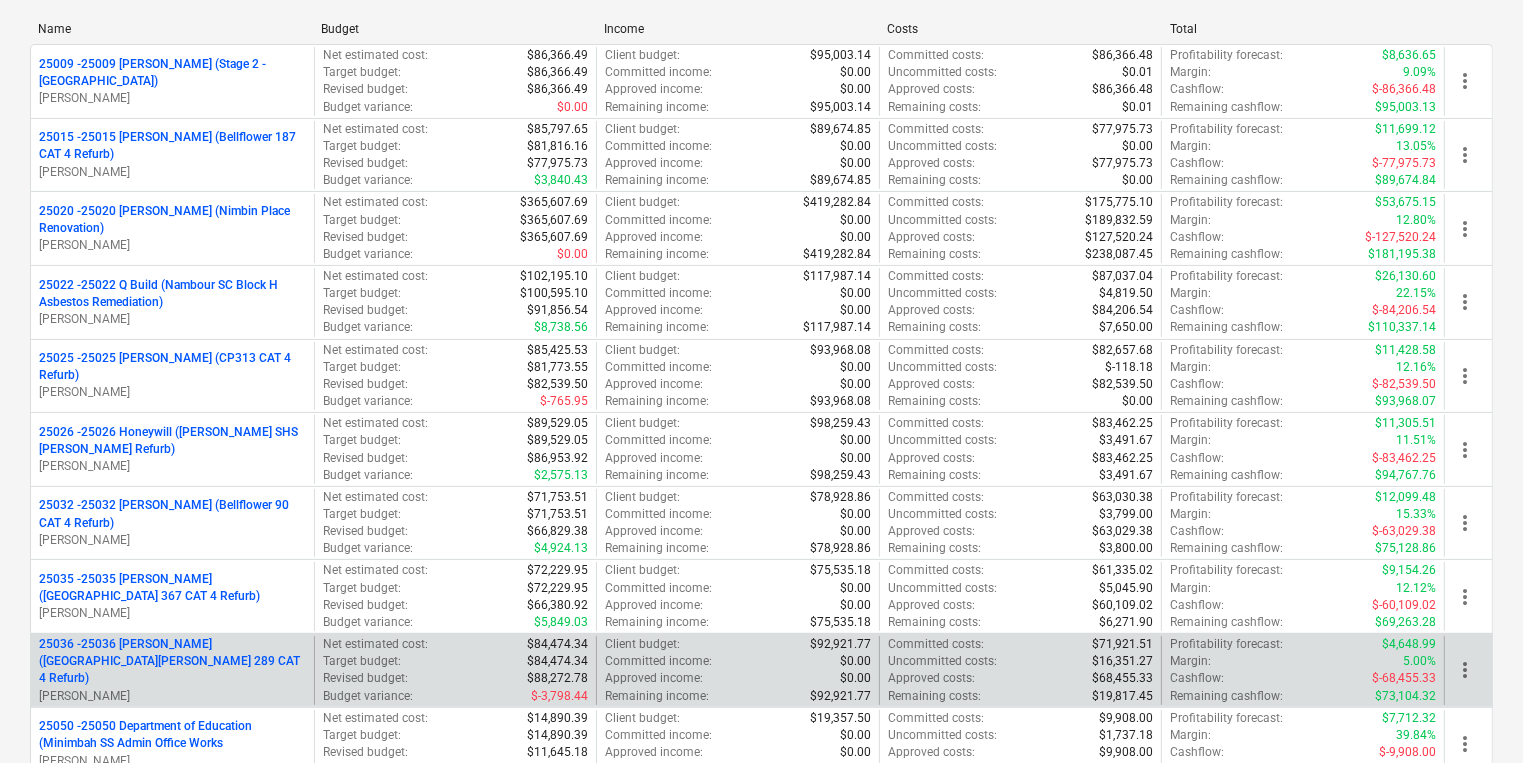click on "25036 -  25036 [PERSON_NAME] ([GEOGRAPHIC_DATA] 289 CAT 4 Refurb)" at bounding box center [172, 661] 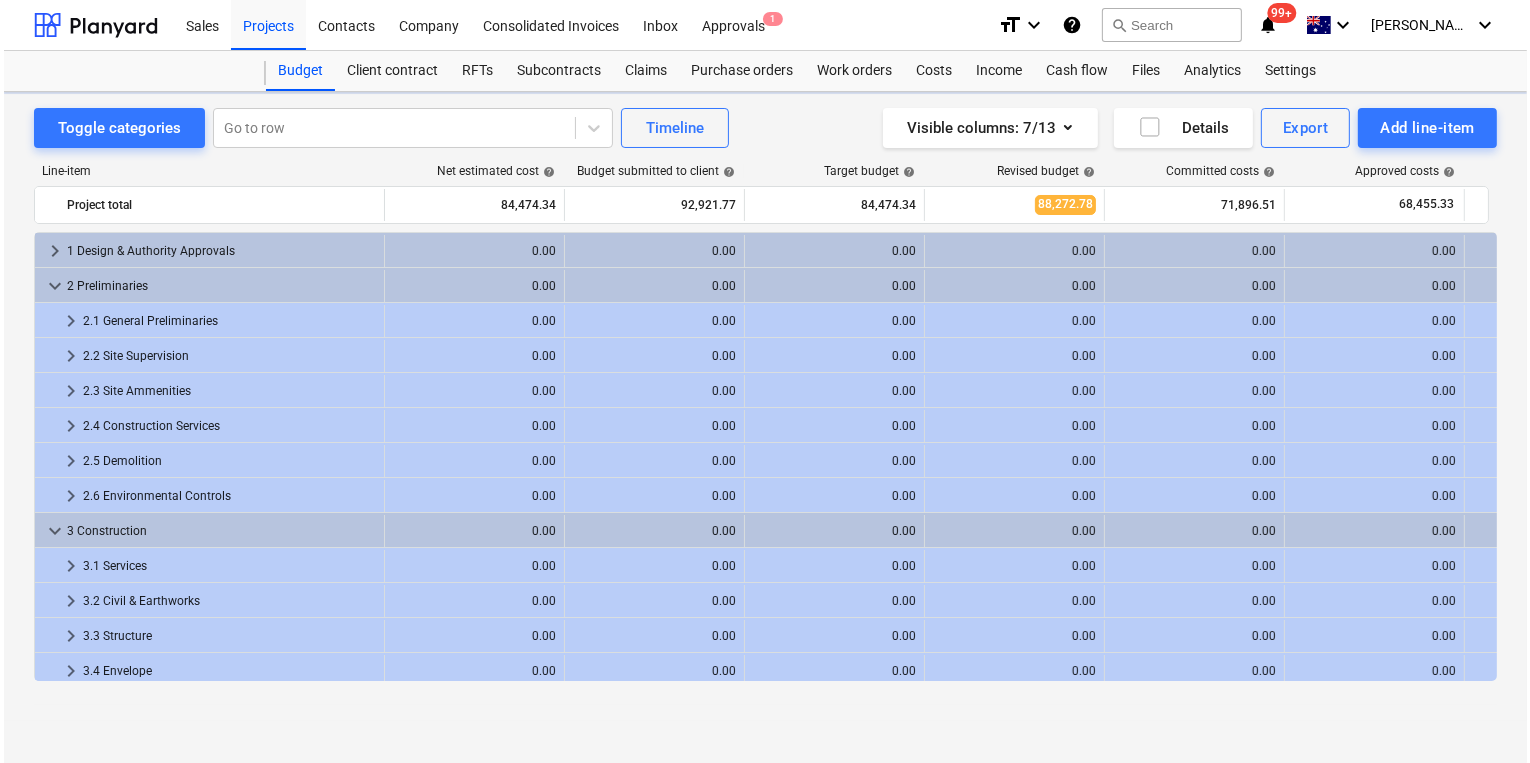 scroll, scrollTop: 0, scrollLeft: 0, axis: both 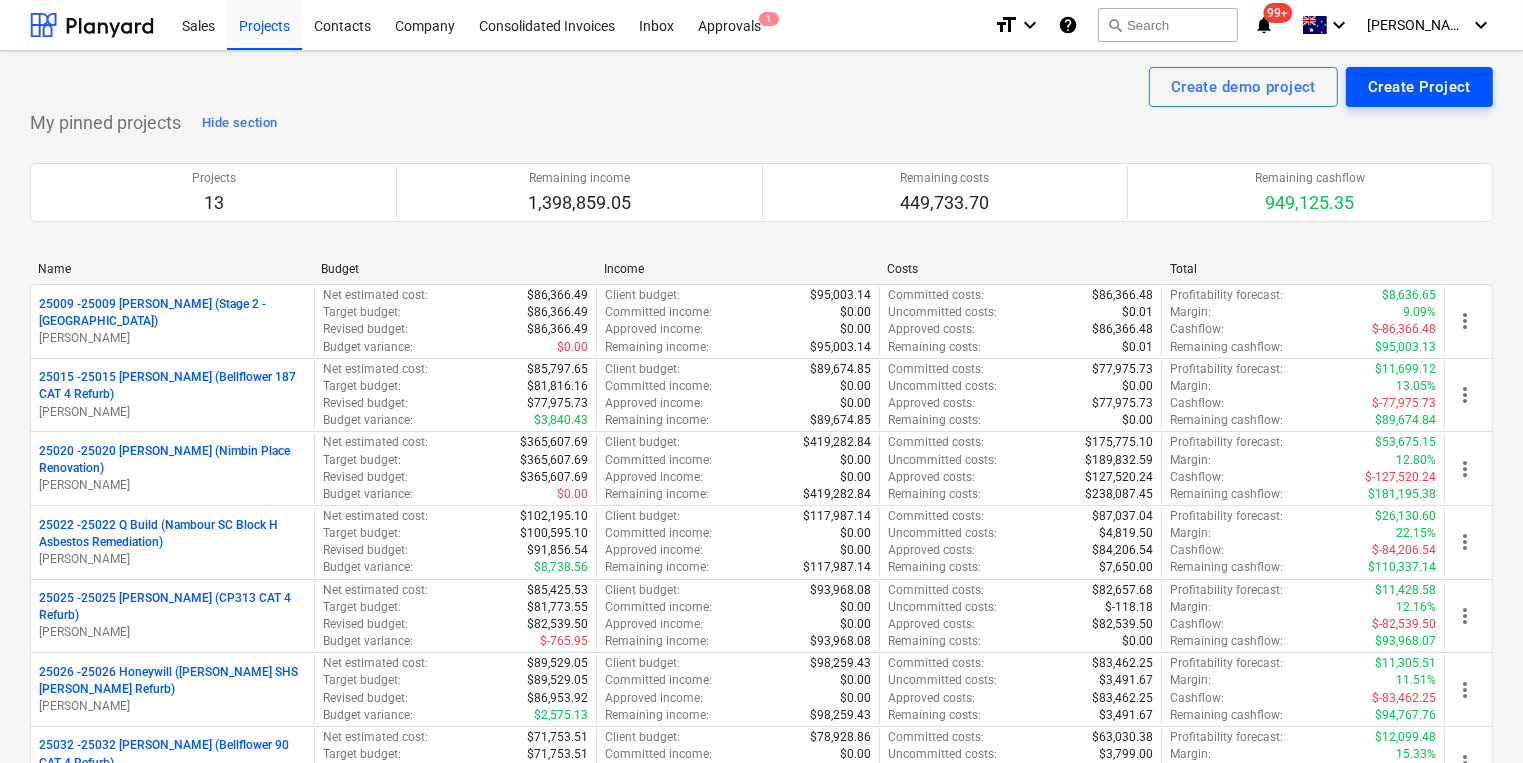 click on "Create Project" at bounding box center [1419, 87] 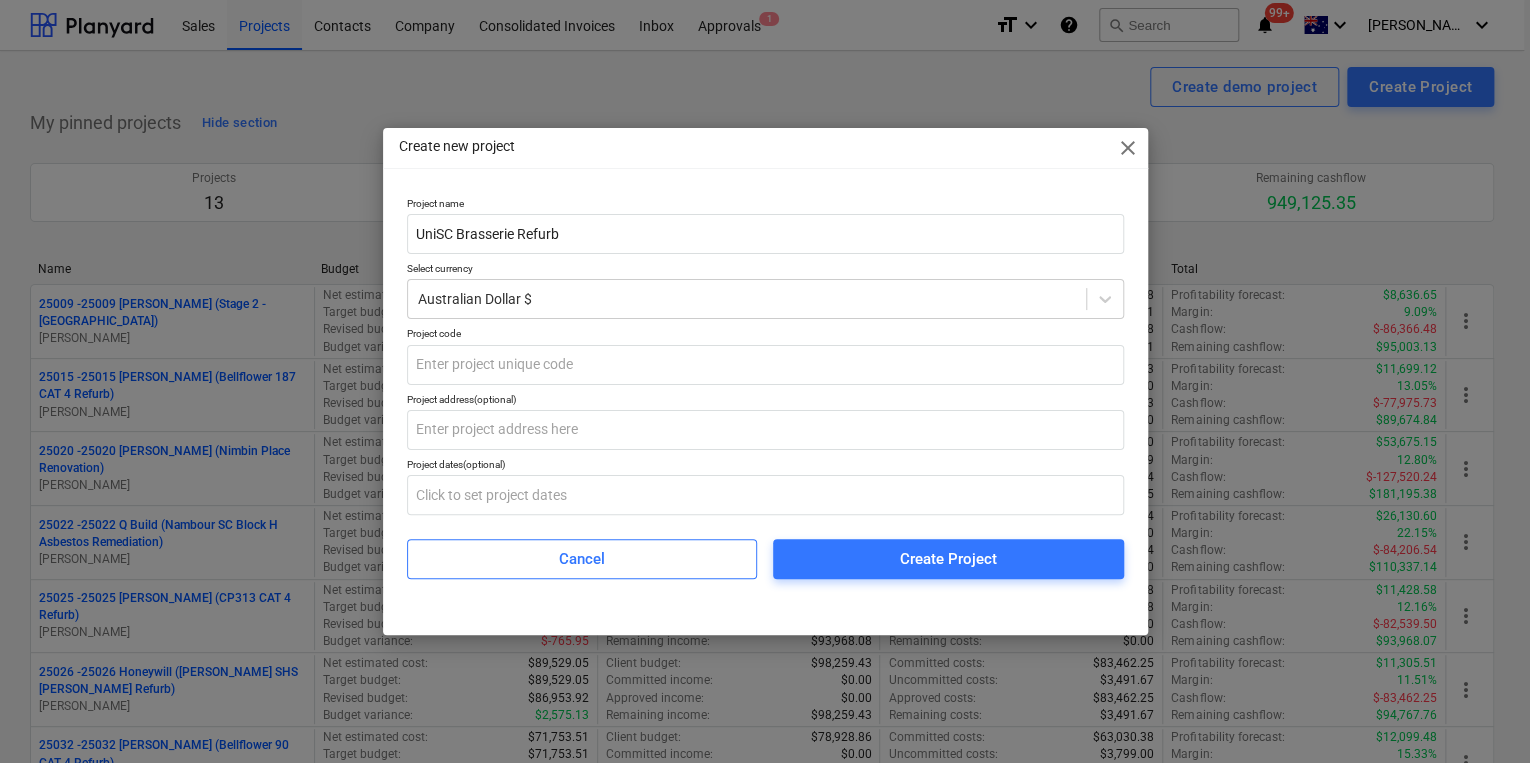 type on "UniSC Brasserie Refurb" 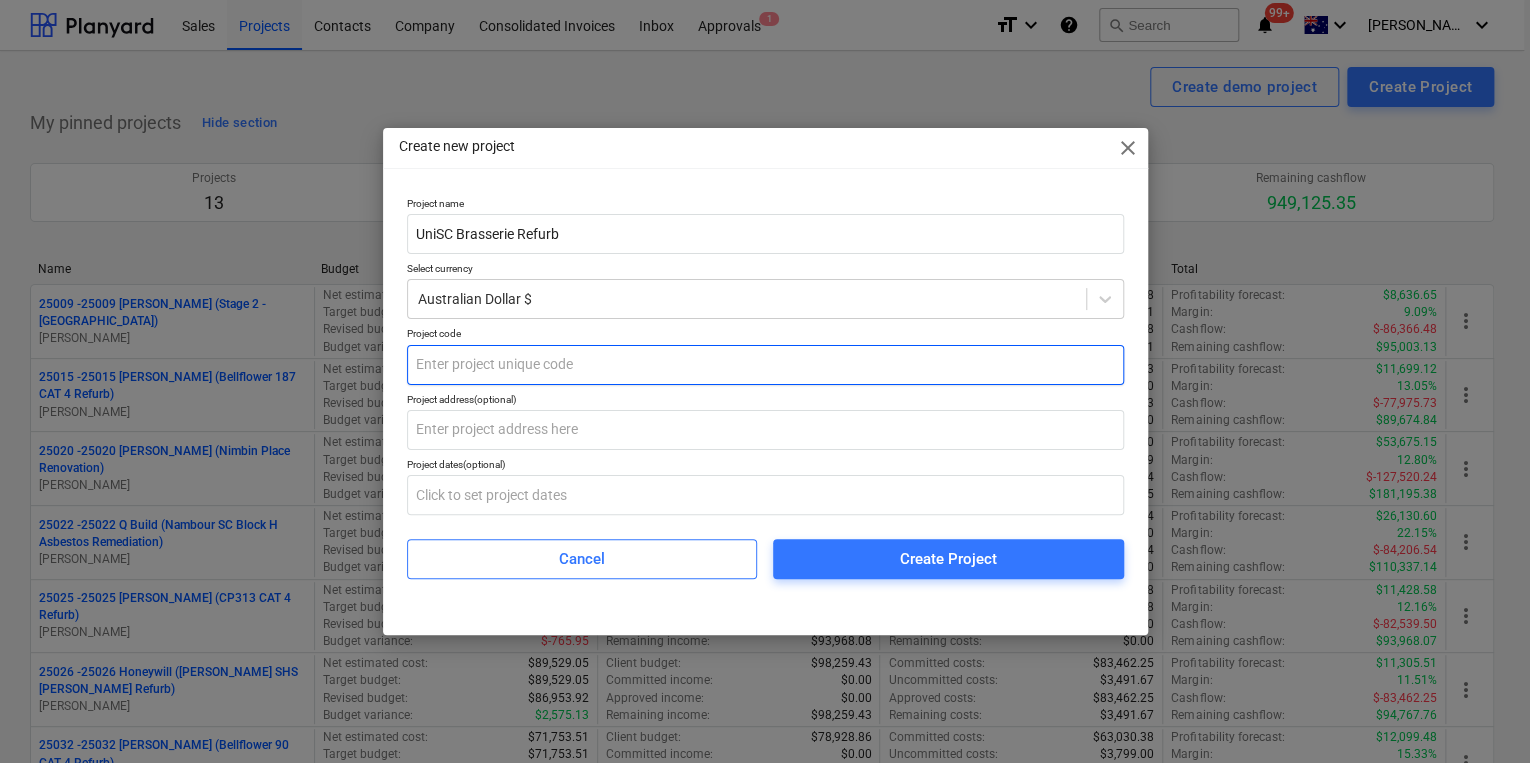 click at bounding box center [765, 365] 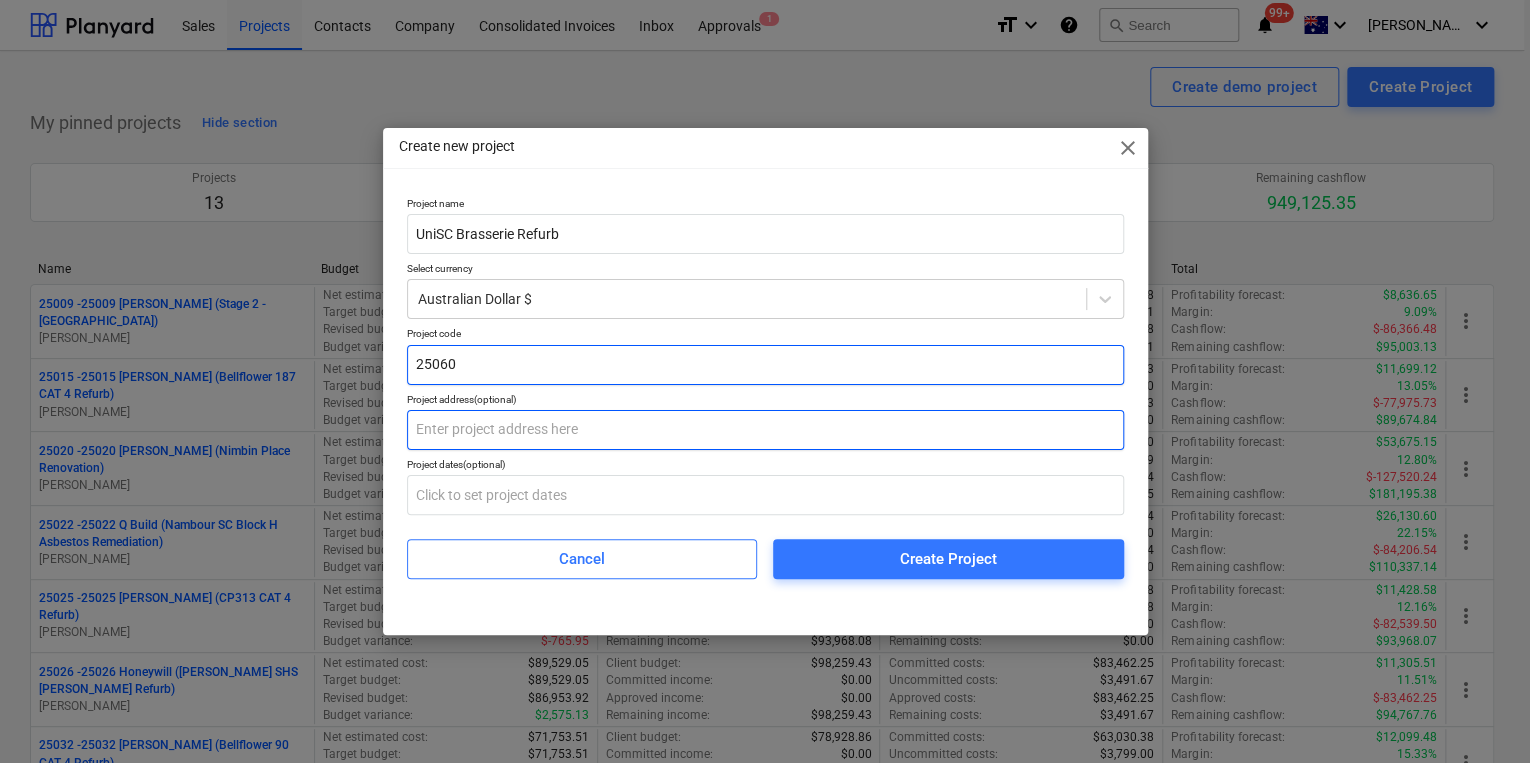 type on "25060" 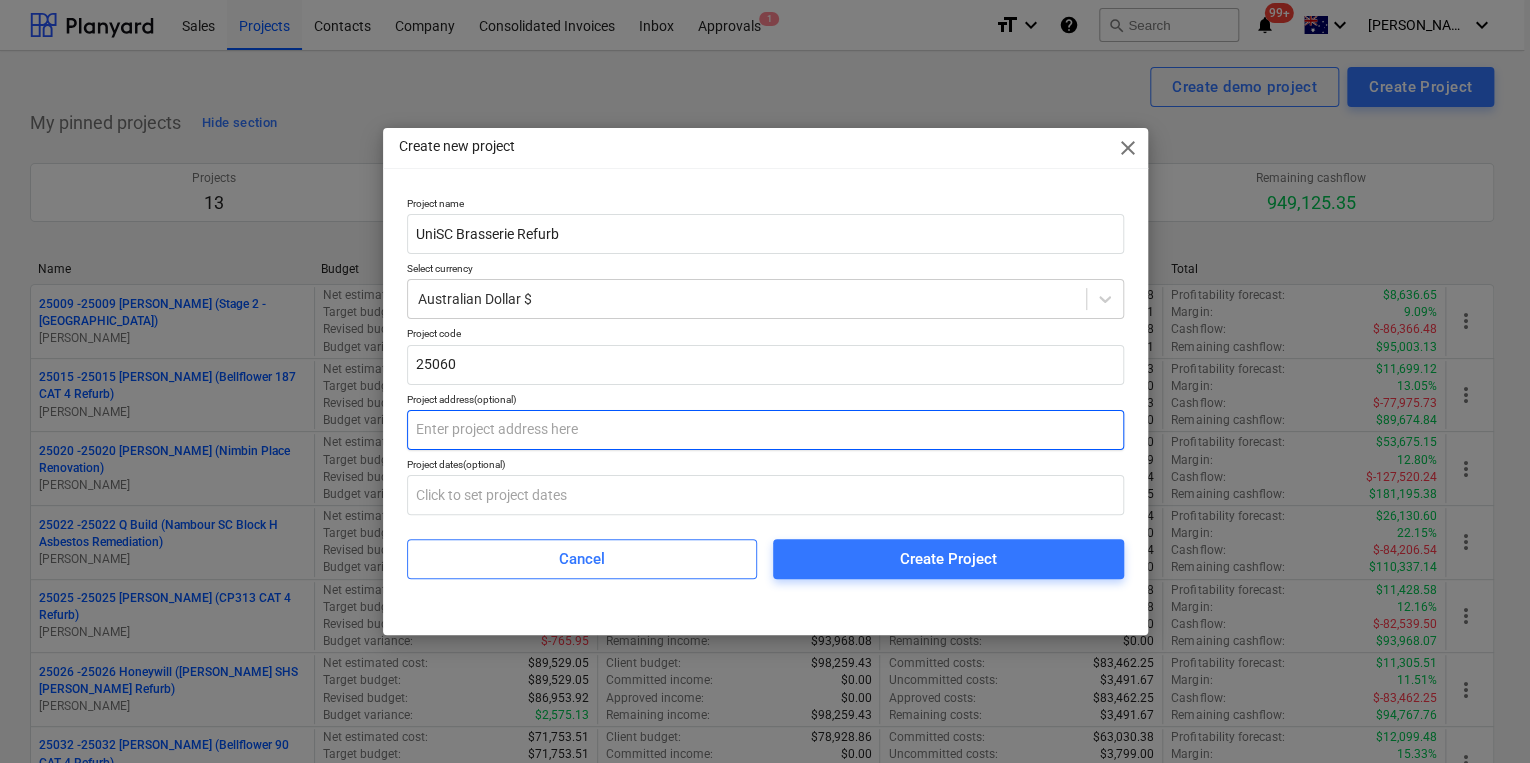 click at bounding box center (765, 430) 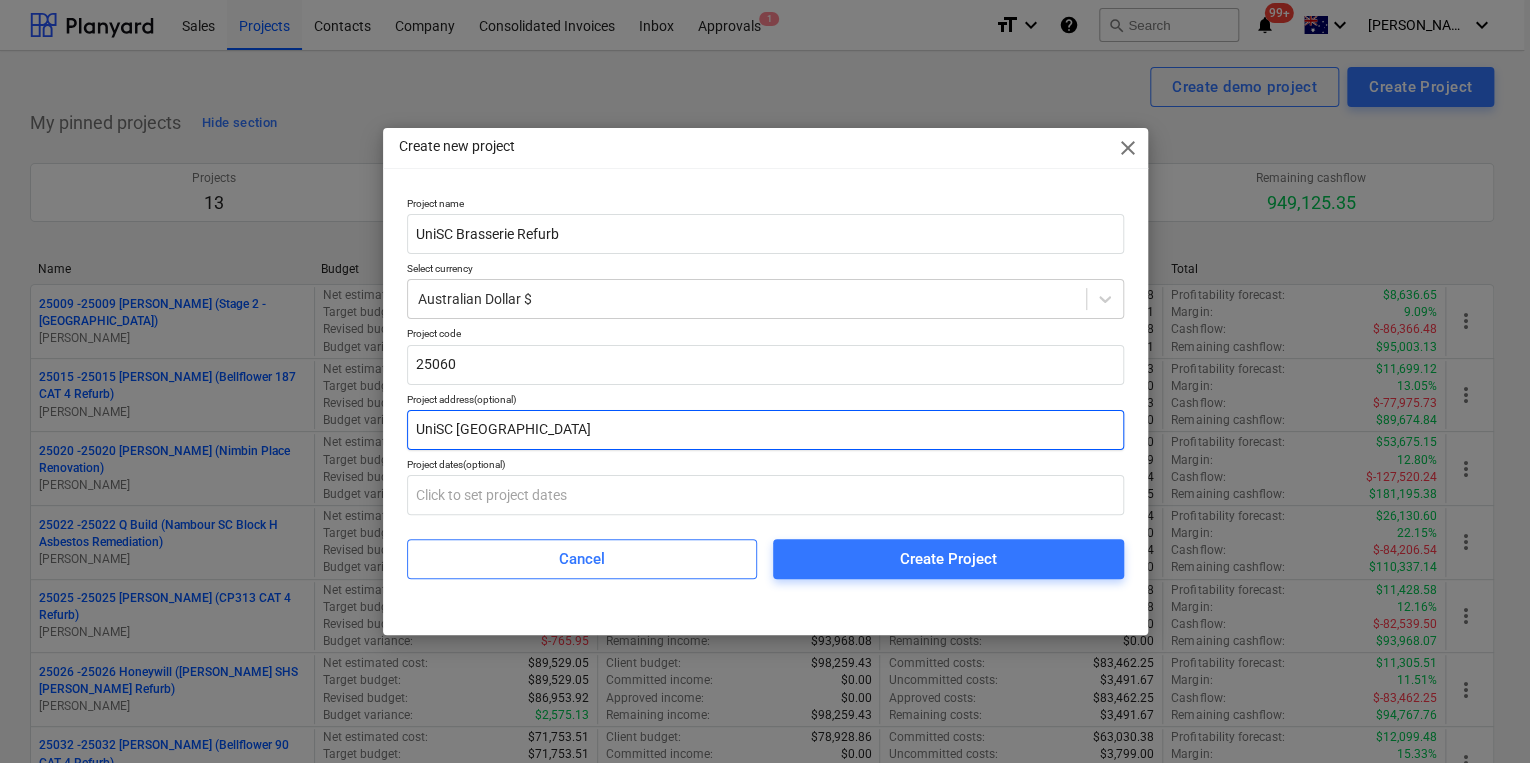 click on "UniSC [GEOGRAPHIC_DATA]" at bounding box center [765, 430] 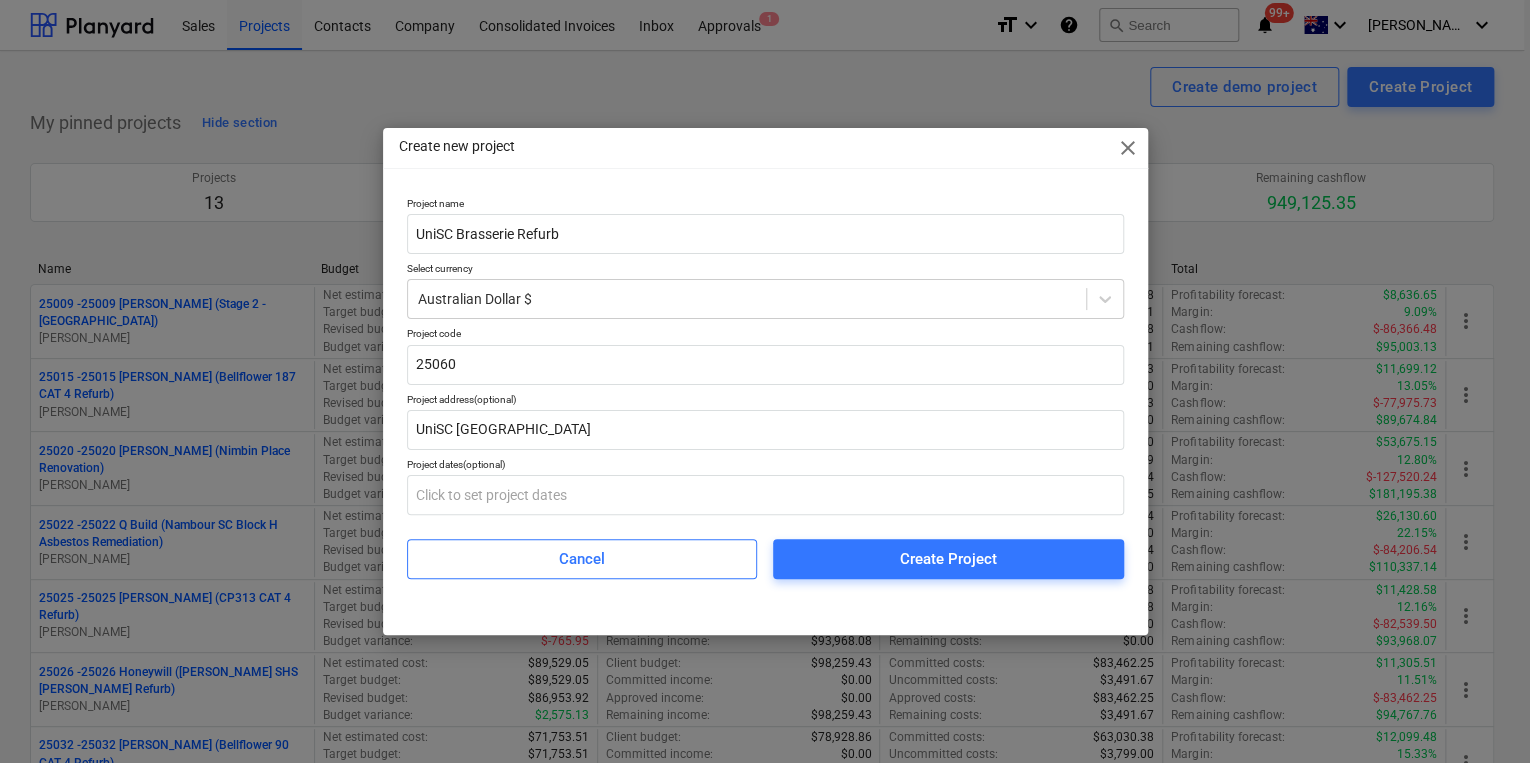 click on "Create new project close Project name UniSC Brasserie Refurb Select currency Australian Dollar $ Project code 25060 Project address  (optional) UniSC Sippy Downs Campus Project dates  (optional) Cancel Create Project" at bounding box center [765, 381] 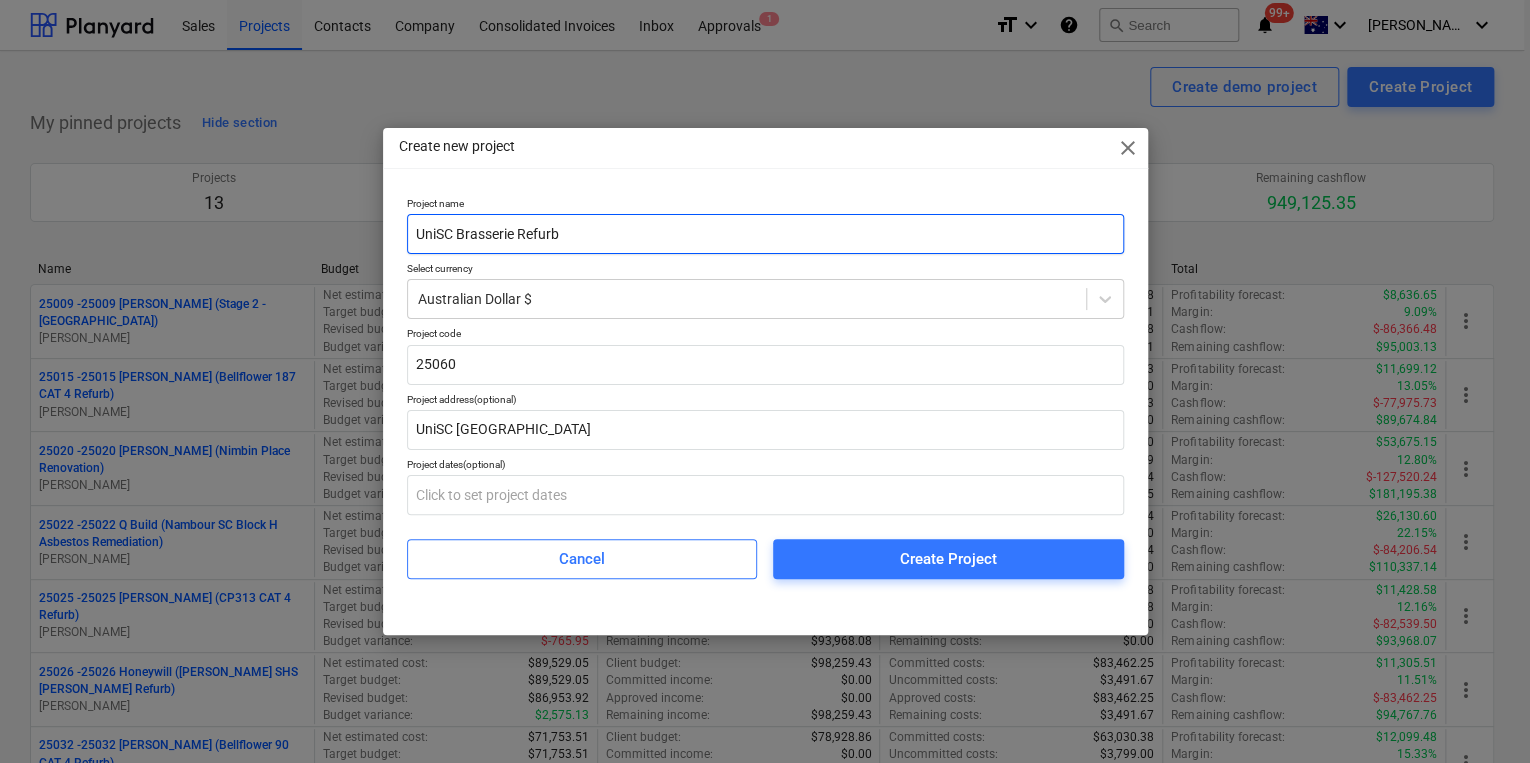click on "UniSC Brasserie Refurb" at bounding box center (765, 234) 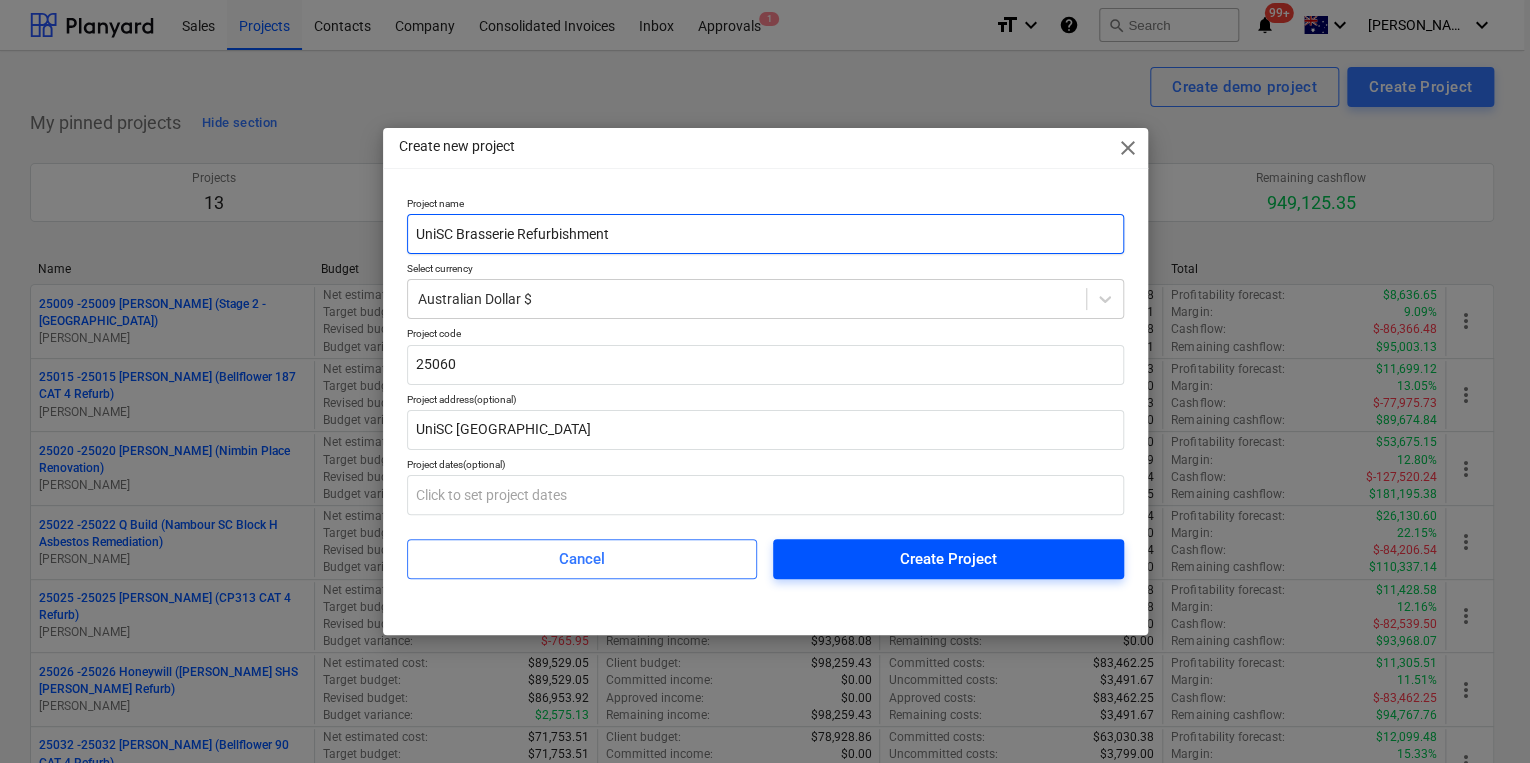 type on "UniSC Brasserie Refurbishment" 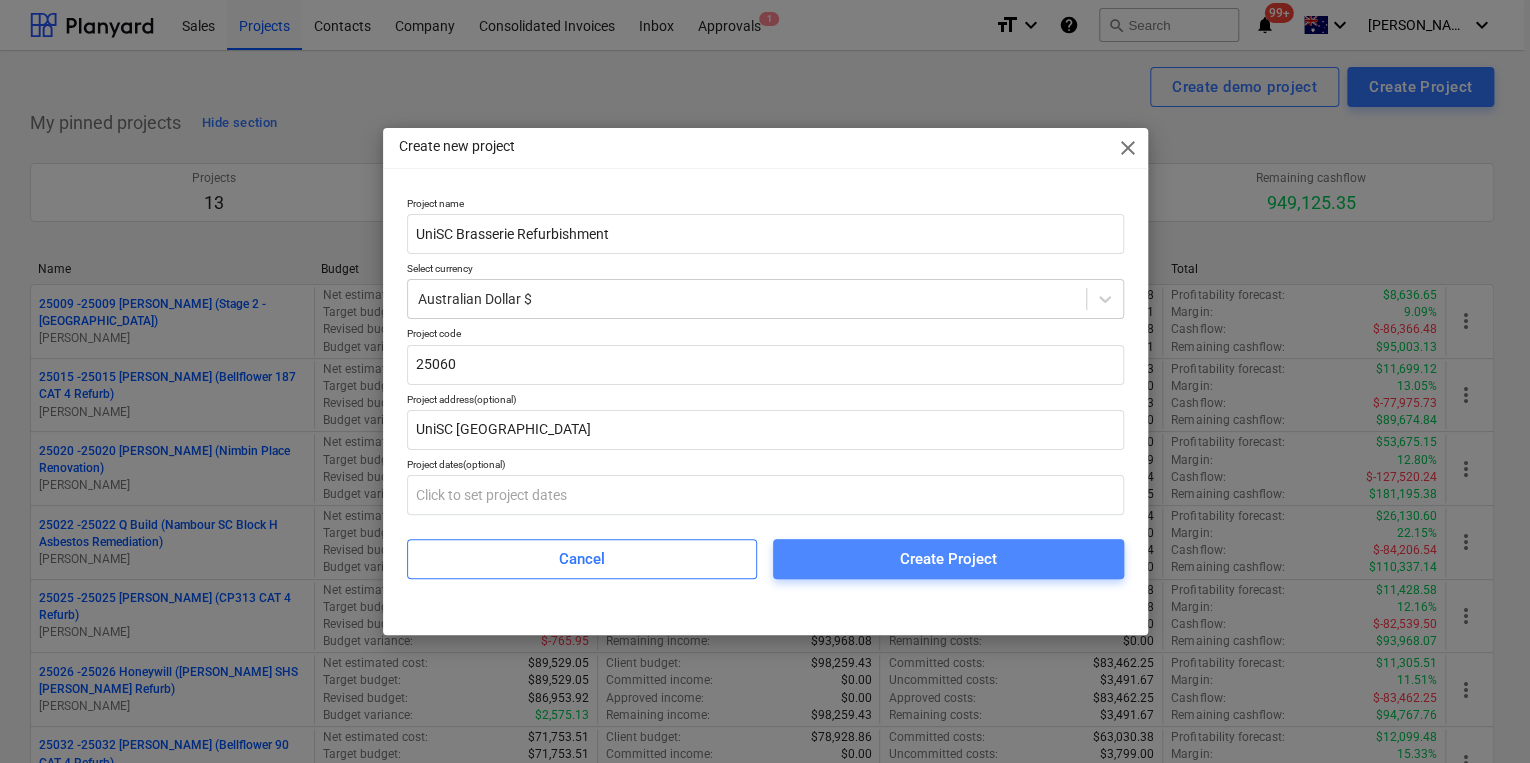 click on "Create Project" at bounding box center [948, 559] 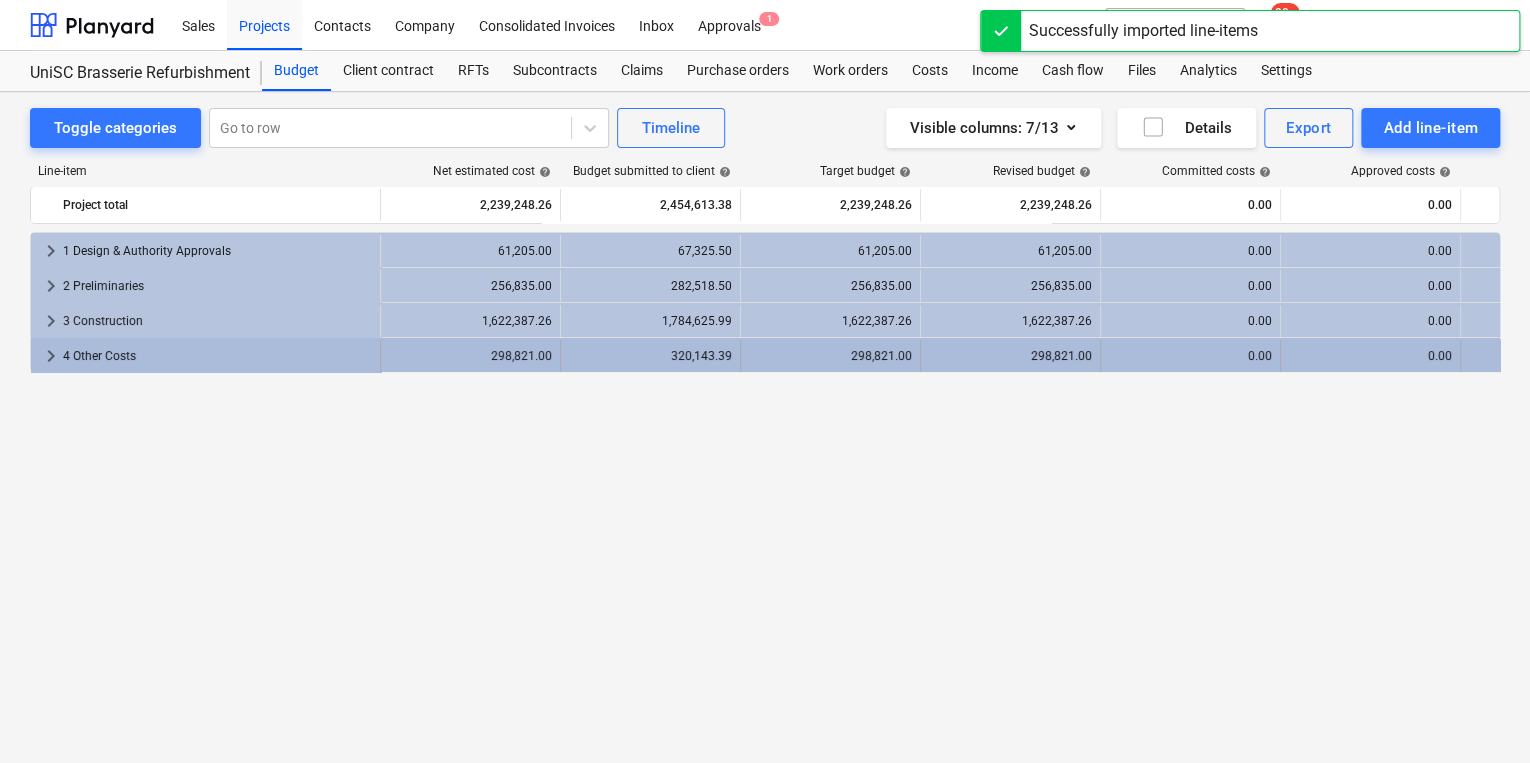 click on "keyboard_arrow_right" at bounding box center (51, 356) 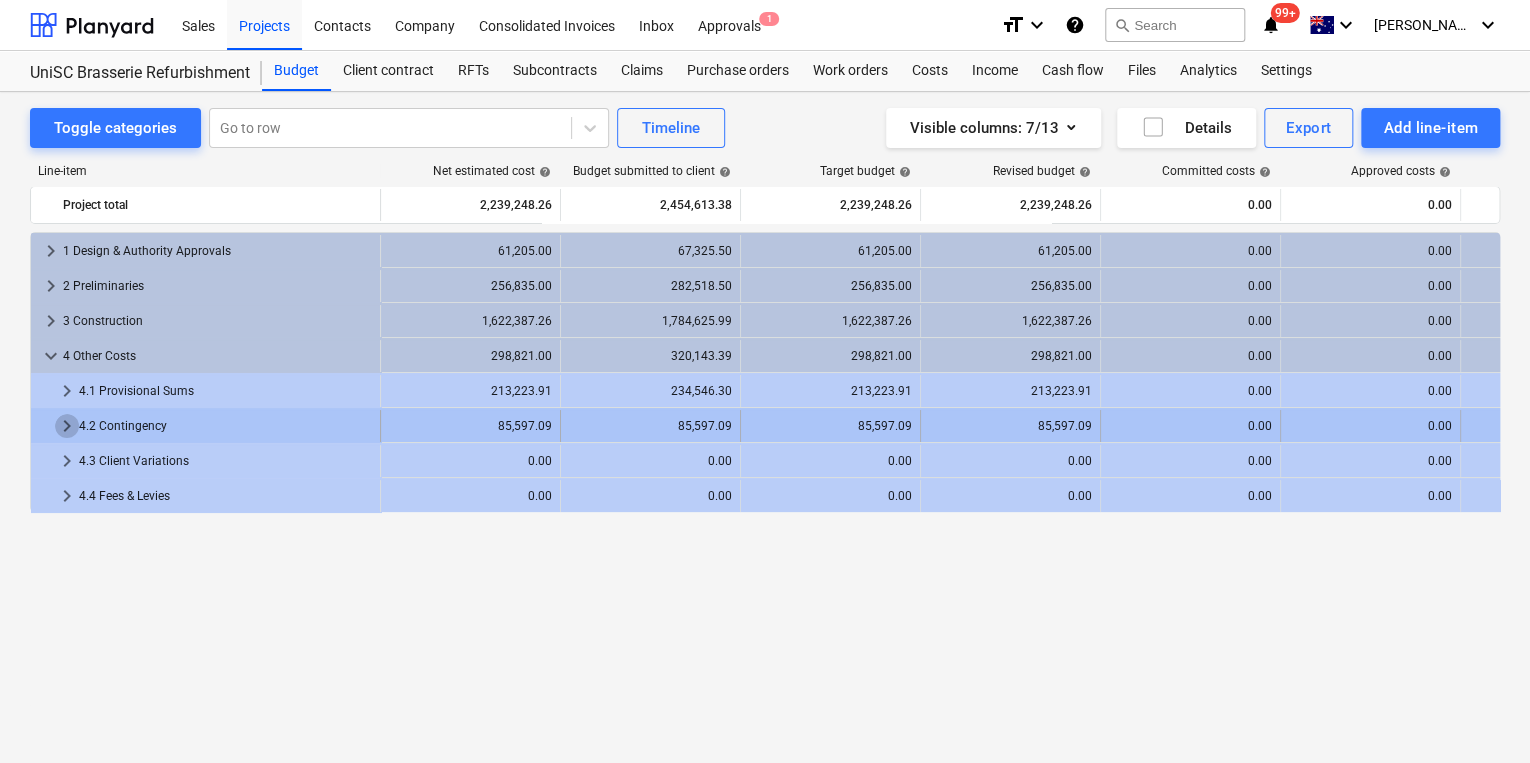 click on "keyboard_arrow_right" at bounding box center [67, 426] 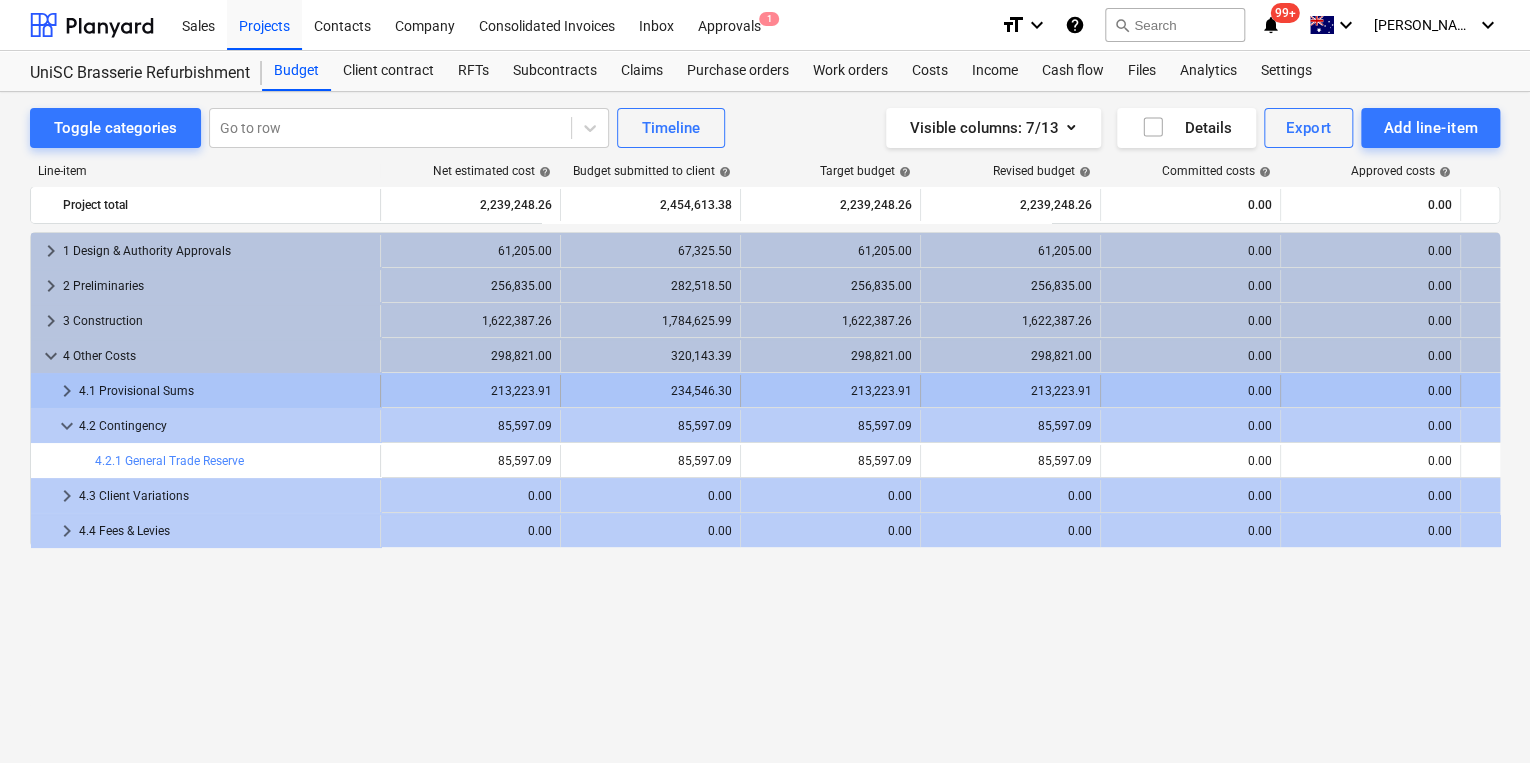 click on "keyboard_arrow_right" at bounding box center [67, 391] 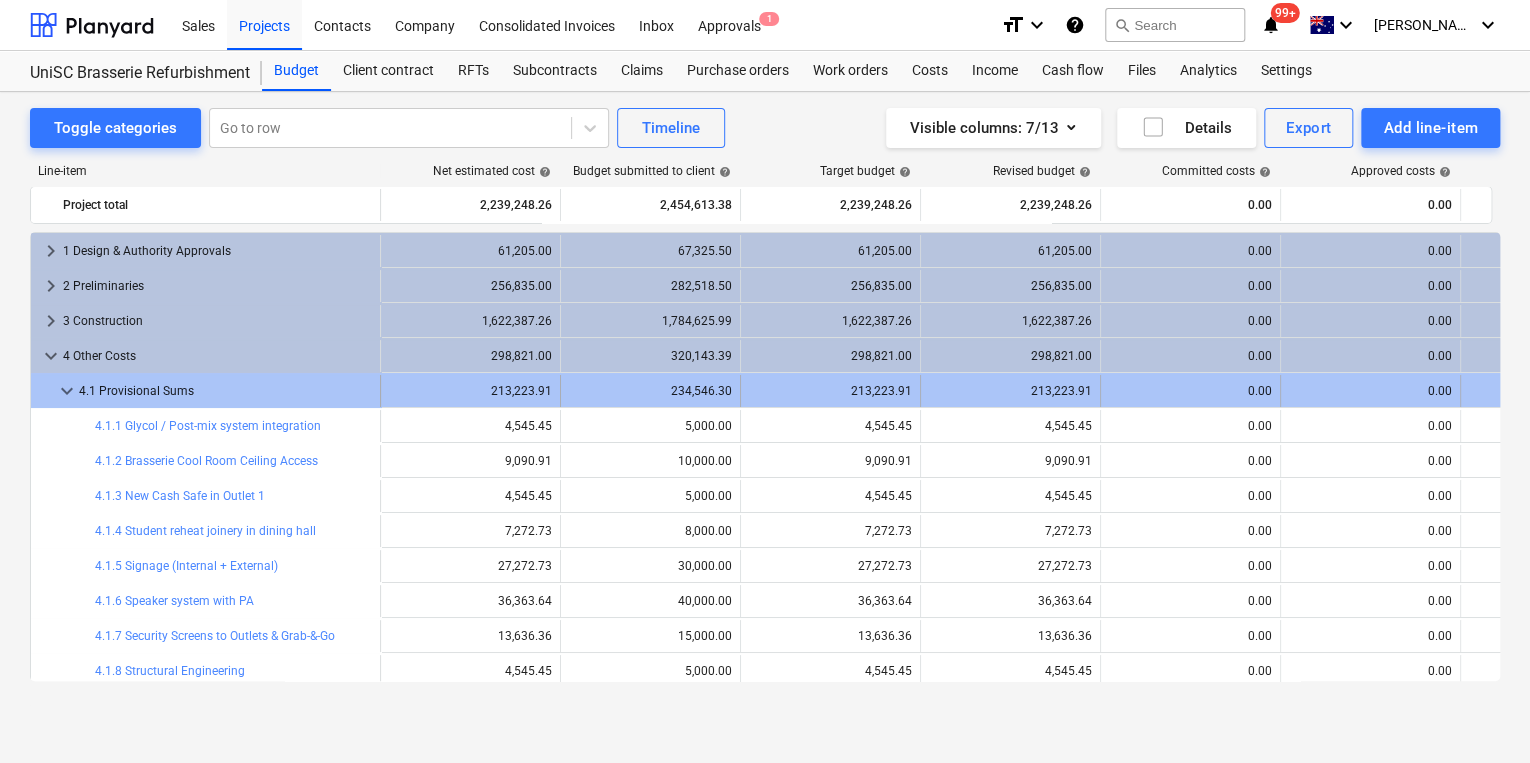 click on "keyboard_arrow_down" at bounding box center [67, 391] 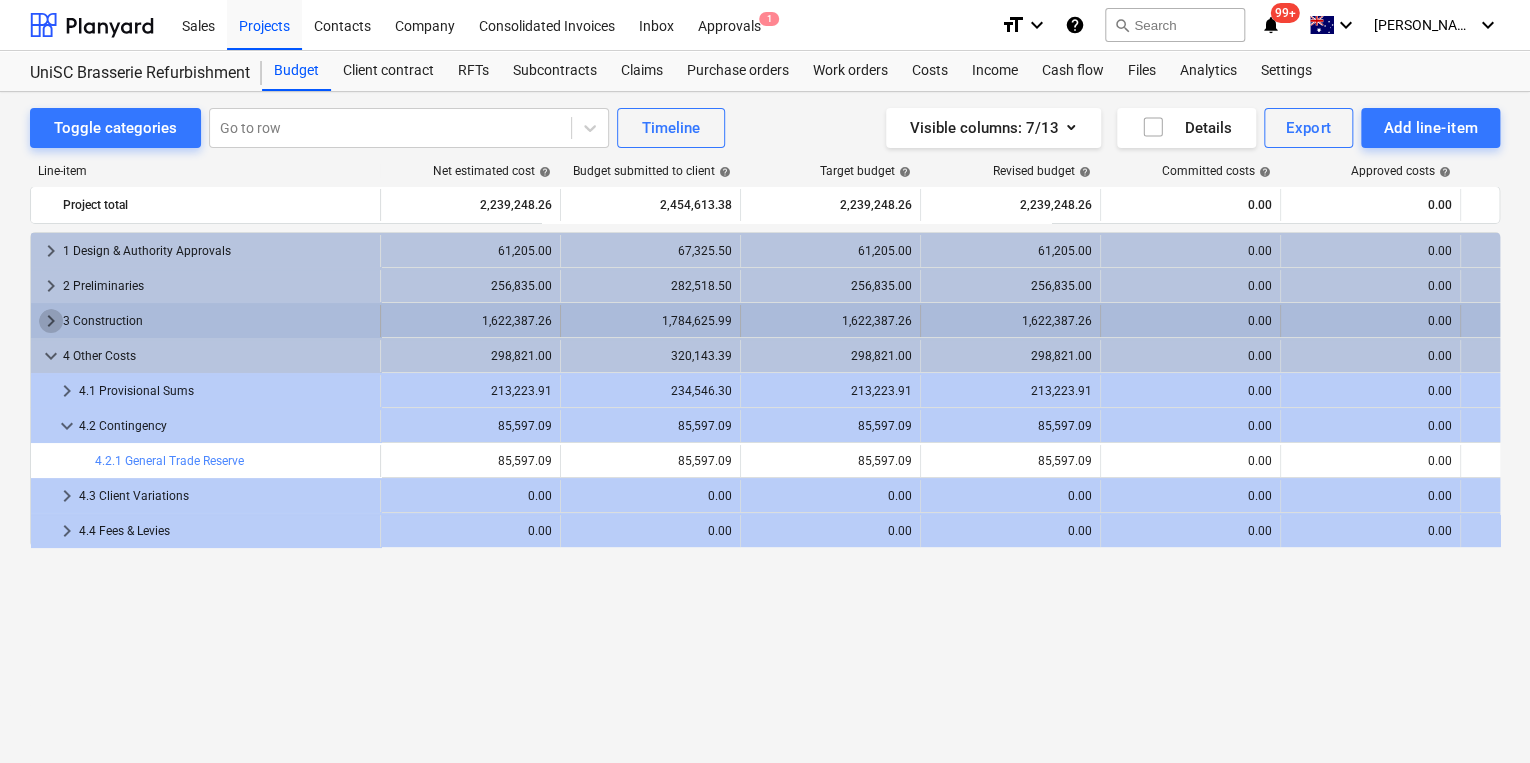 click on "keyboard_arrow_right" at bounding box center (51, 321) 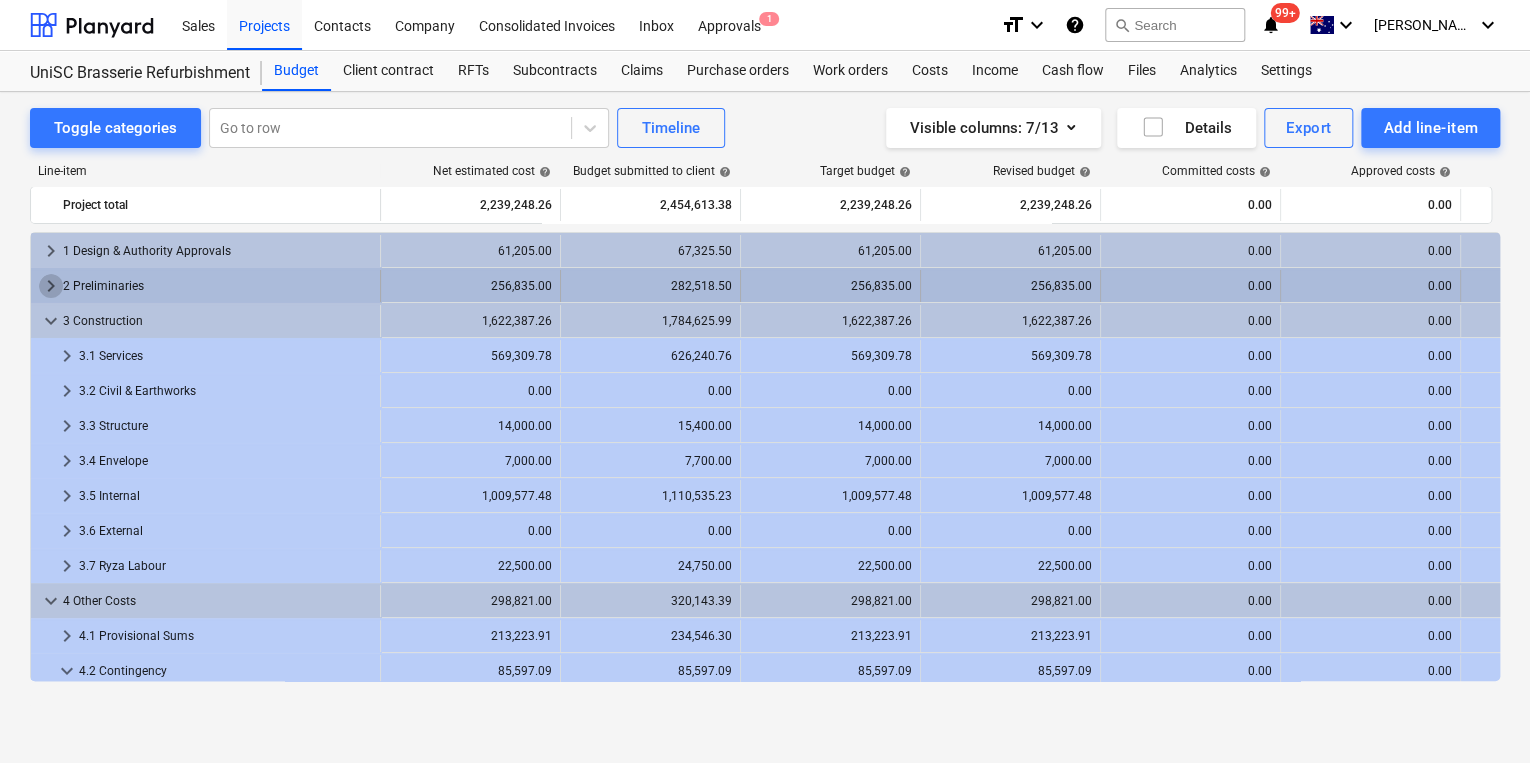 click on "keyboard_arrow_right" at bounding box center [51, 286] 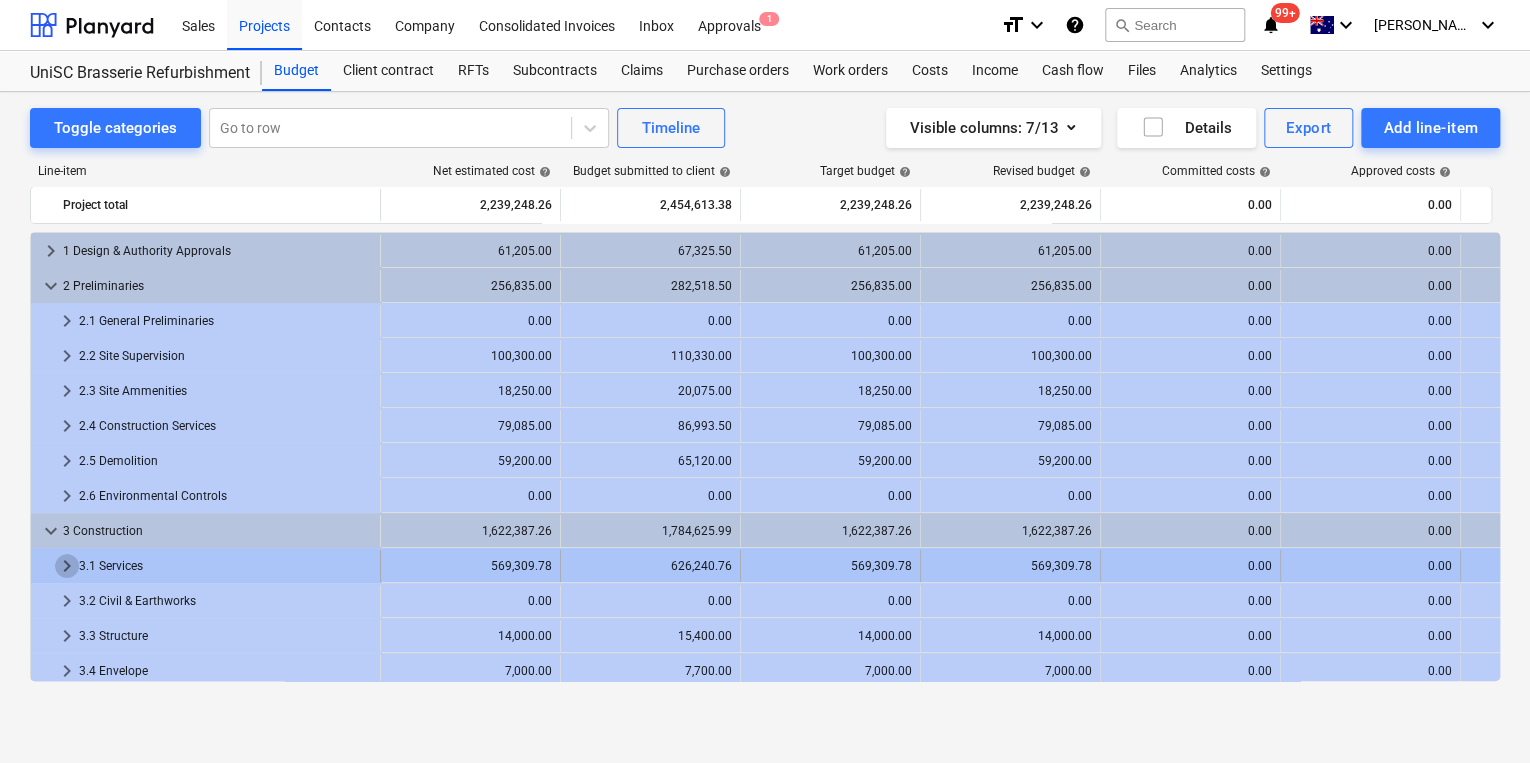 click on "keyboard_arrow_right" at bounding box center [67, 566] 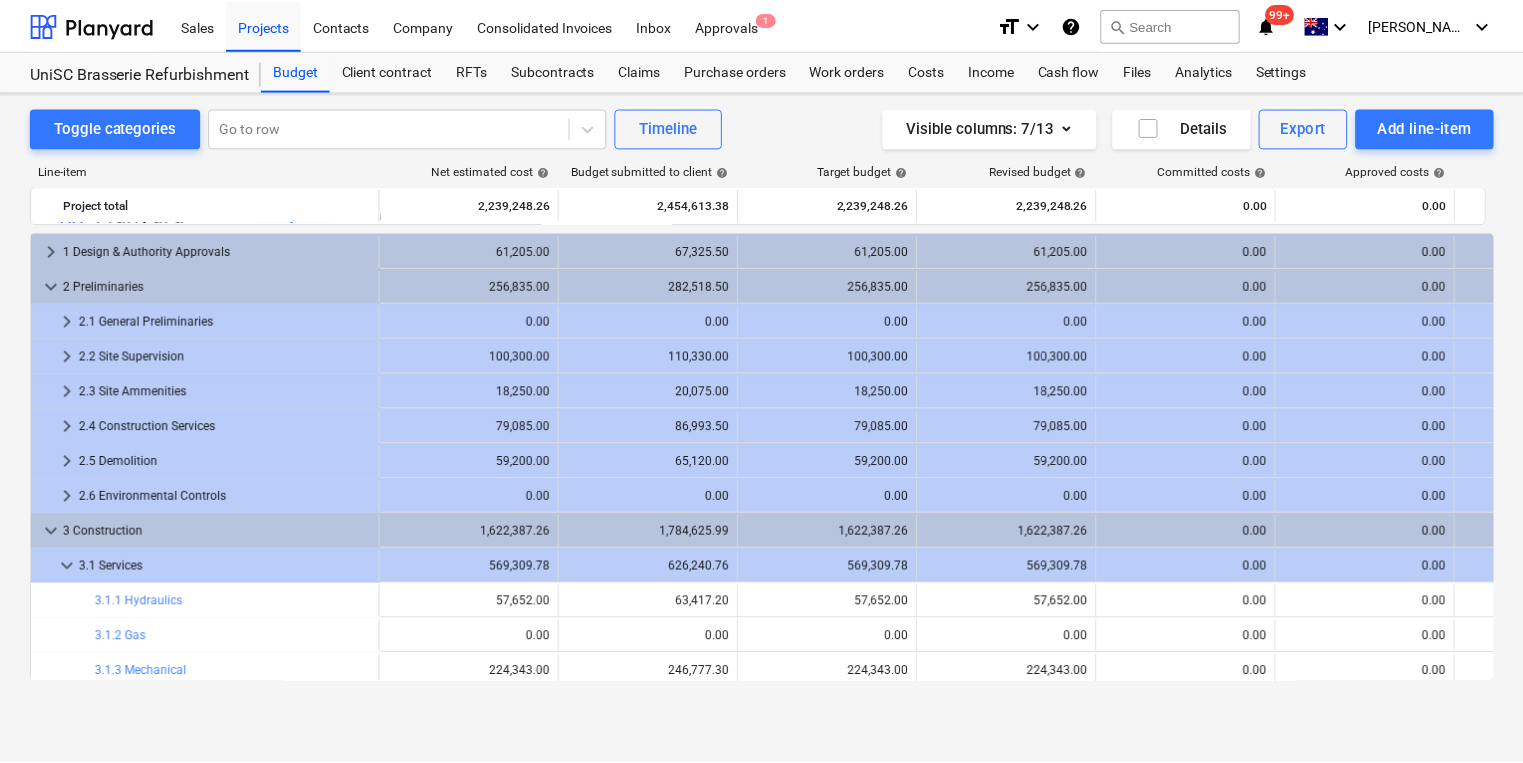 scroll, scrollTop: 160, scrollLeft: 0, axis: vertical 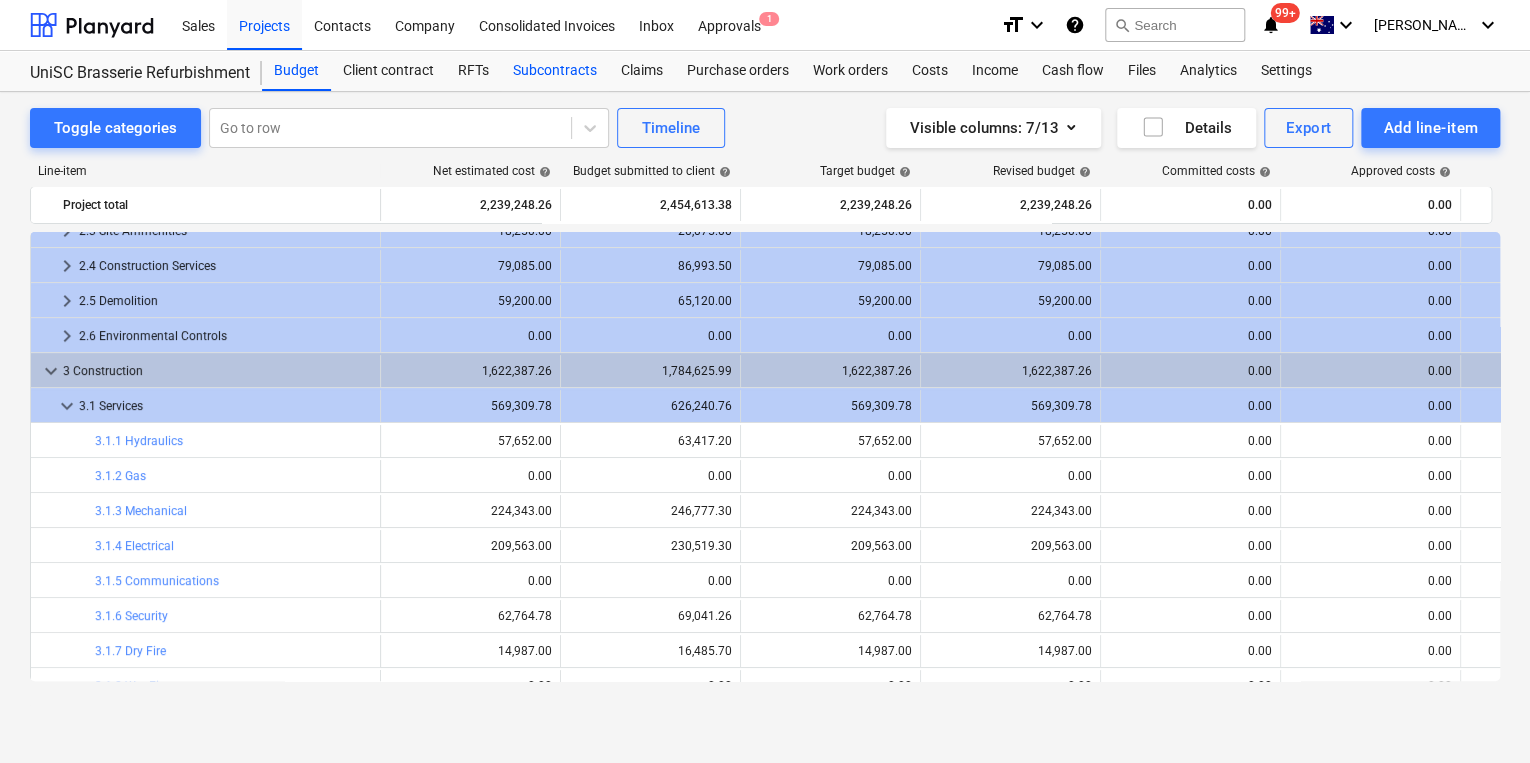 click on "Subcontracts" at bounding box center (555, 71) 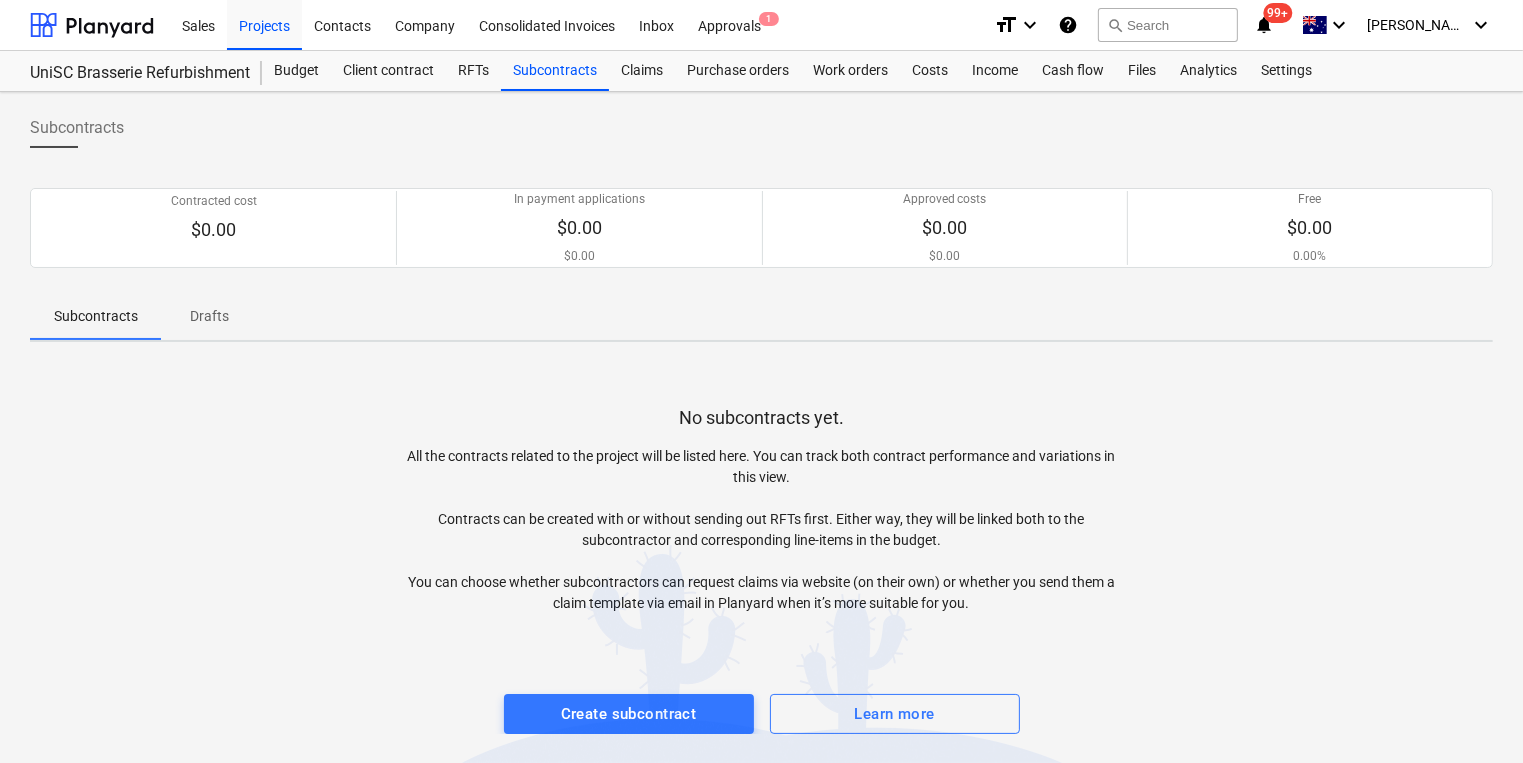 scroll, scrollTop: 1, scrollLeft: 0, axis: vertical 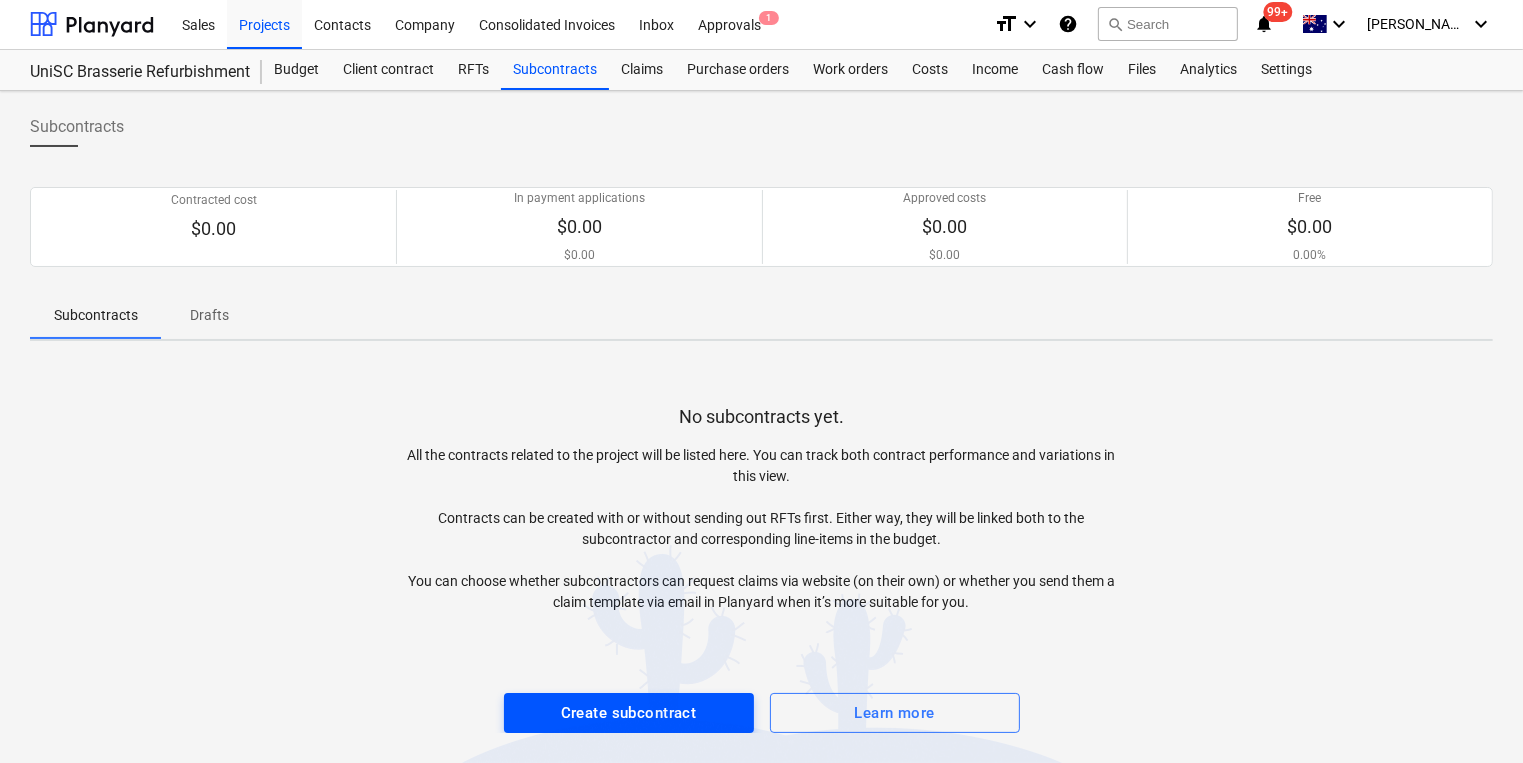click on "Create subcontract" at bounding box center [629, 713] 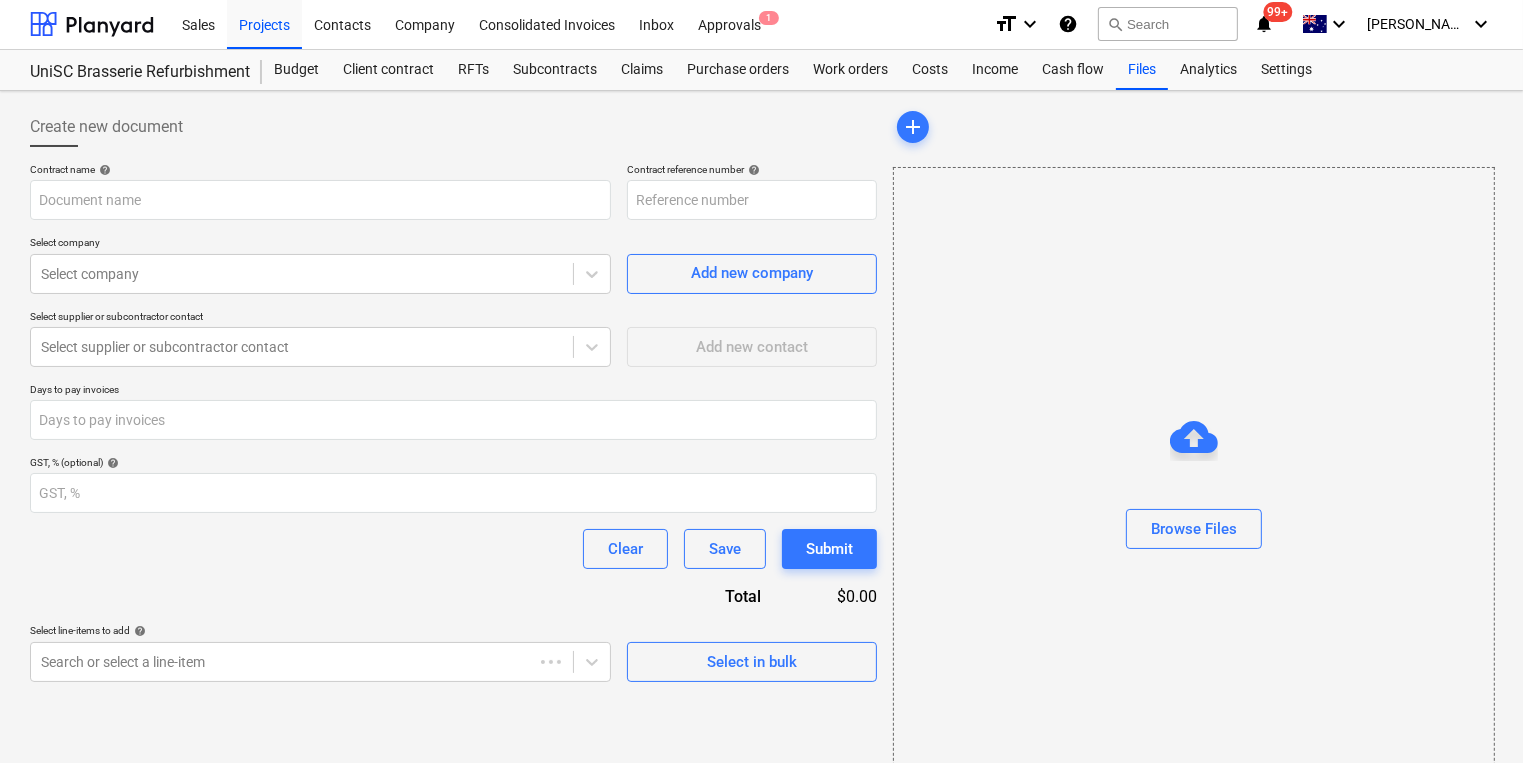 type on "25060-SO-001" 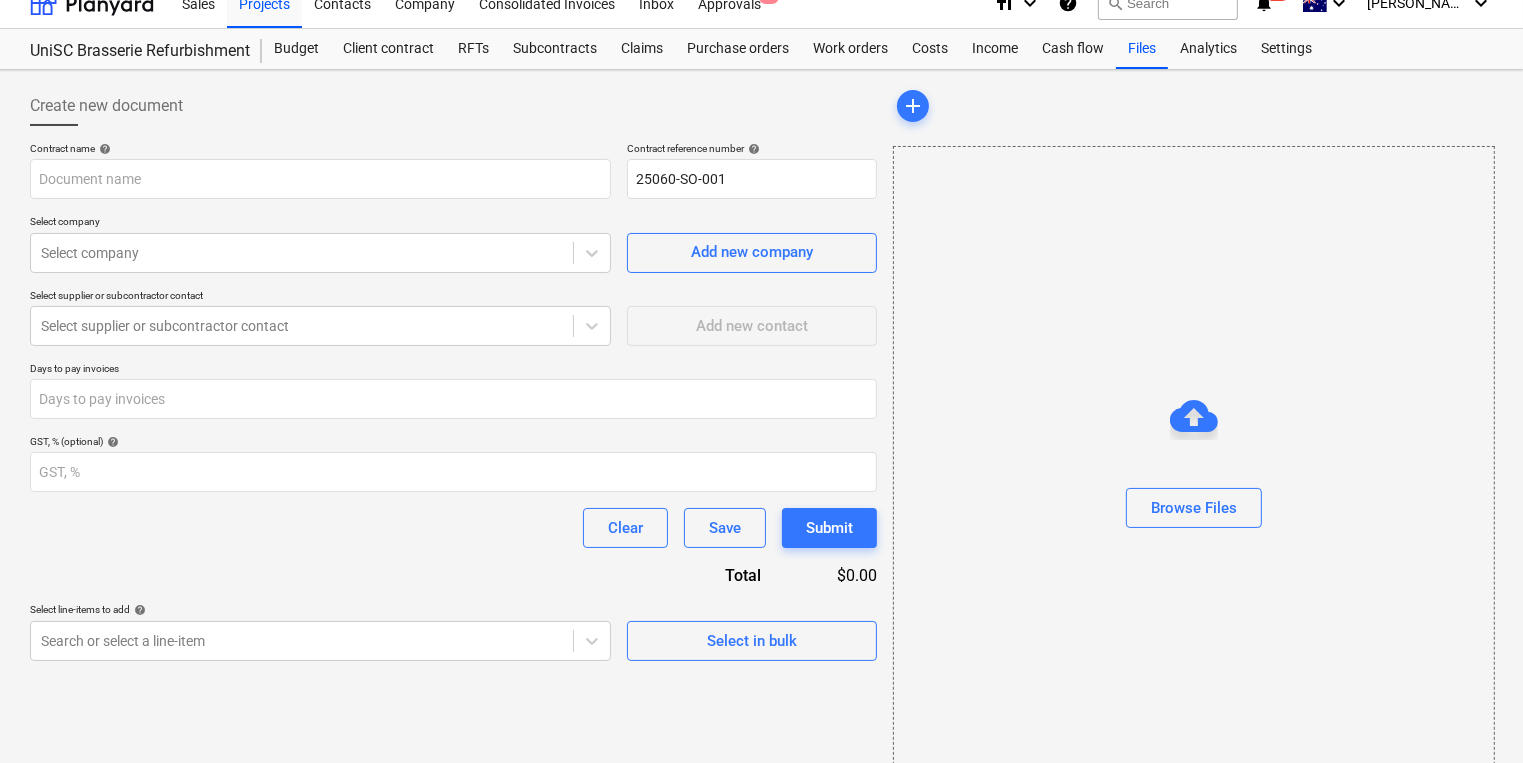 scroll, scrollTop: 0, scrollLeft: 0, axis: both 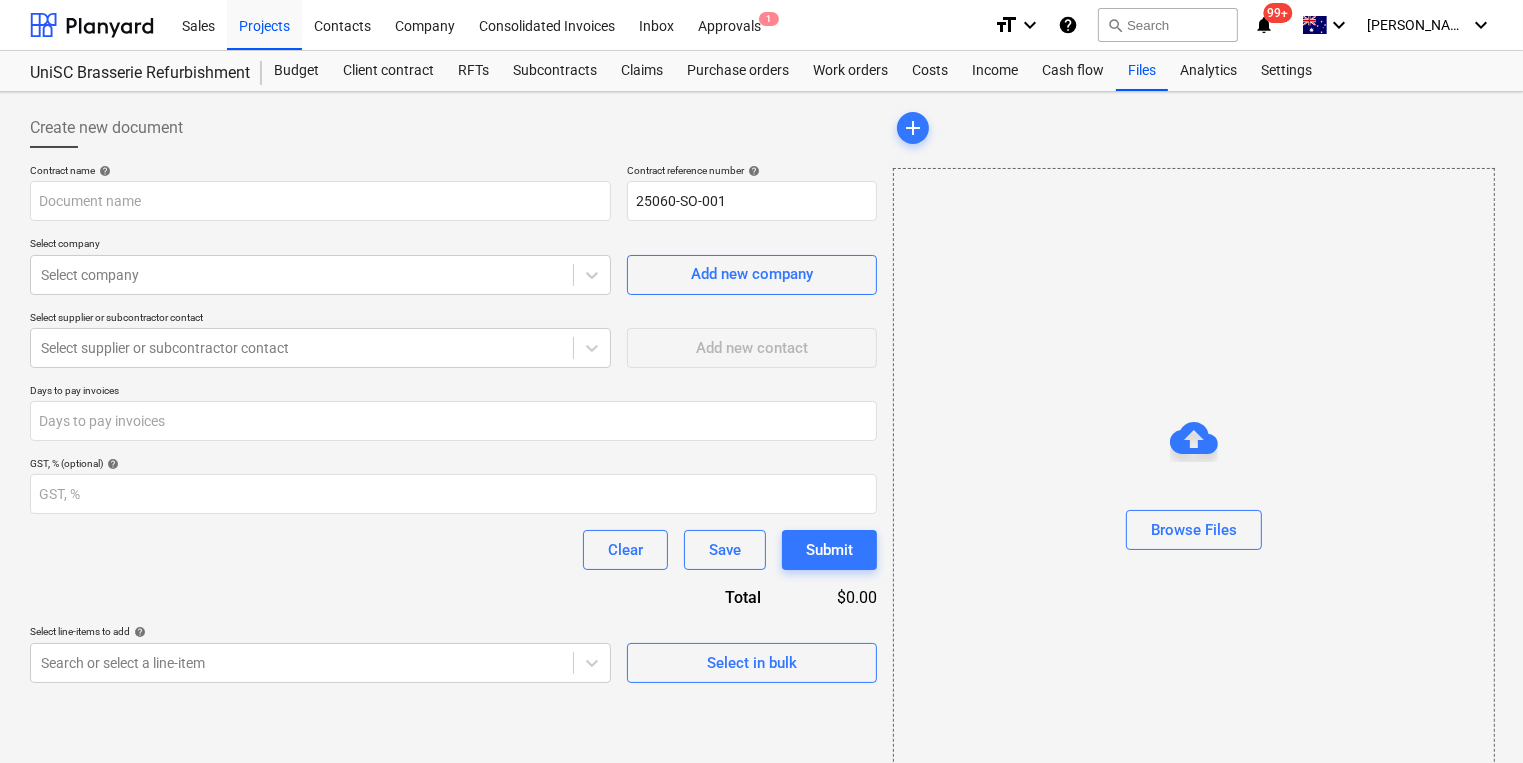 click on "Create new document" at bounding box center [453, 128] 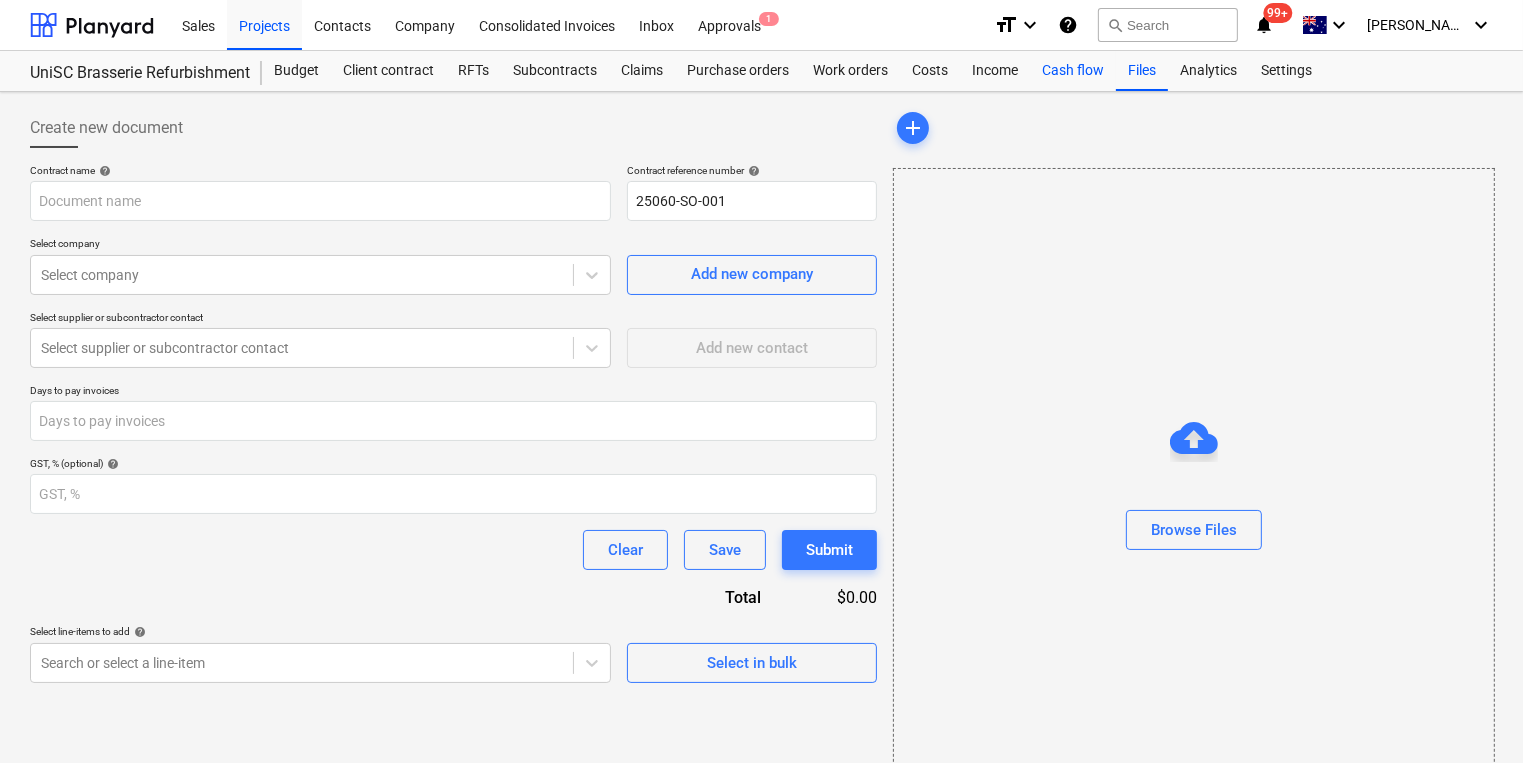 click on "Cash flow" at bounding box center (1073, 71) 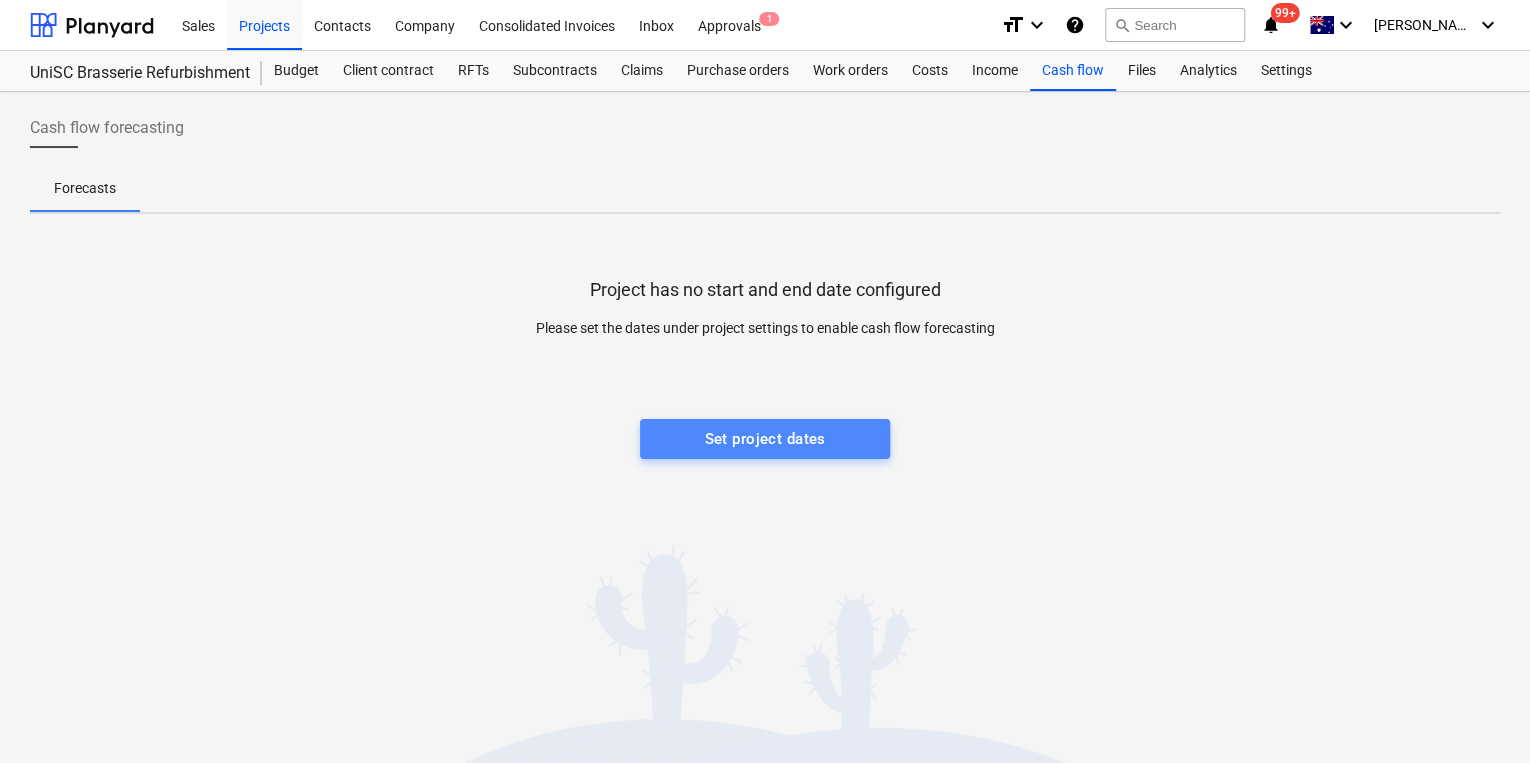 click on "Set project dates" at bounding box center [764, 439] 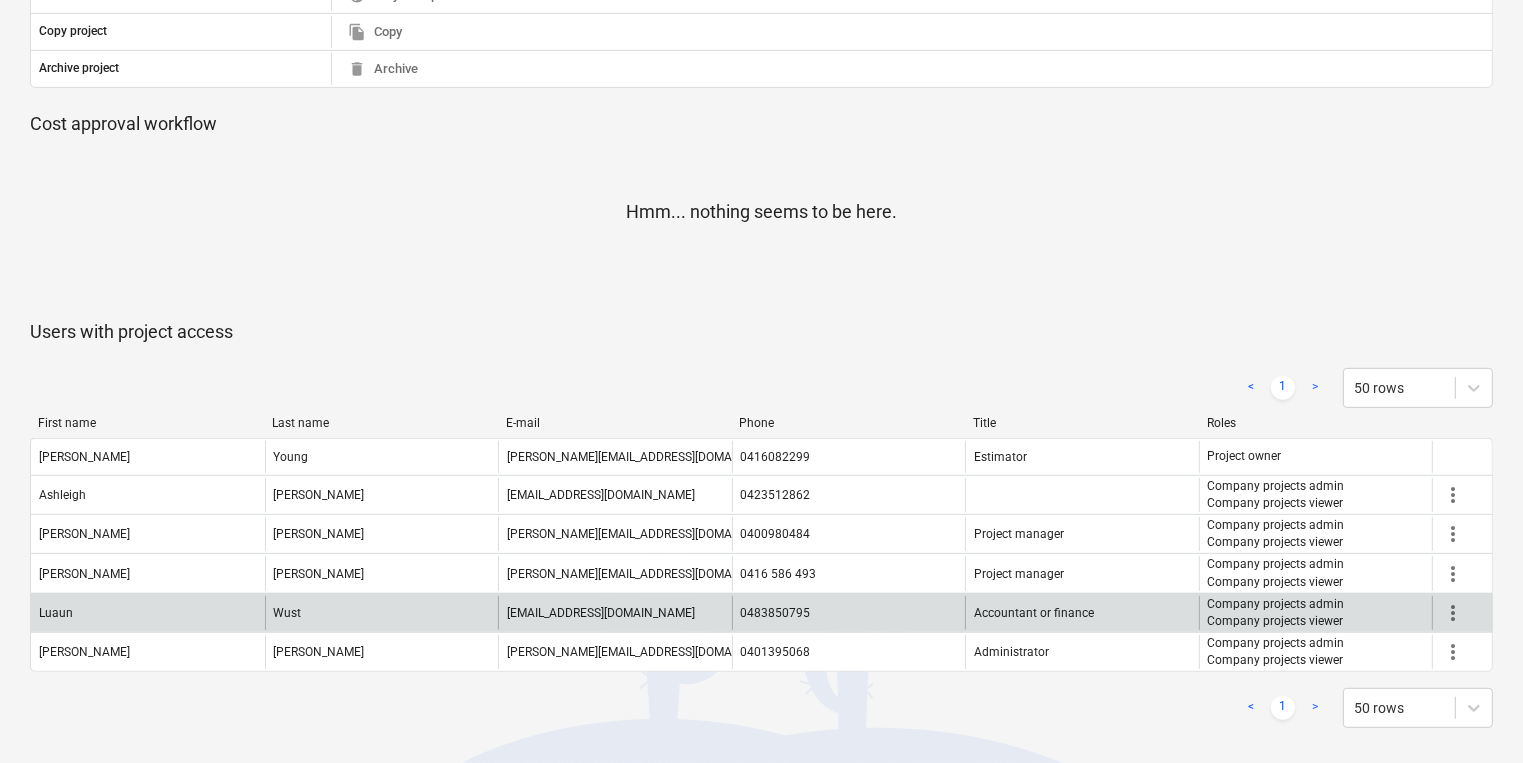 scroll, scrollTop: 0, scrollLeft: 0, axis: both 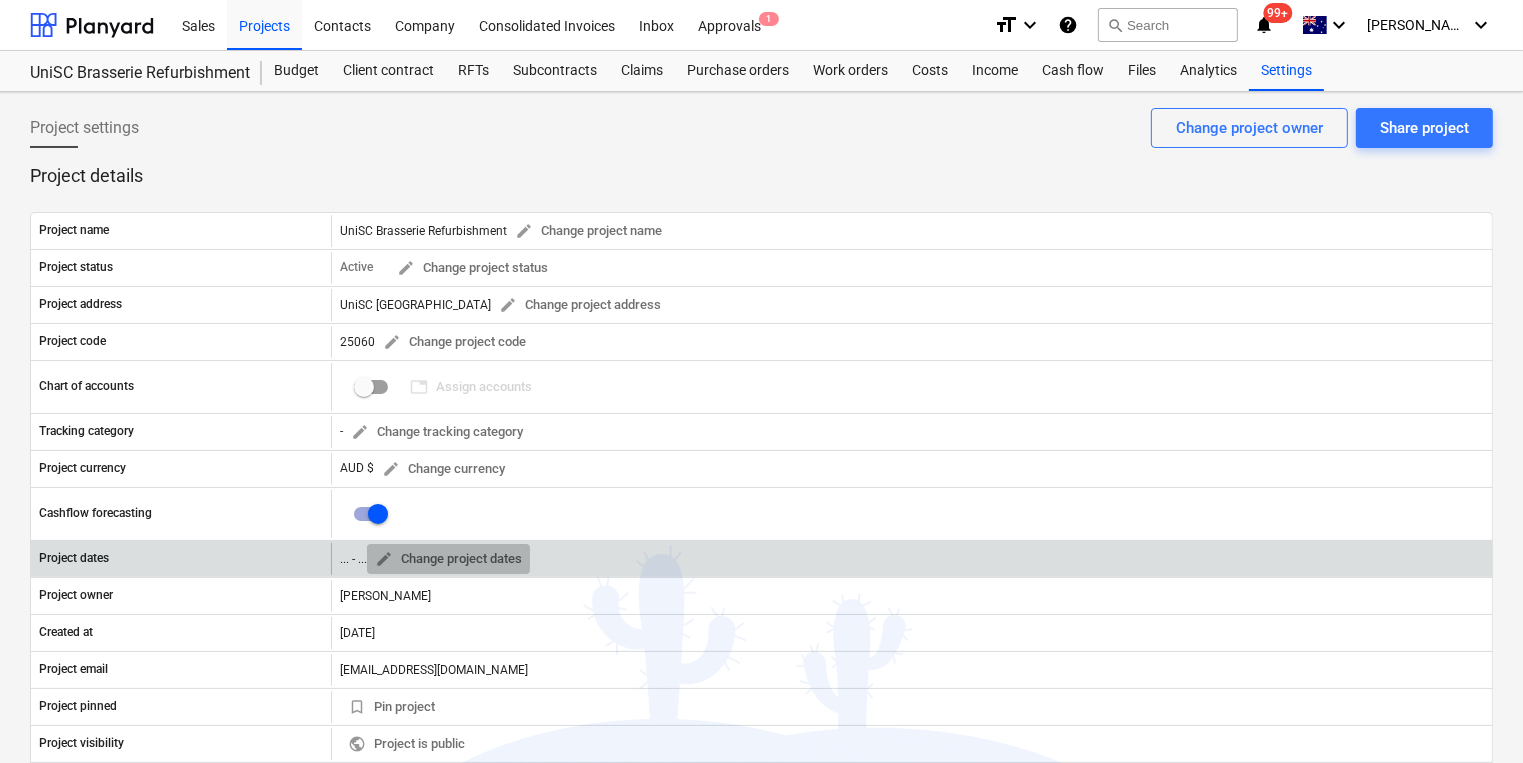 click on "edit" at bounding box center [384, 559] 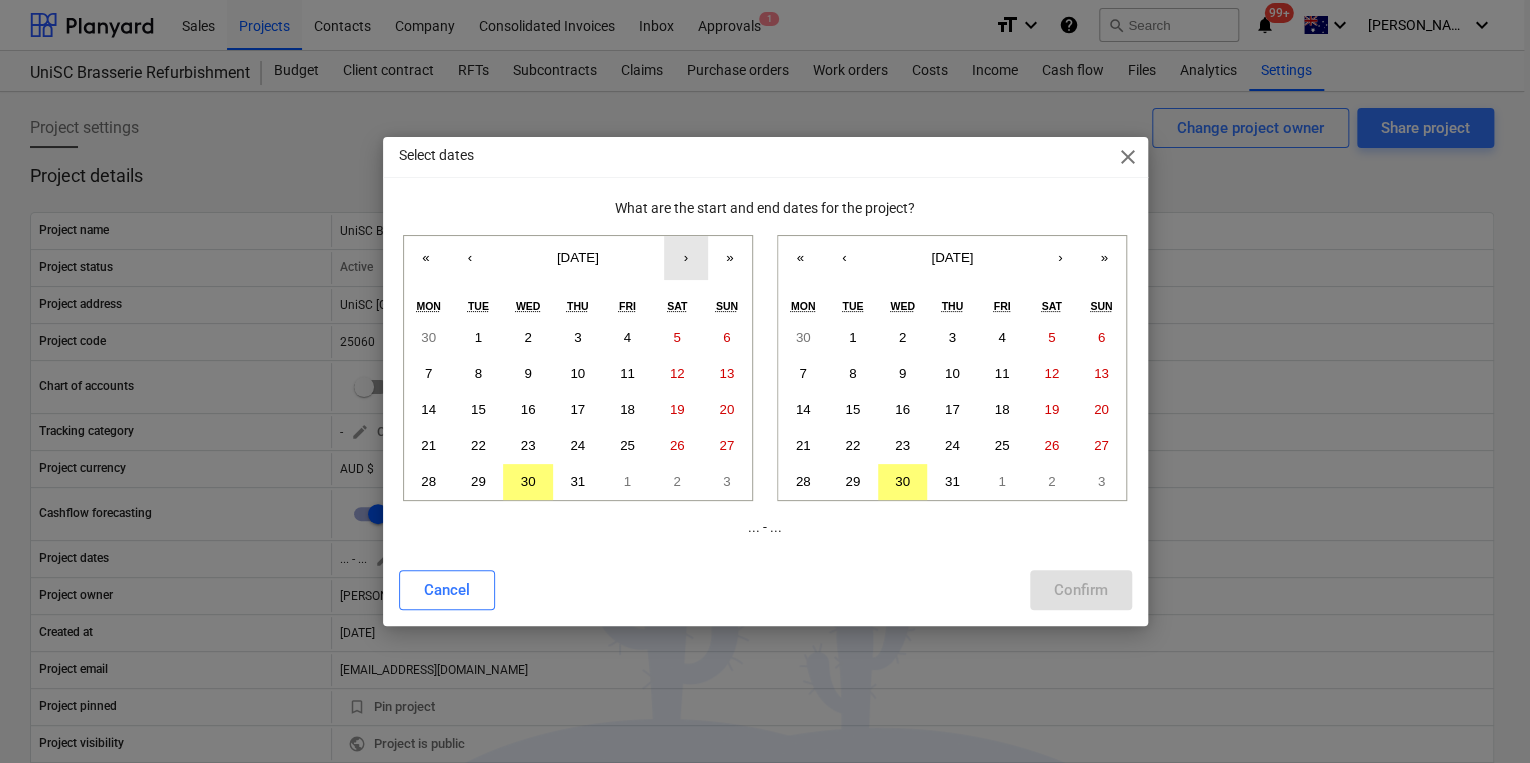 click on "›" at bounding box center [686, 258] 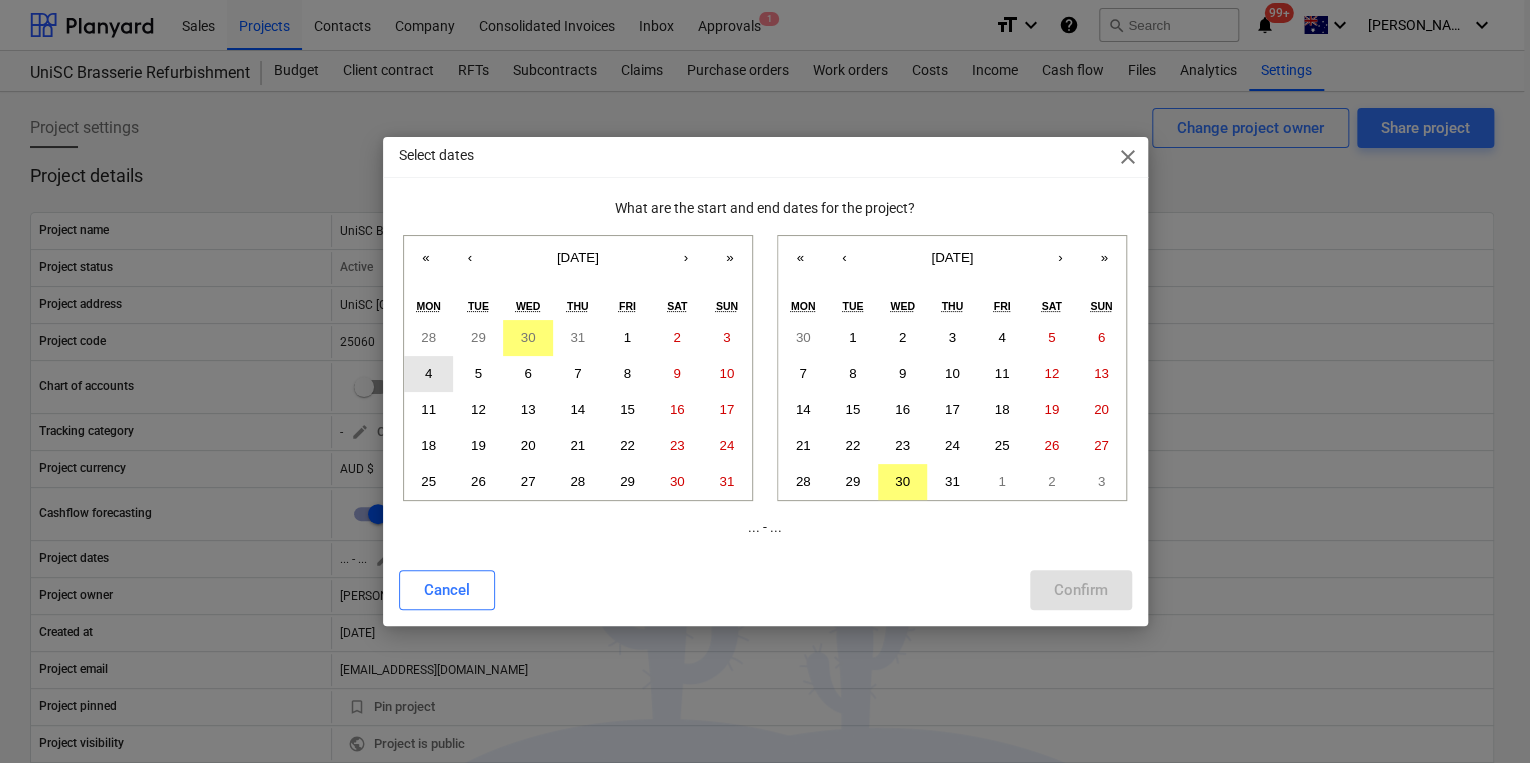 click on "4" at bounding box center [429, 374] 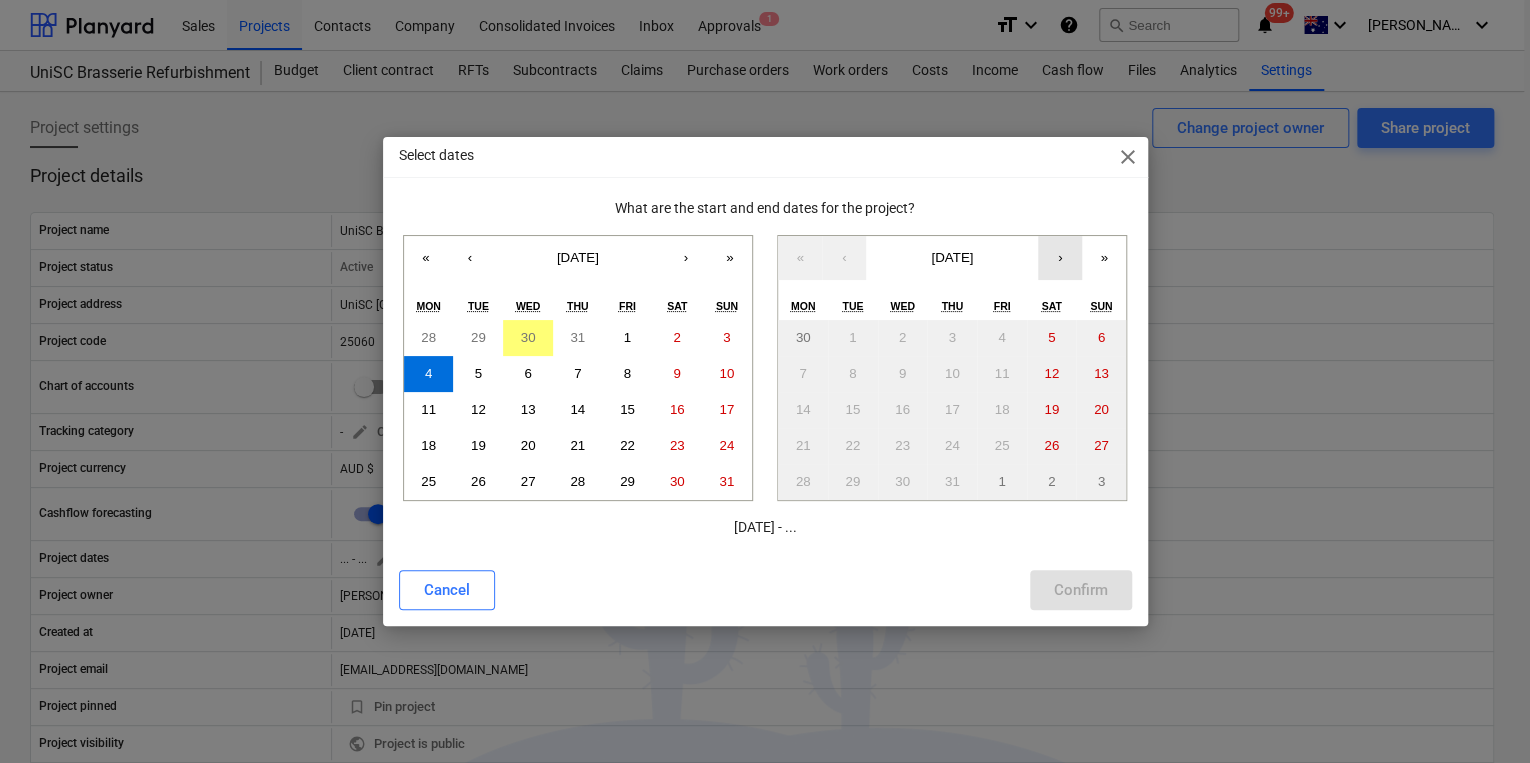 click on "›" at bounding box center [1060, 258] 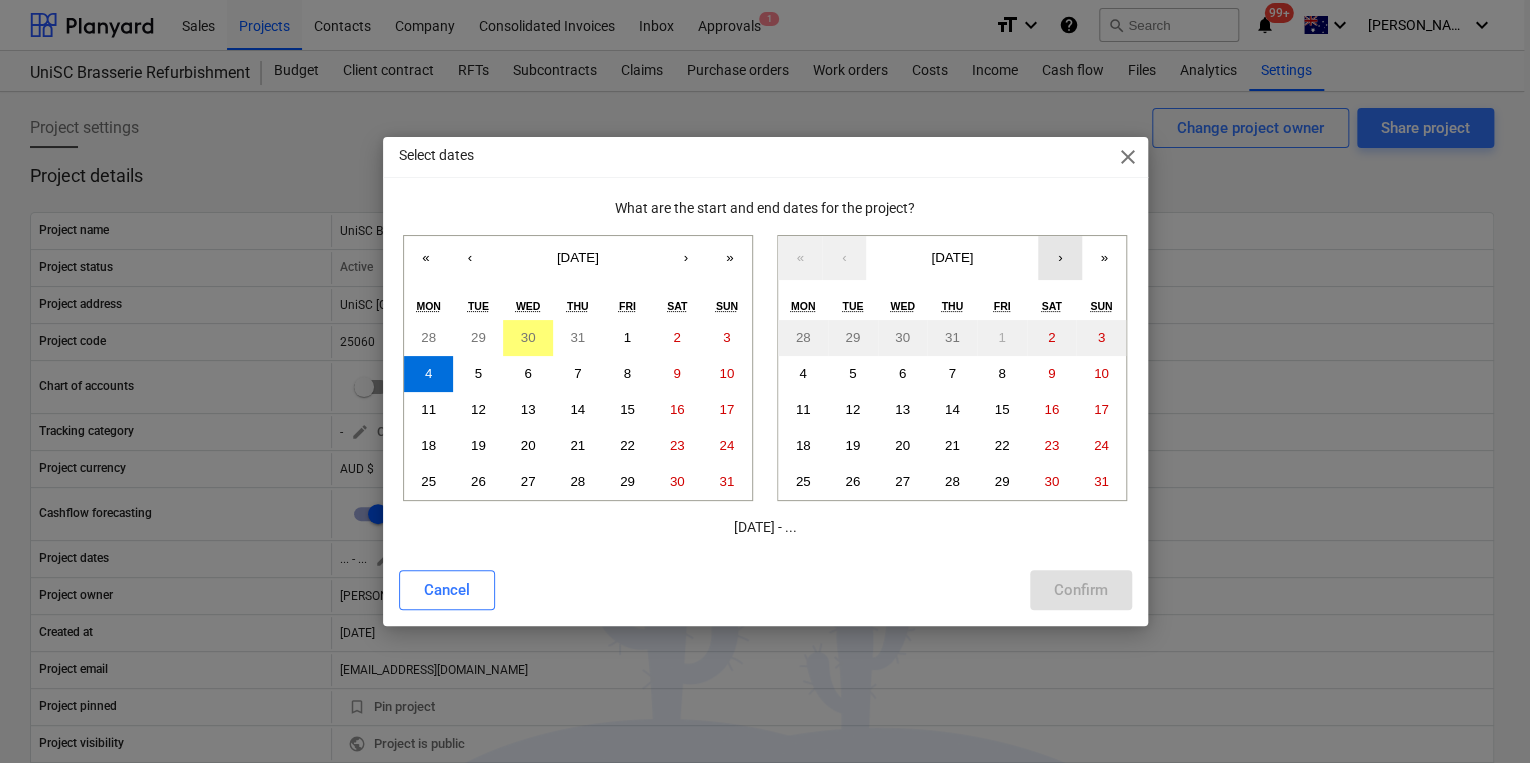 click on "›" at bounding box center (1060, 258) 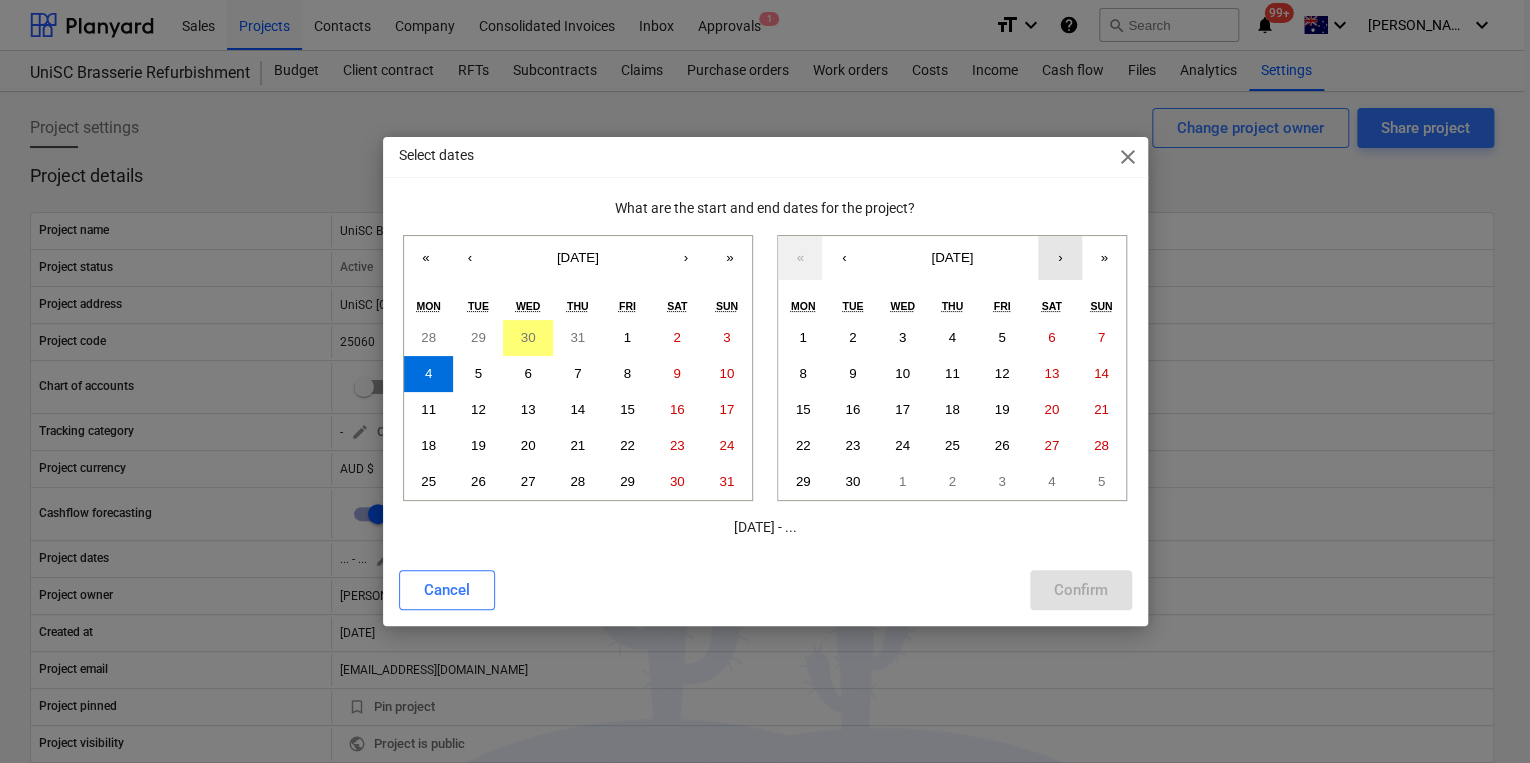 click on "›" at bounding box center (1060, 258) 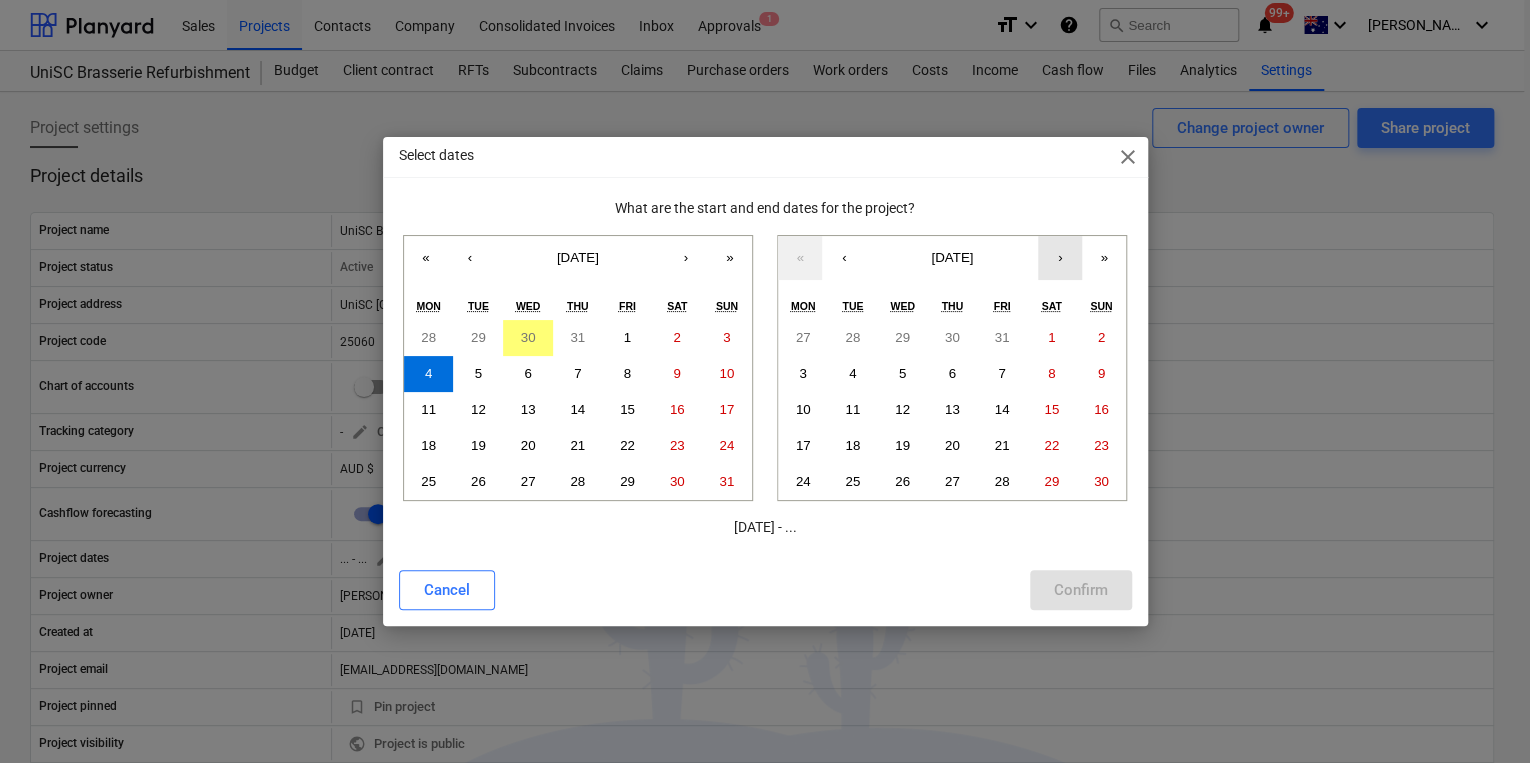 click on "›" at bounding box center [1060, 258] 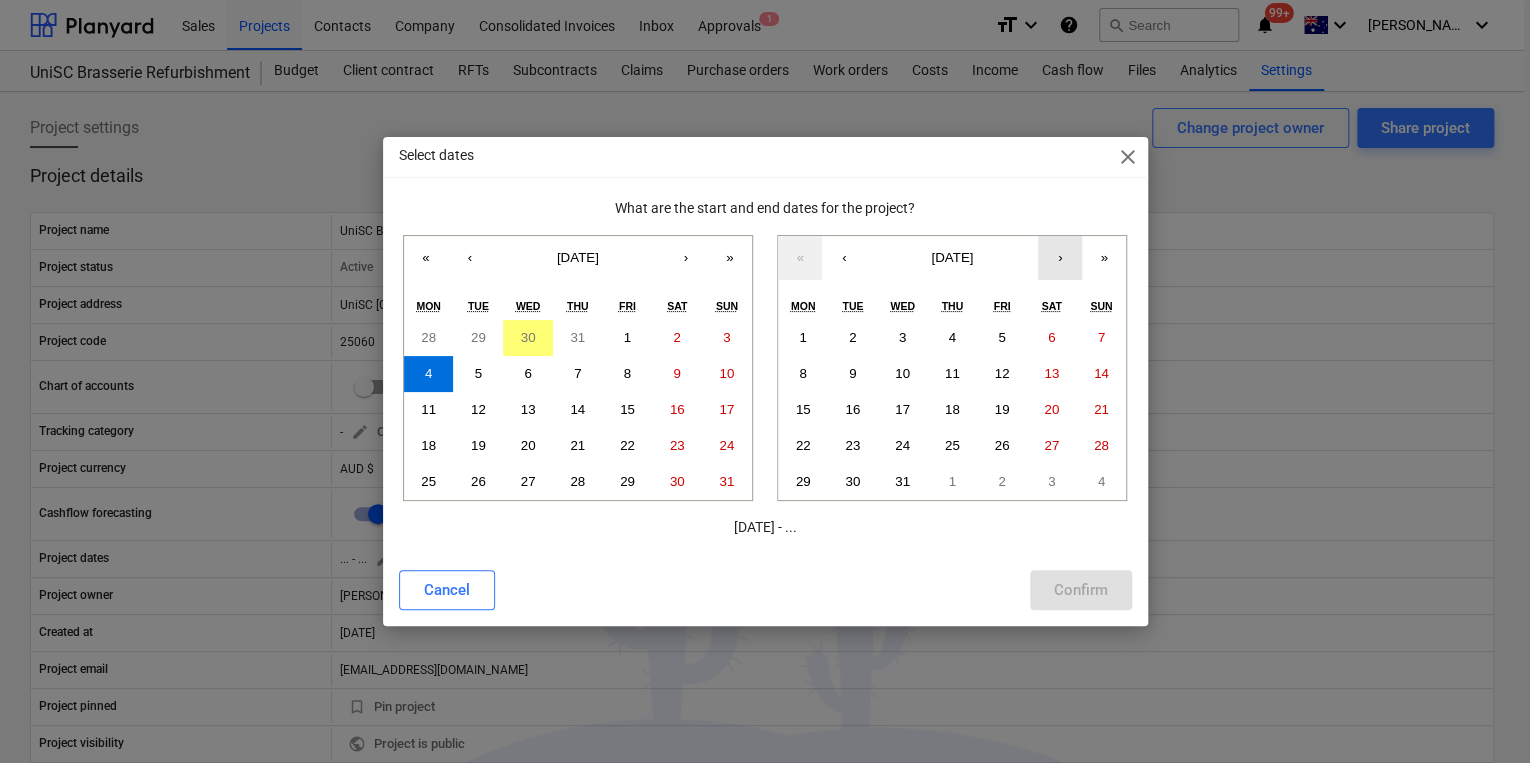click on "›" at bounding box center (1060, 258) 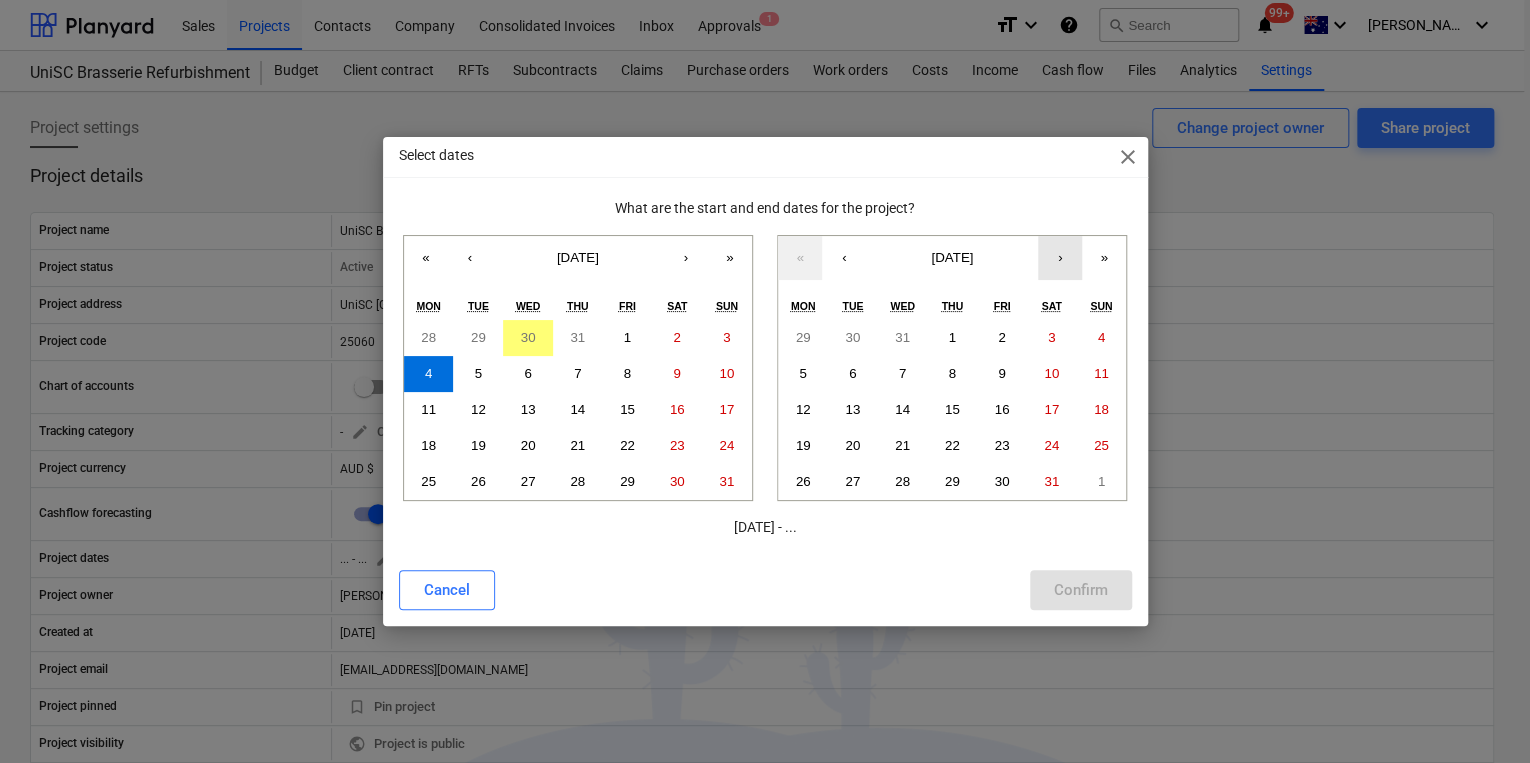 click on "›" at bounding box center (1060, 258) 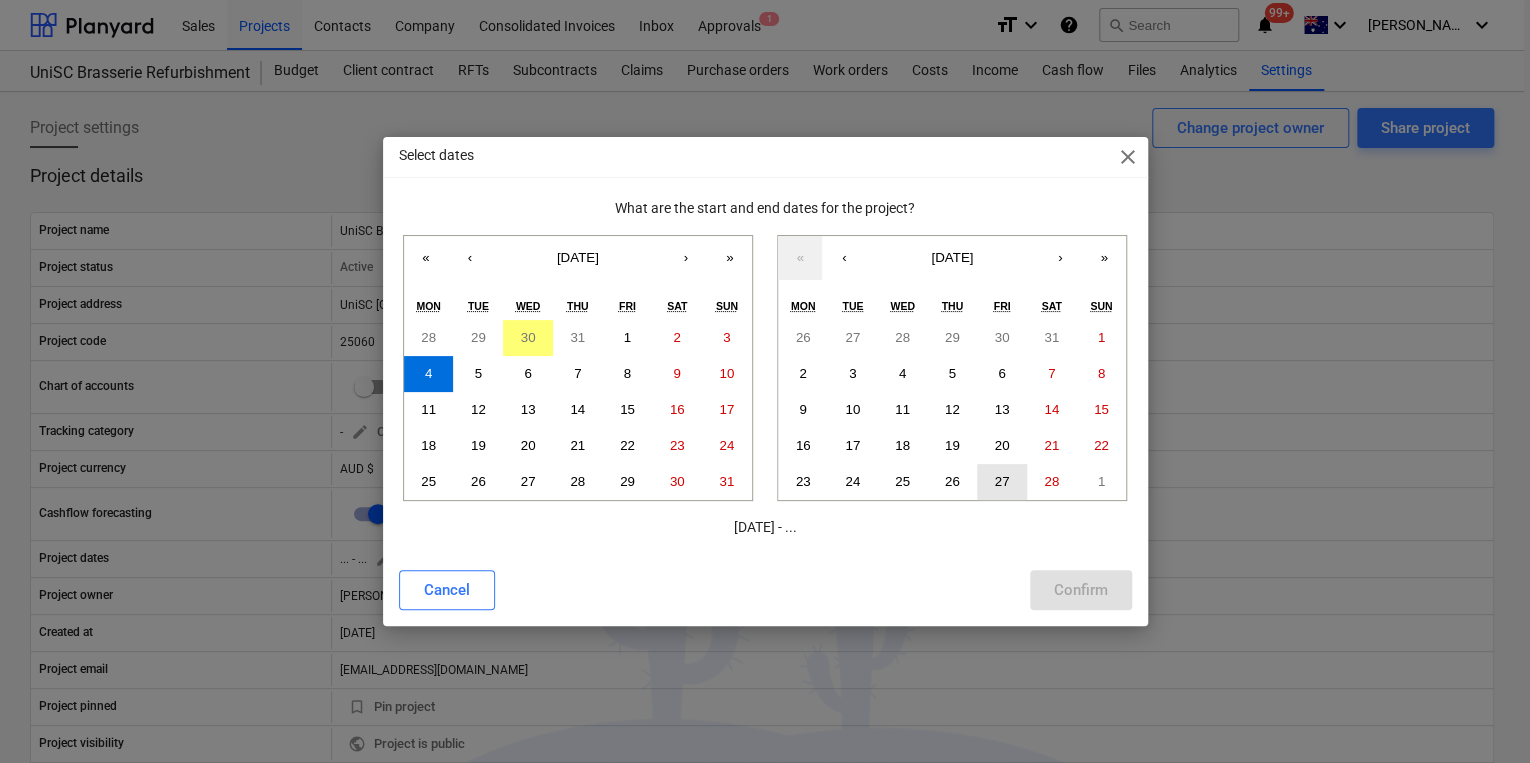 click on "27" at bounding box center [1002, 481] 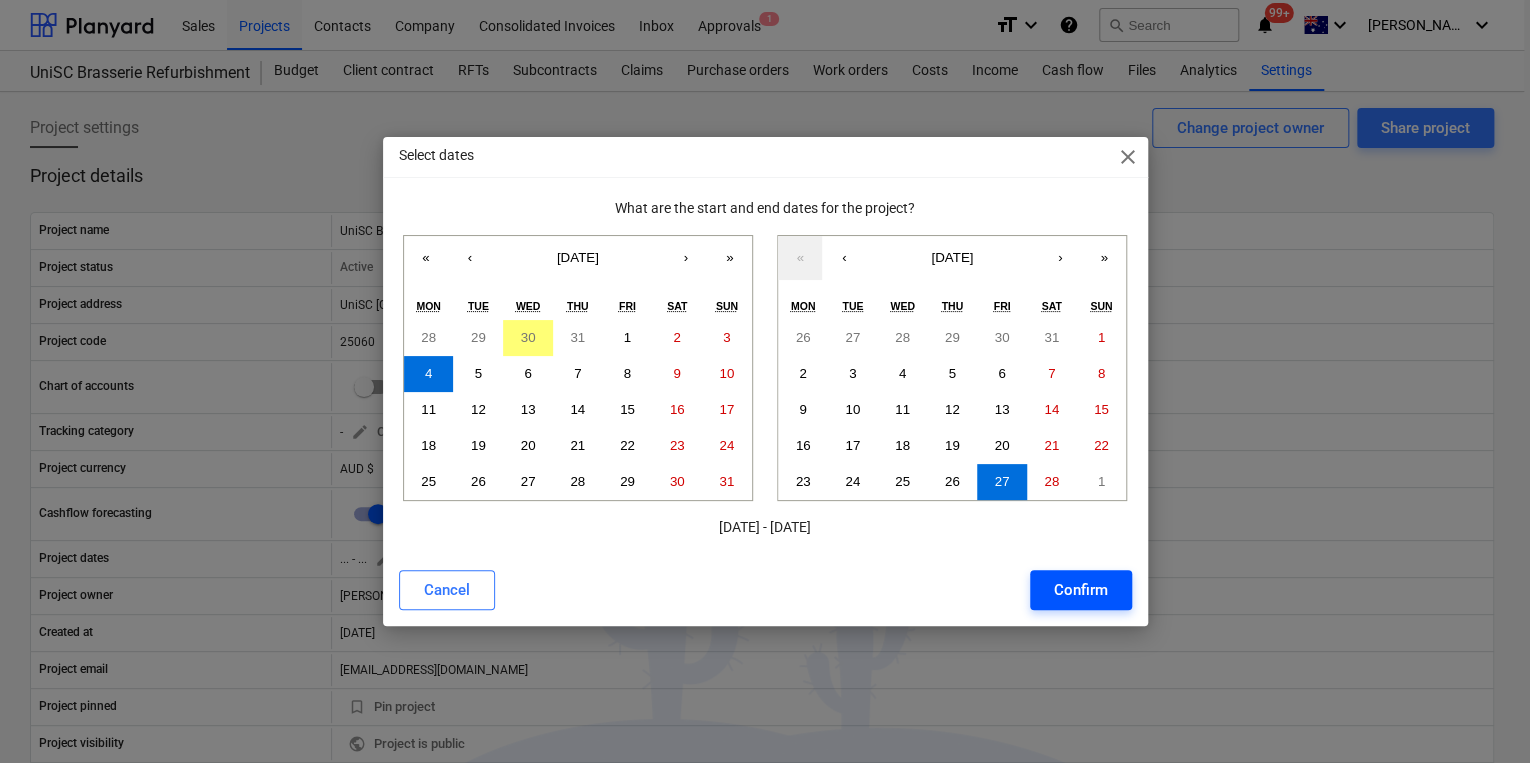 click on "Confirm" at bounding box center (1081, 590) 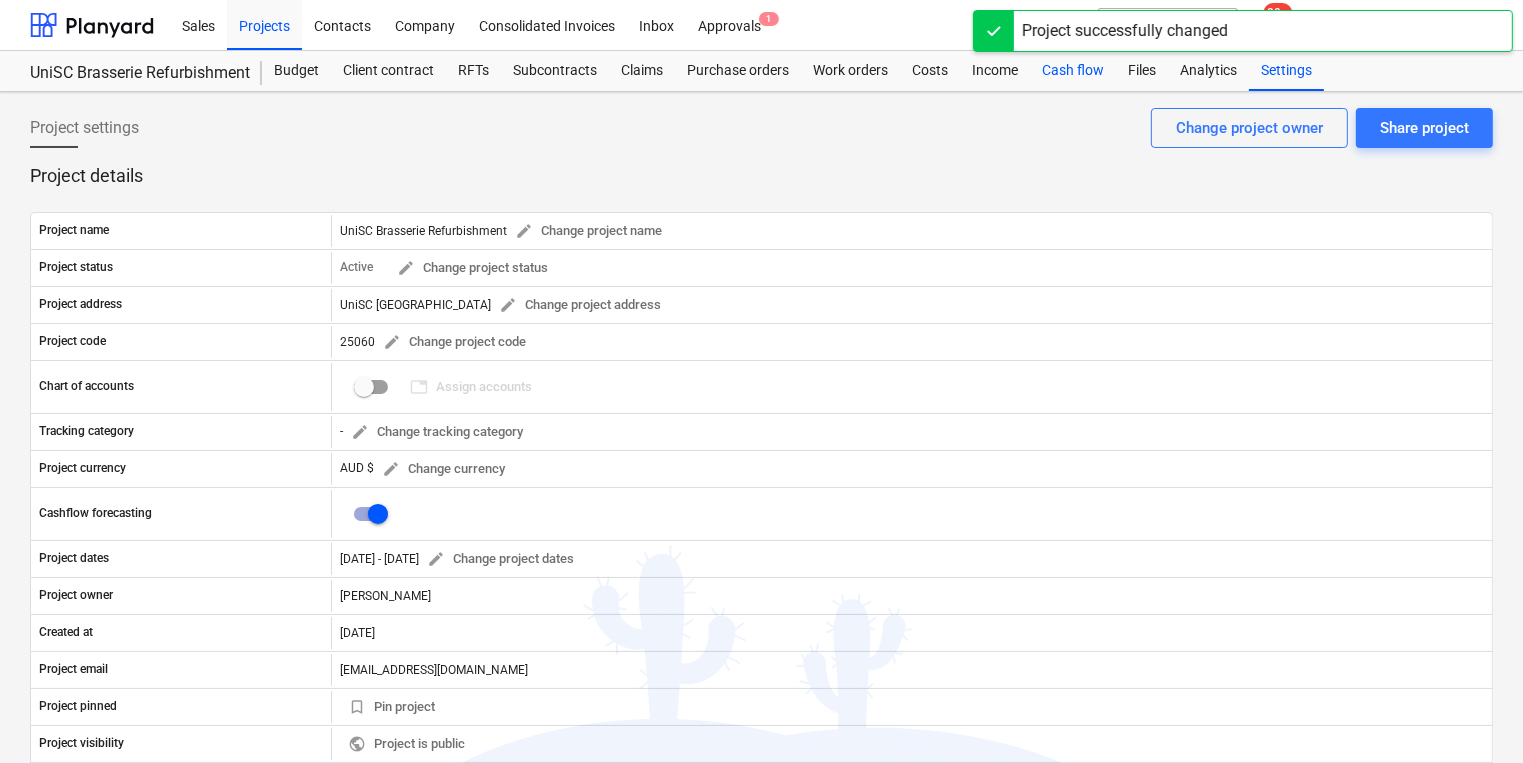 click on "Cash flow" at bounding box center [1073, 71] 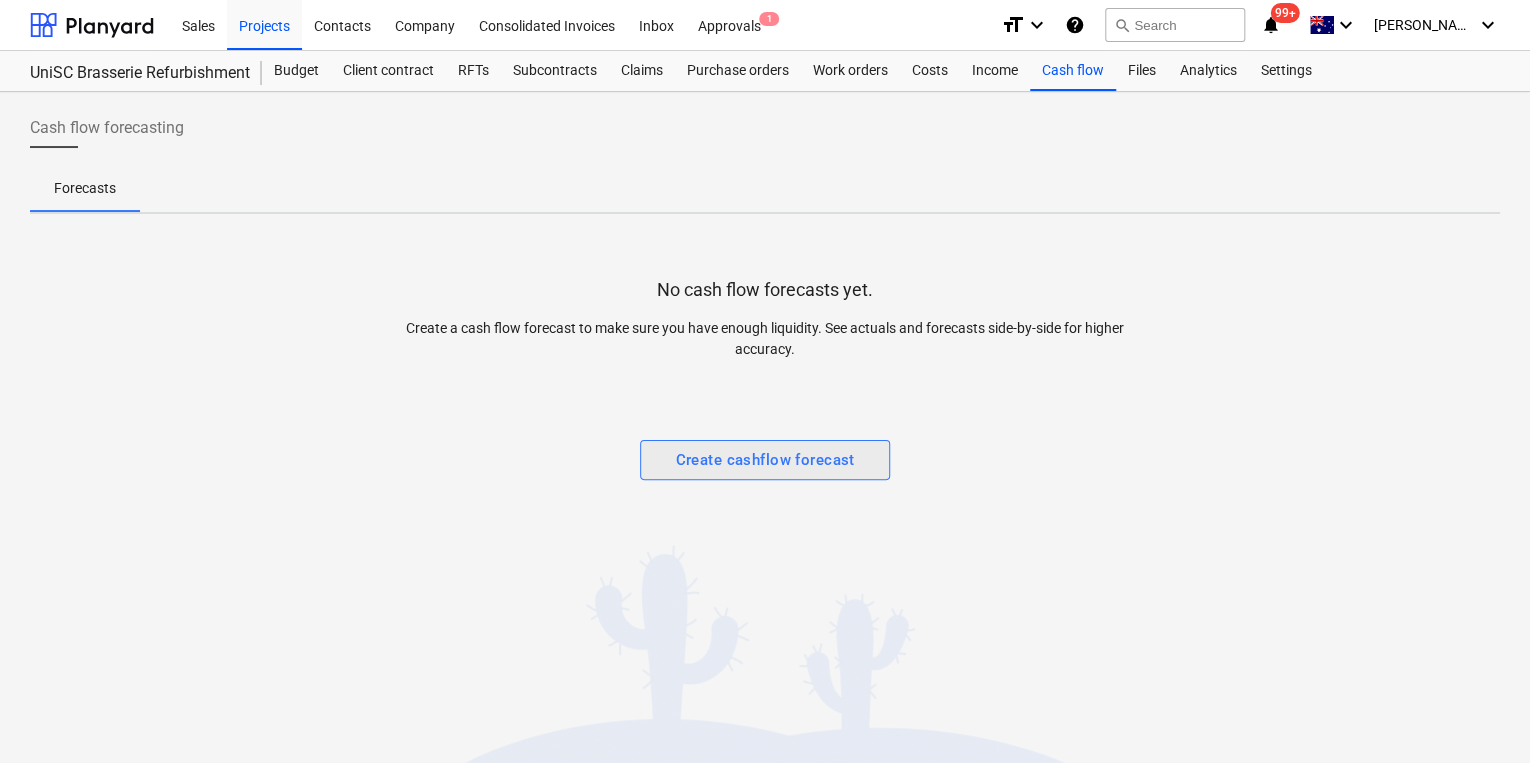 click on "Create cashflow forecast" at bounding box center (764, 460) 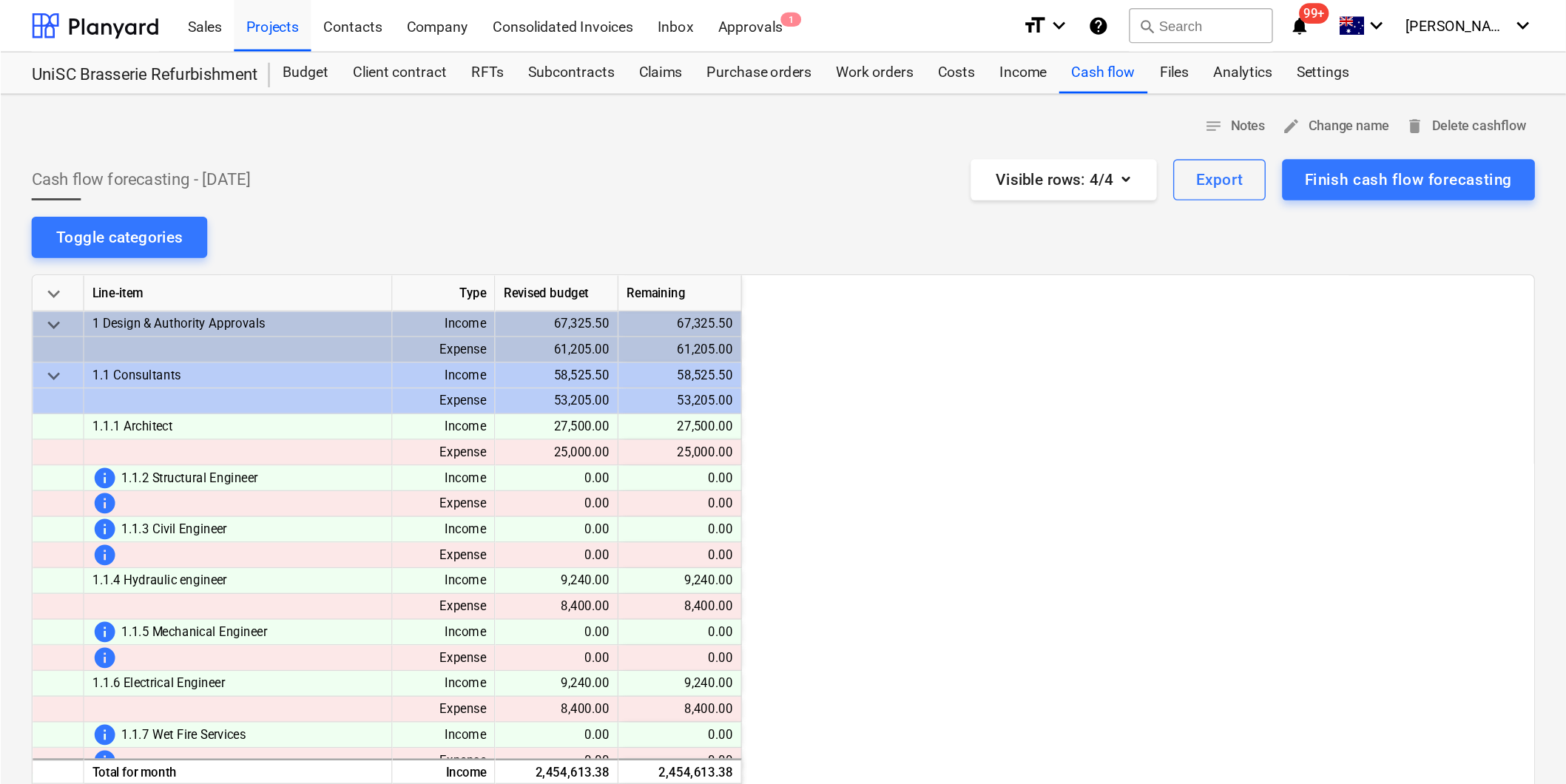 scroll, scrollTop: 0, scrollLeft: 0, axis: both 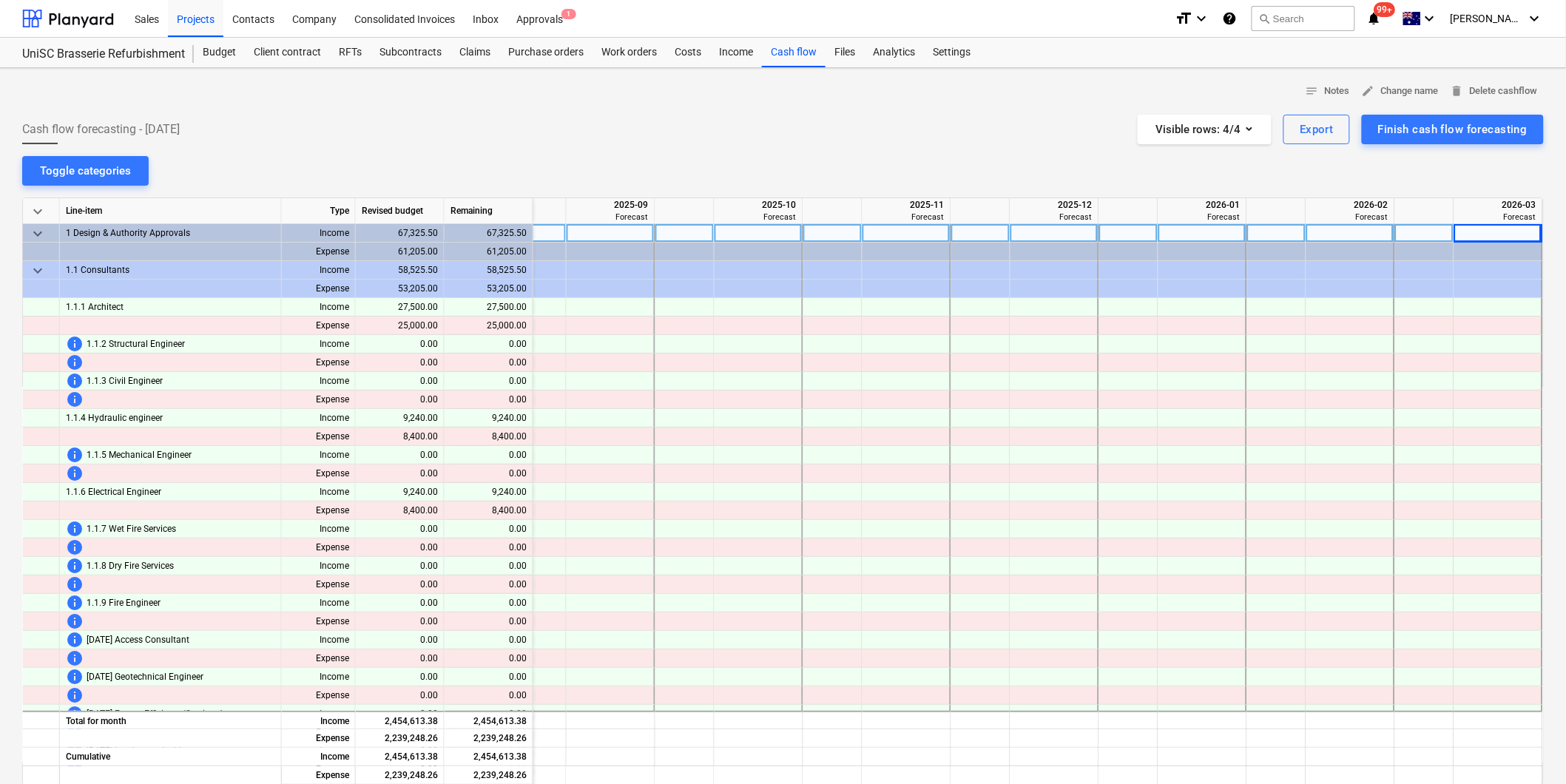 click at bounding box center [1499, 233] 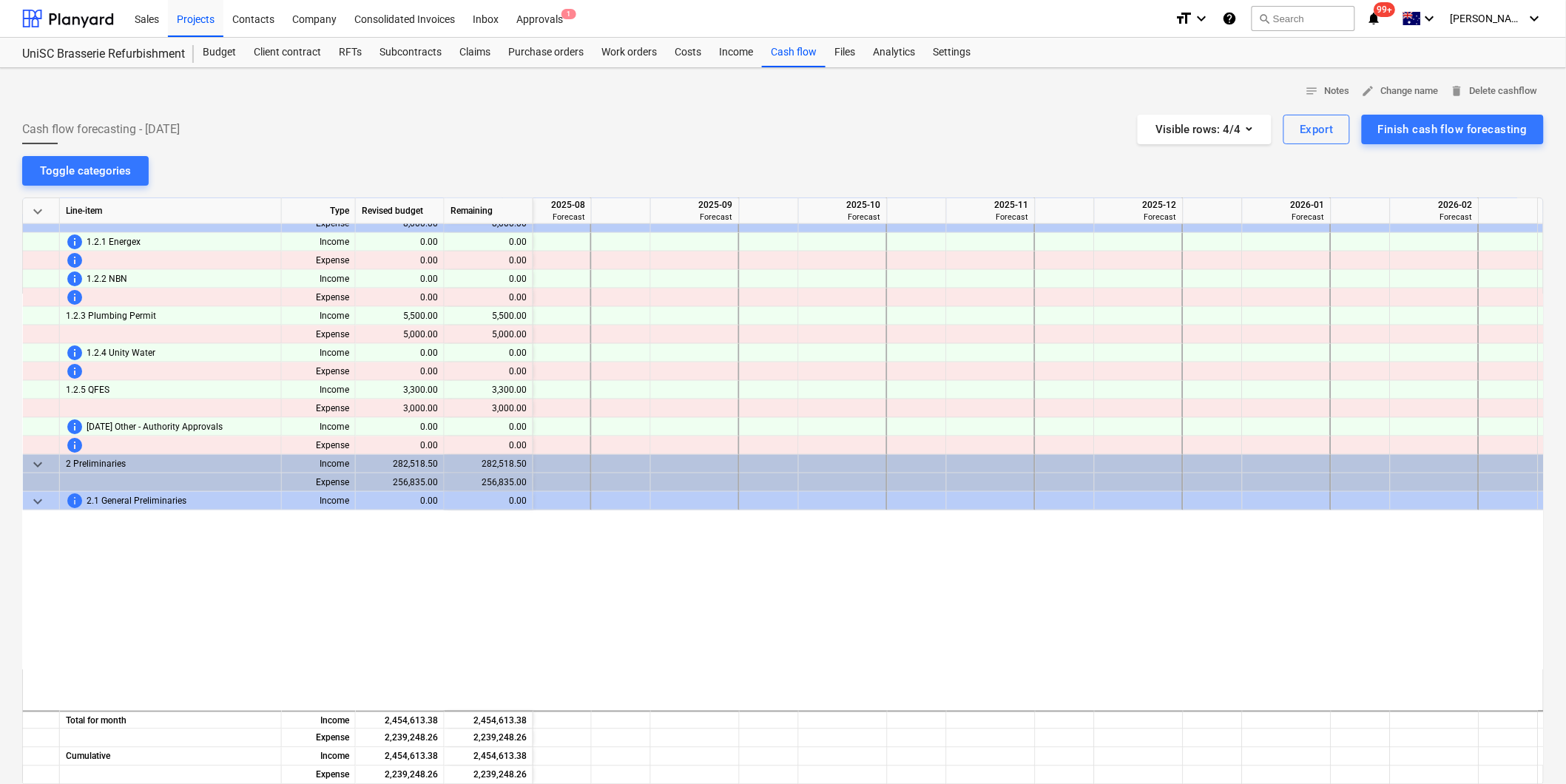 scroll, scrollTop: 0, scrollLeft: 385, axis: horizontal 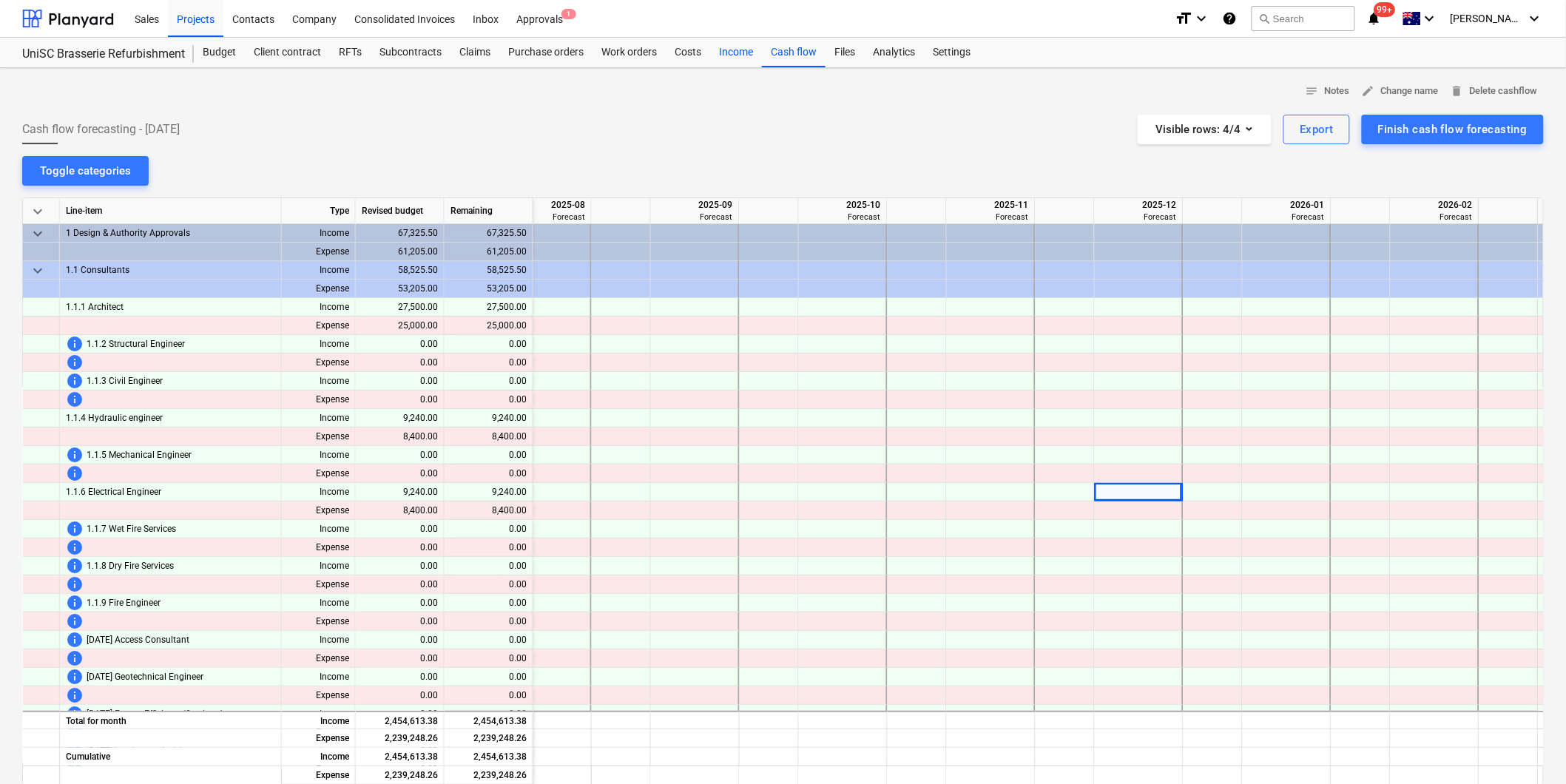 click on "Income" at bounding box center [736, 53] 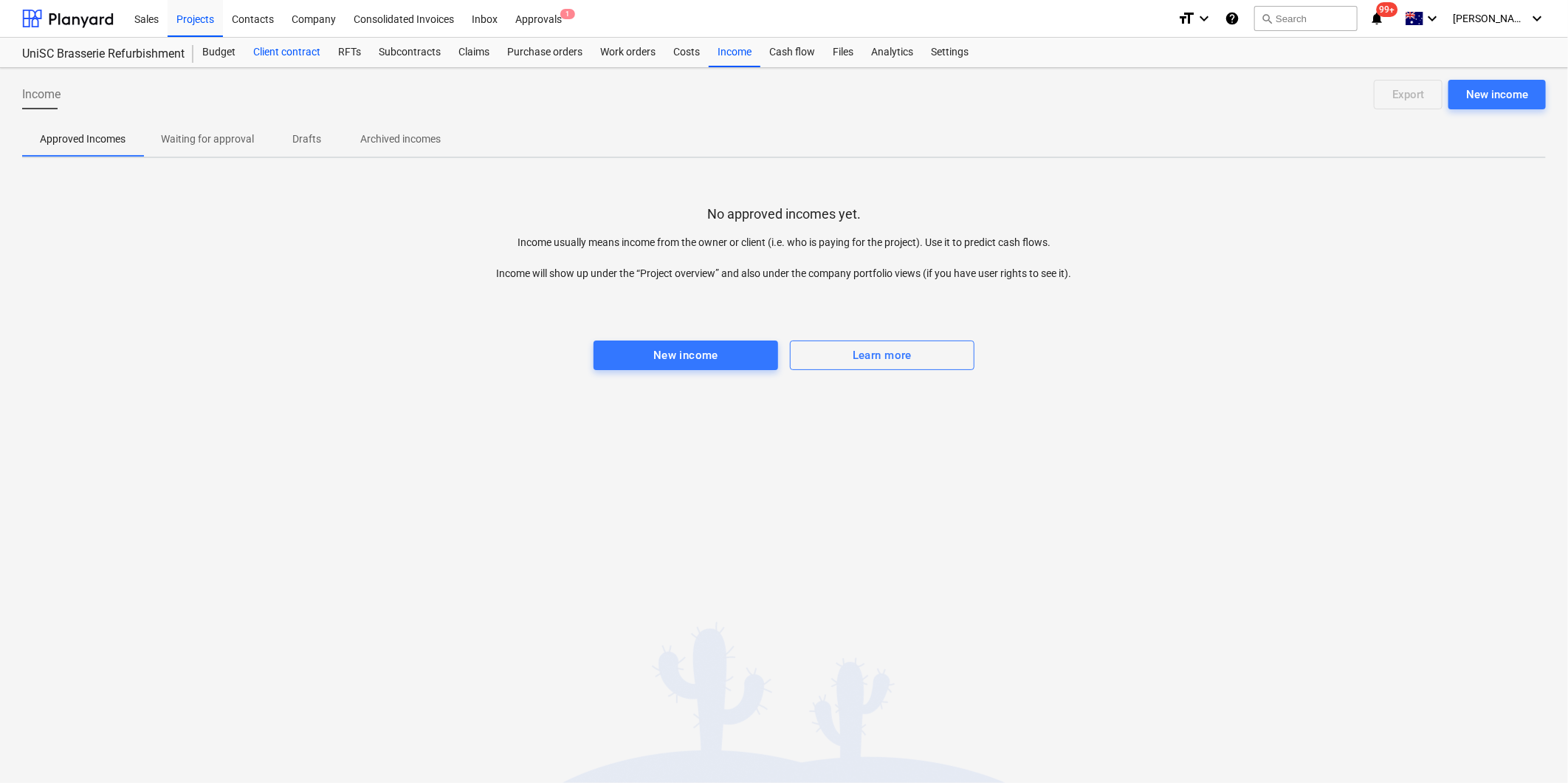 click on "Client contract" at bounding box center (286, 52) 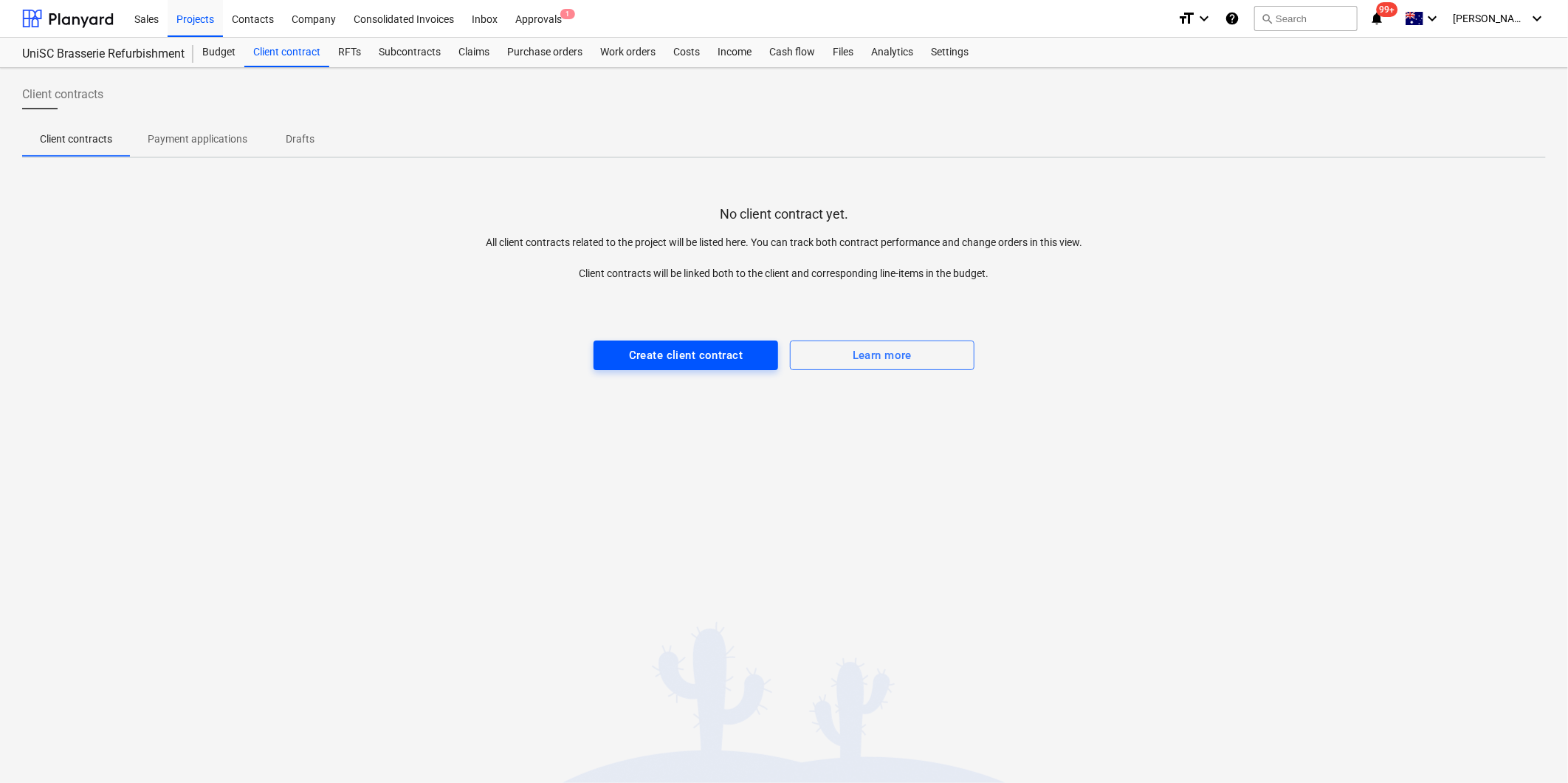 click on "Create client contract" at bounding box center (686, 355) 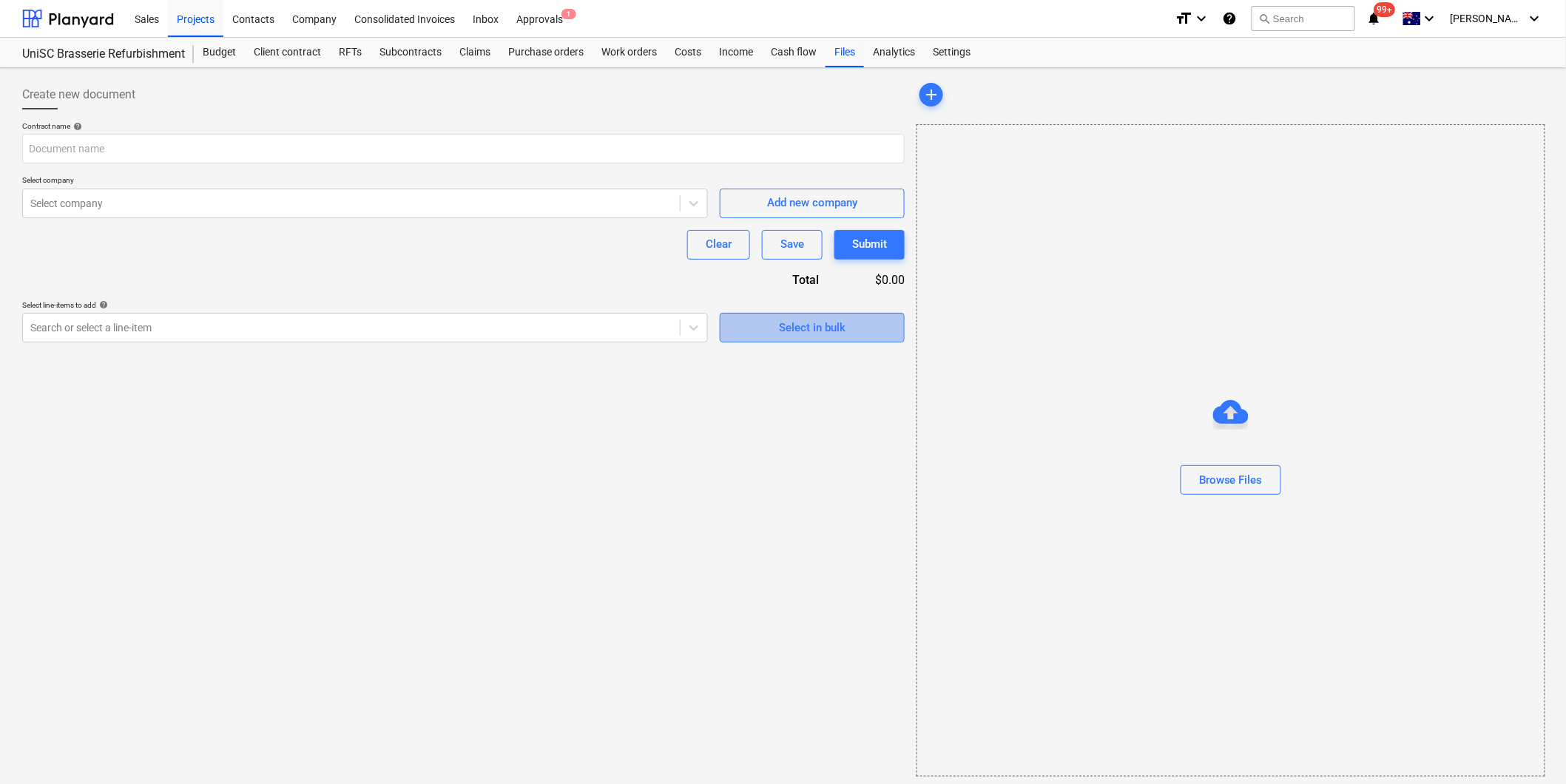 click on "Select in bulk" at bounding box center (812, 328) 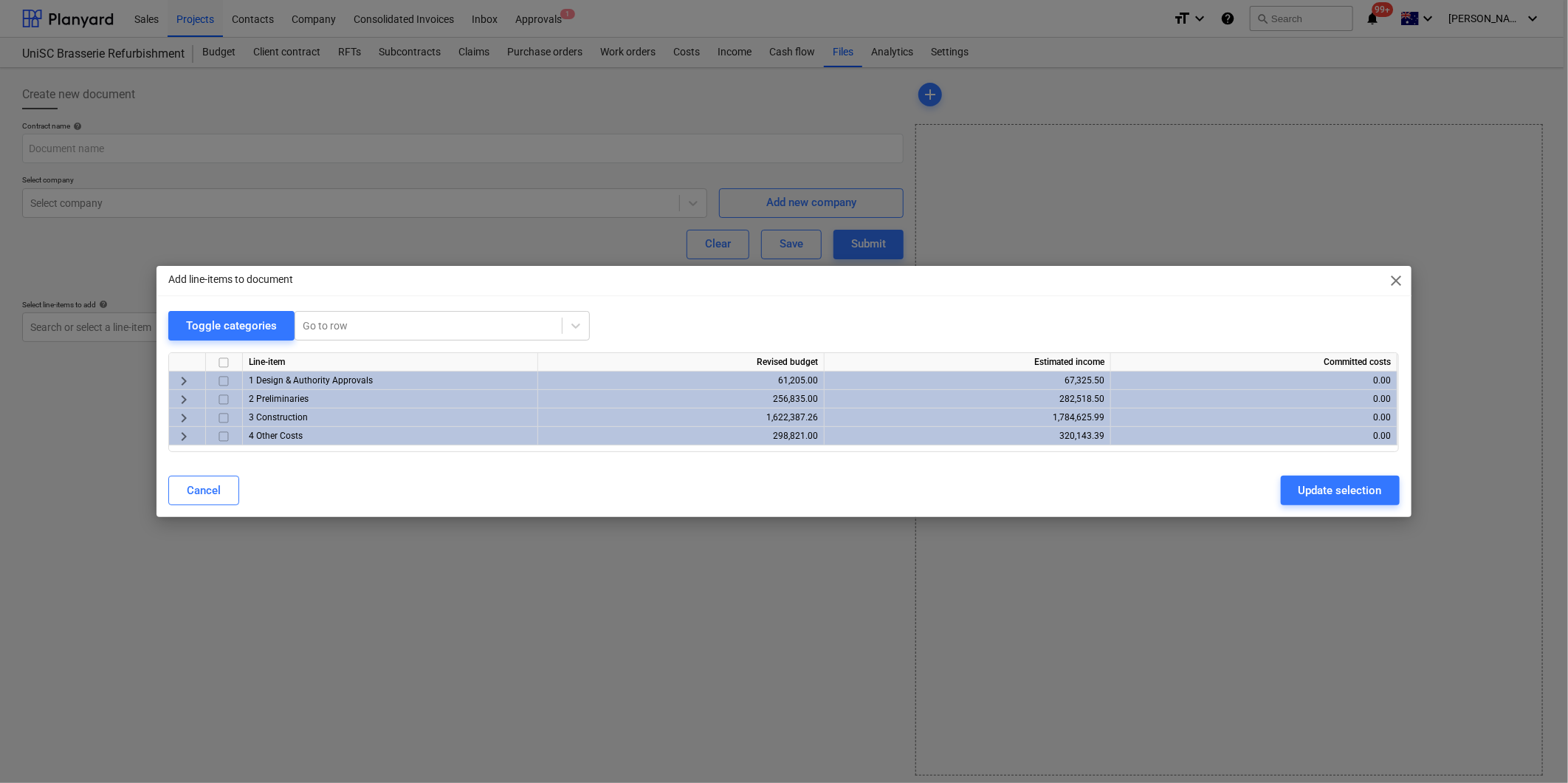 click on "keyboard_arrow_right" at bounding box center [184, 400] 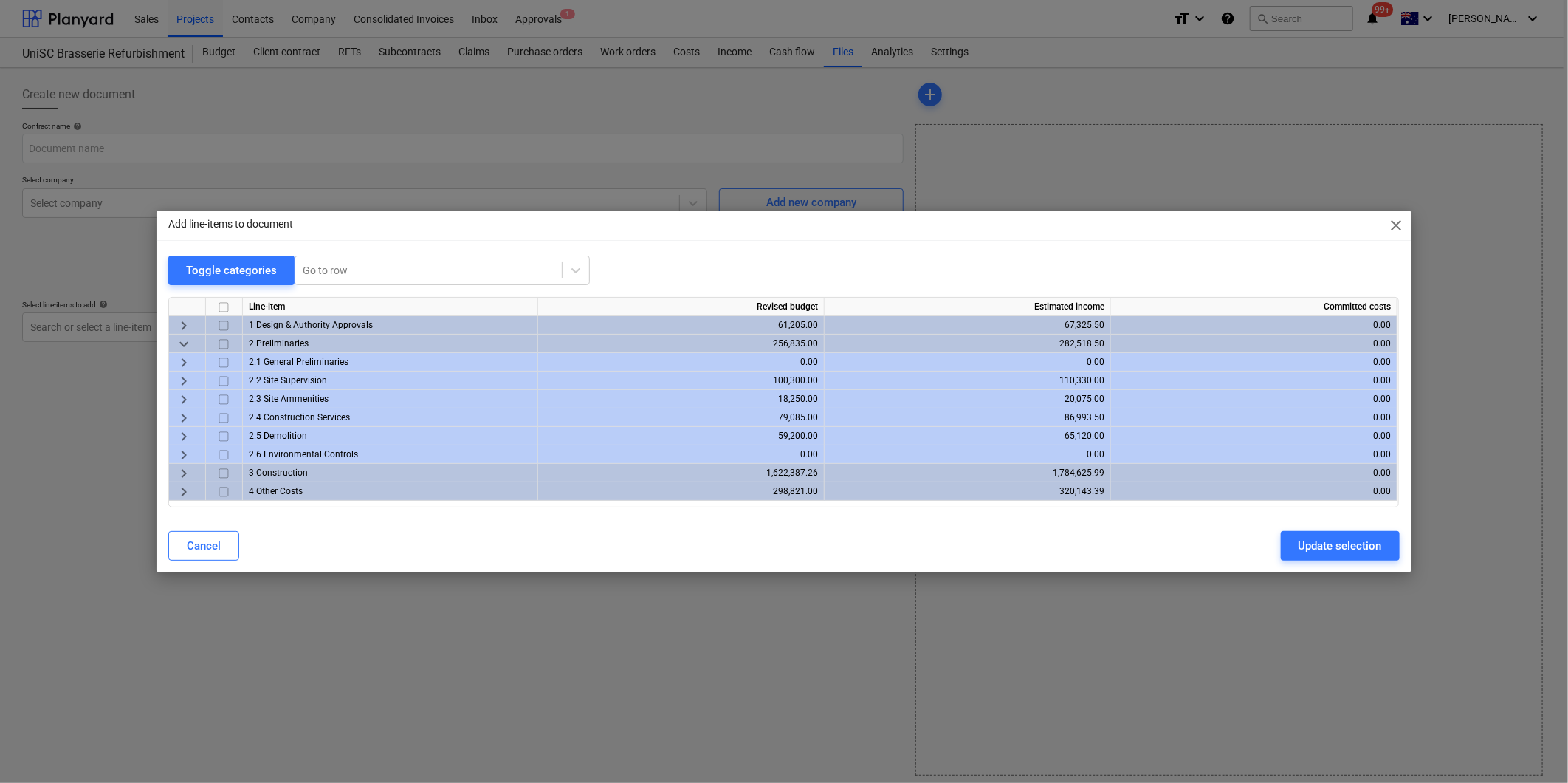 click on "close" at bounding box center [1397, 225] 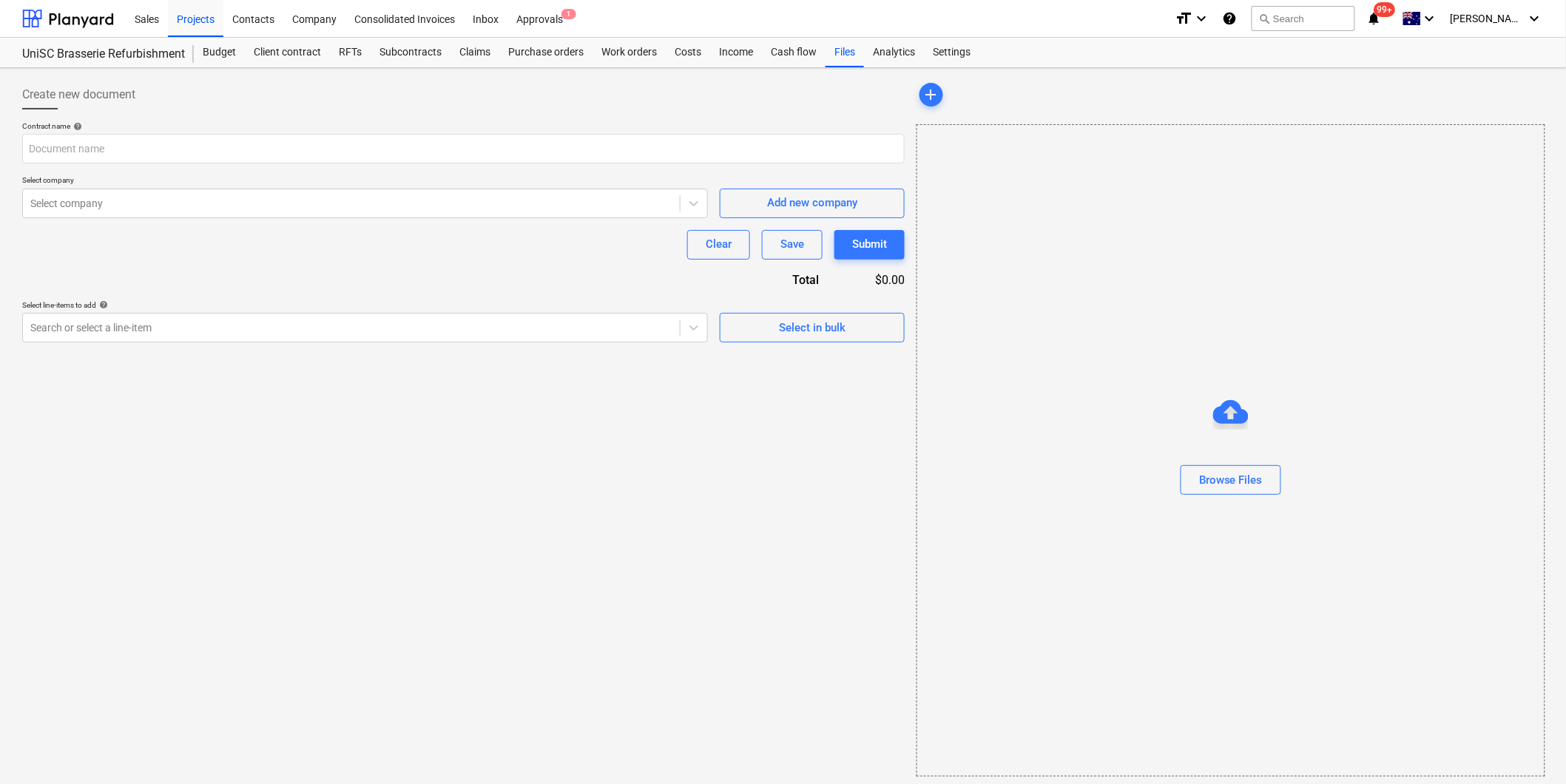 click on "Create new document Contract name help Select company Select company Add new company Clear Save Submit Total $0.00 Select line-items to add help Search or select a line-item Select in bulk" at bounding box center [463, 428] 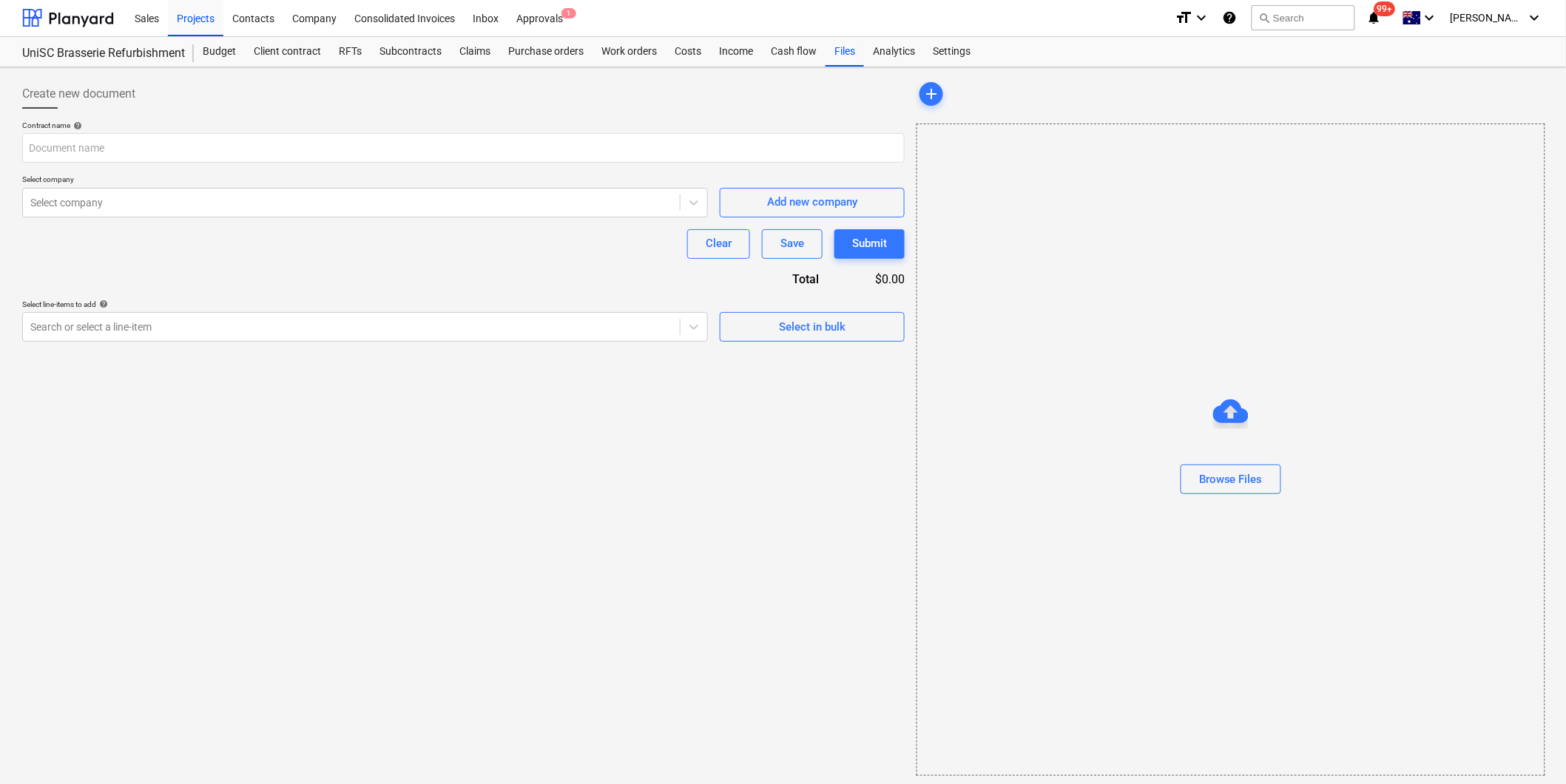 scroll, scrollTop: 0, scrollLeft: 0, axis: both 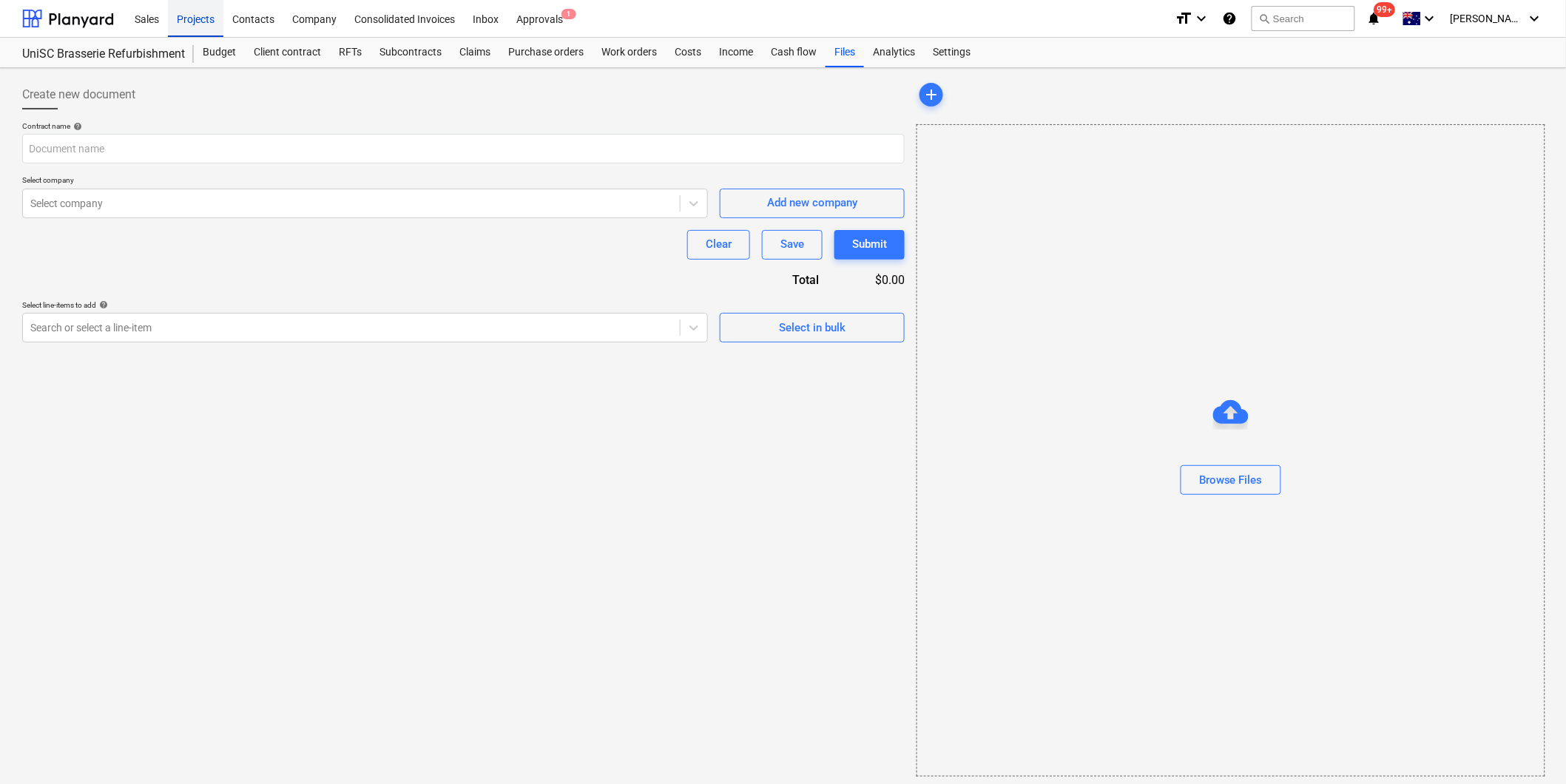 click on "Projects" at bounding box center (195, 18) 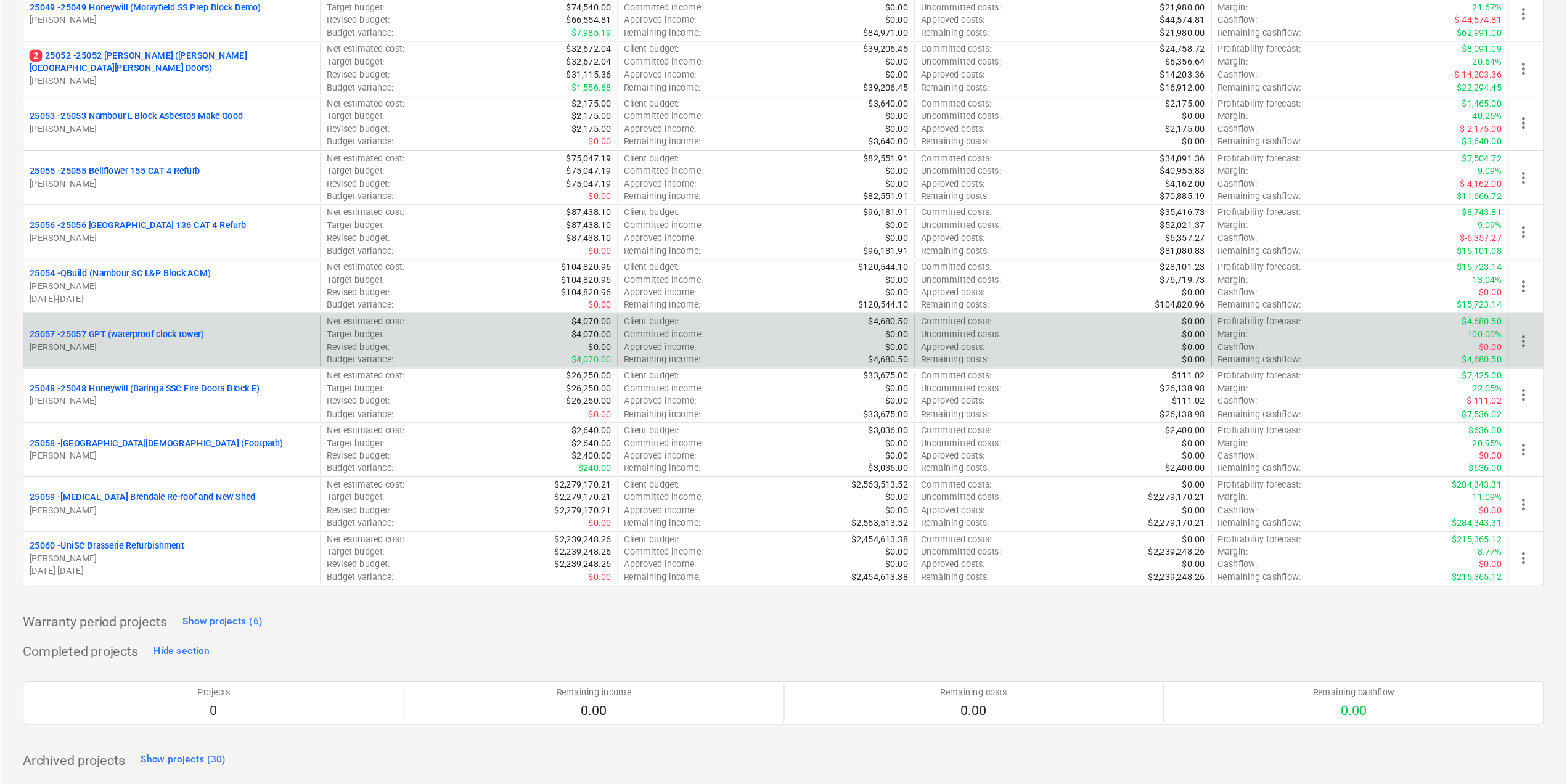scroll, scrollTop: 2558, scrollLeft: 0, axis: vertical 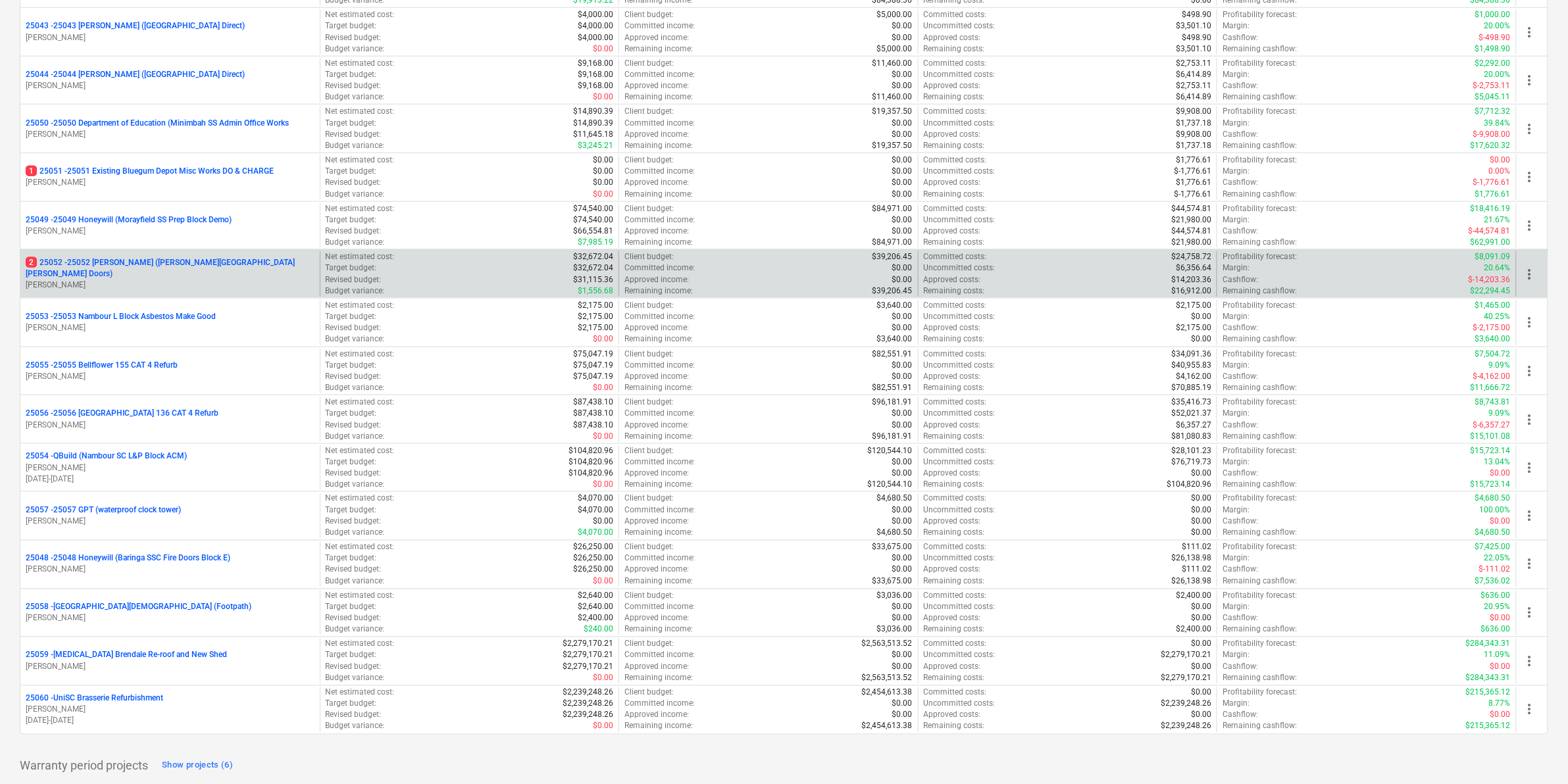 click on "2  25052 -  25052 [PERSON_NAME] ([PERSON_NAME][GEOGRAPHIC_DATA][PERSON_NAME] Doors)" at bounding box center [170, 268] 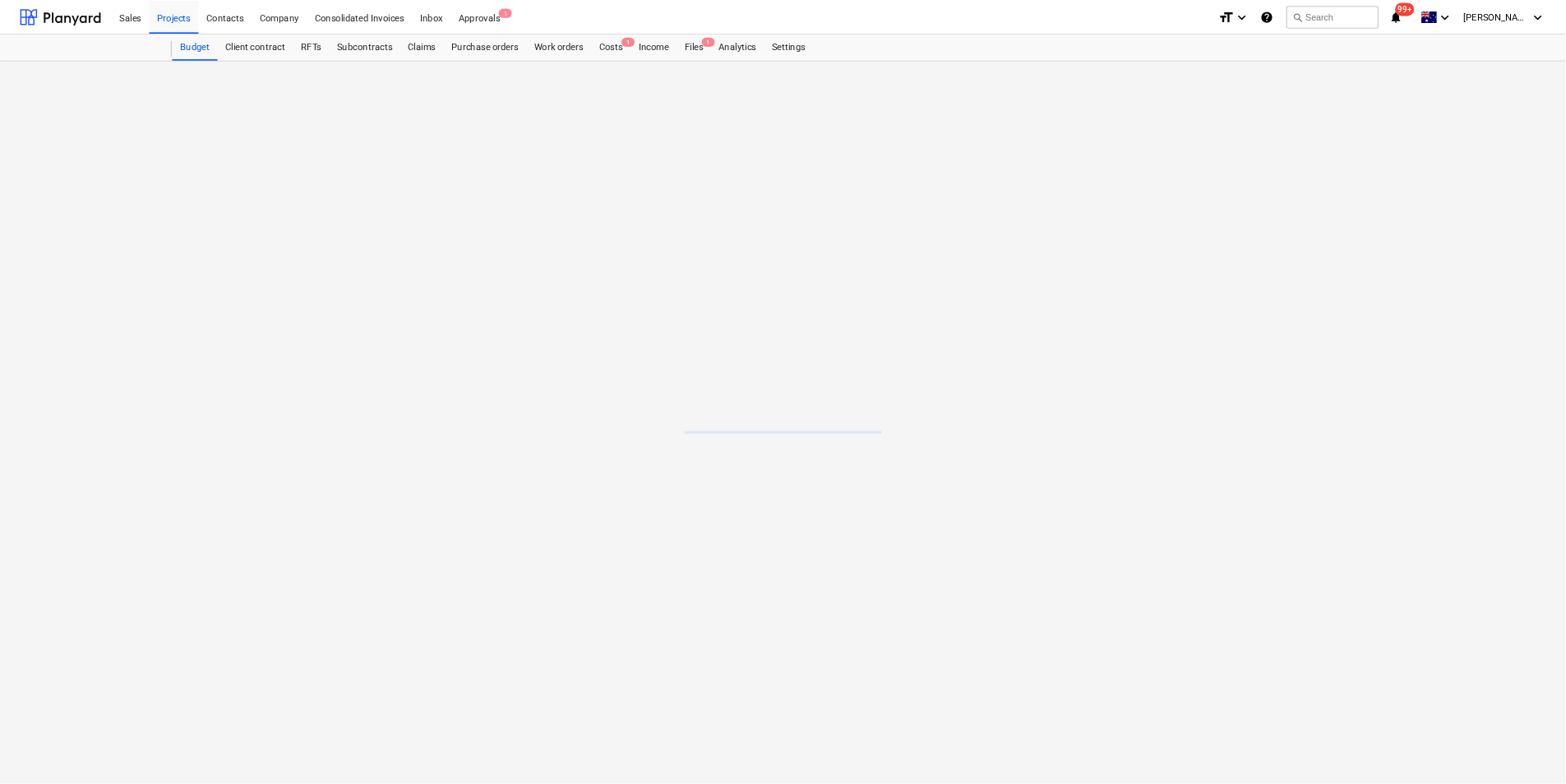 scroll, scrollTop: 0, scrollLeft: 0, axis: both 